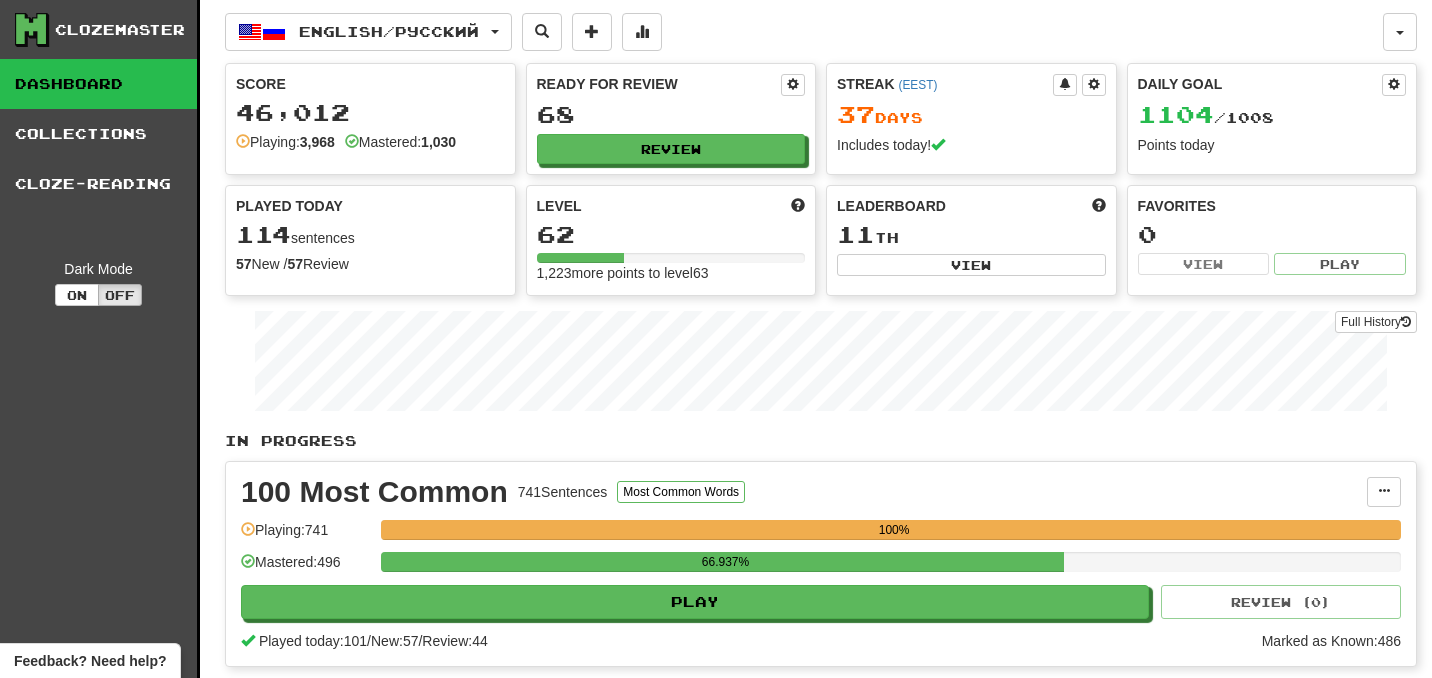 scroll, scrollTop: 0, scrollLeft: 0, axis: both 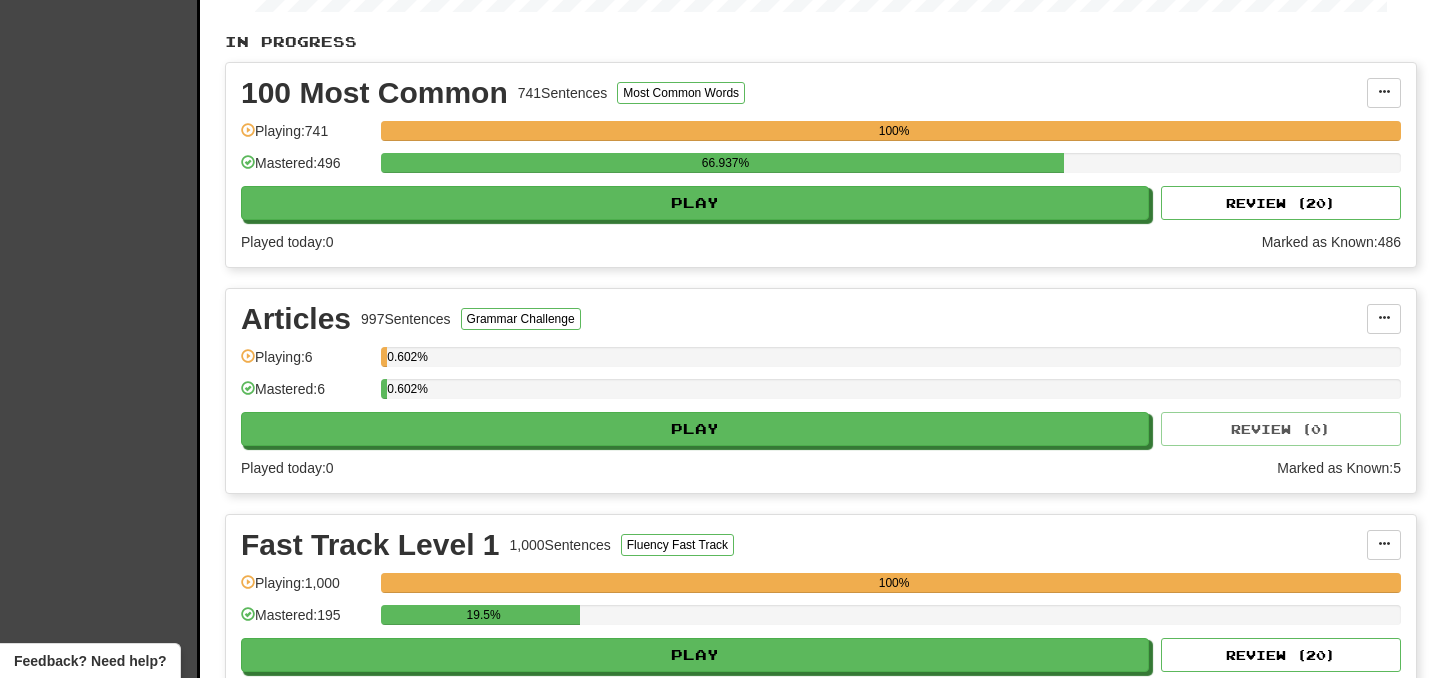 click on "0.602%" at bounding box center [891, 395] 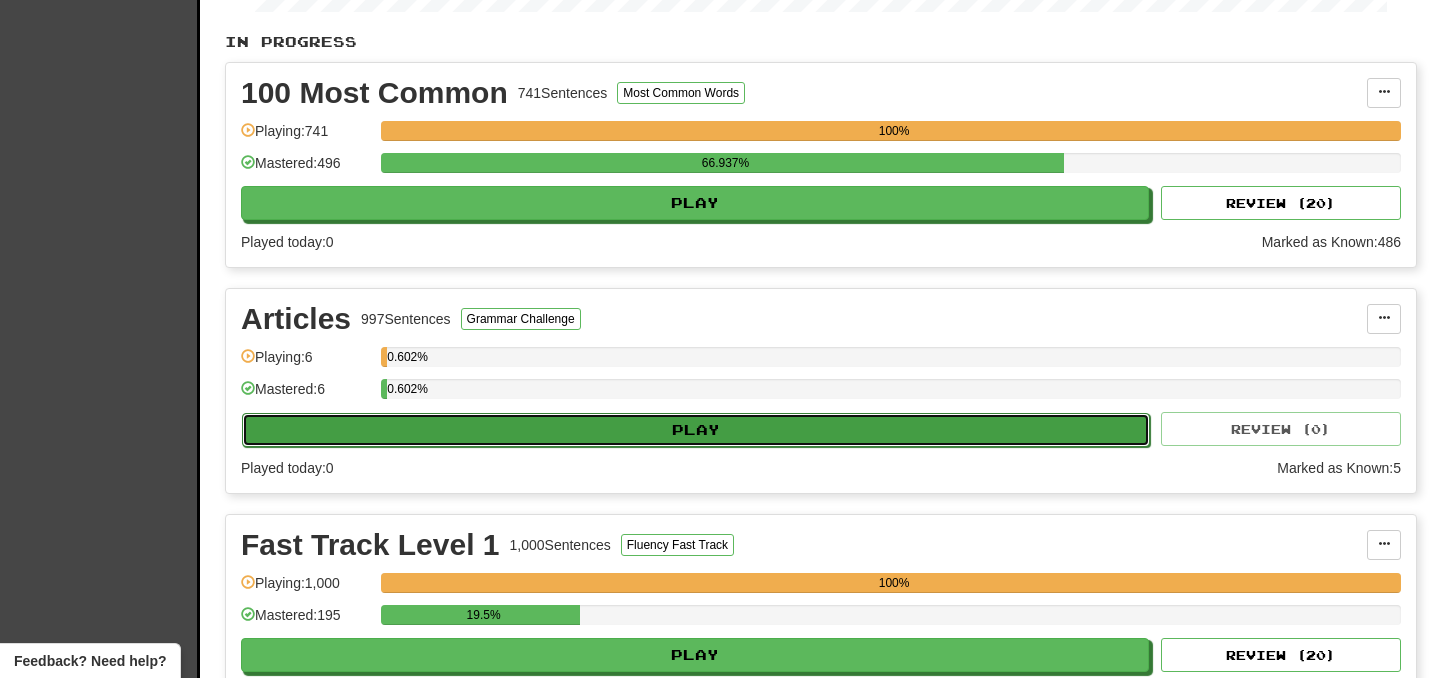 click on "Play" at bounding box center (696, 430) 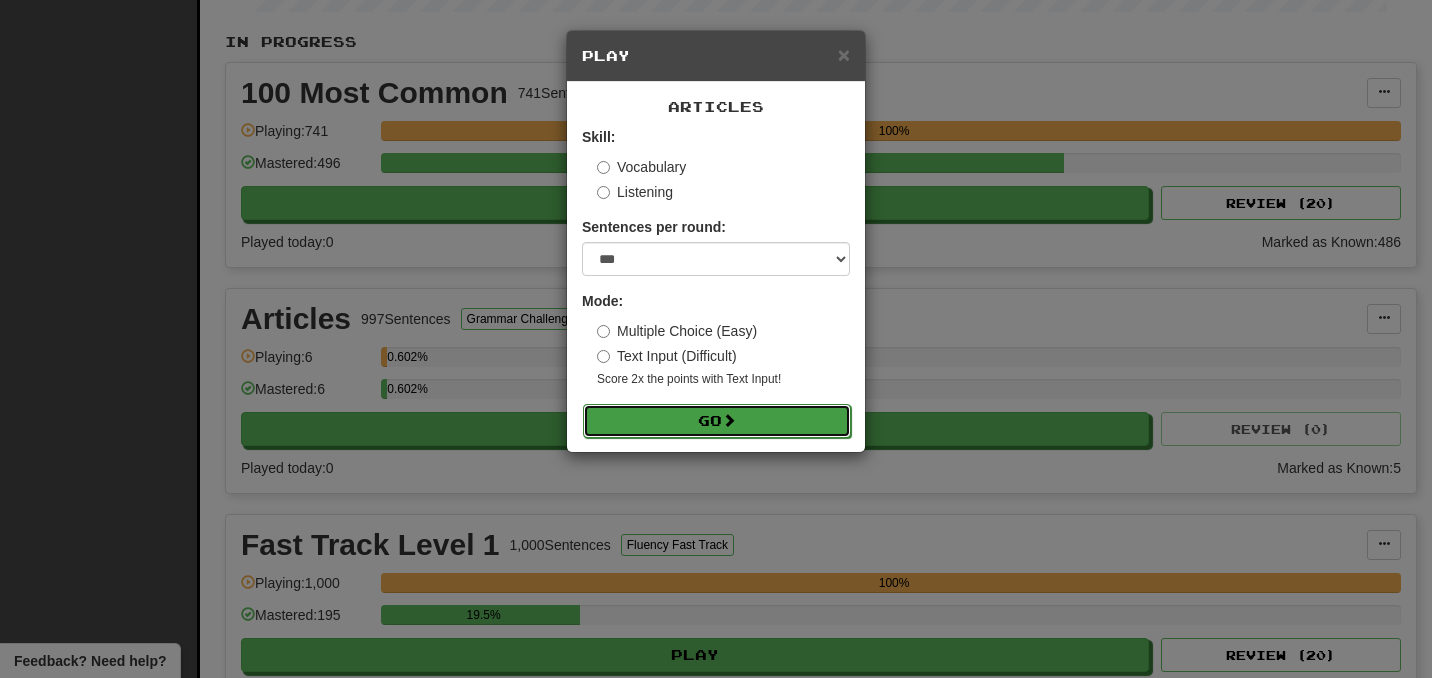click on "Go" at bounding box center (717, 421) 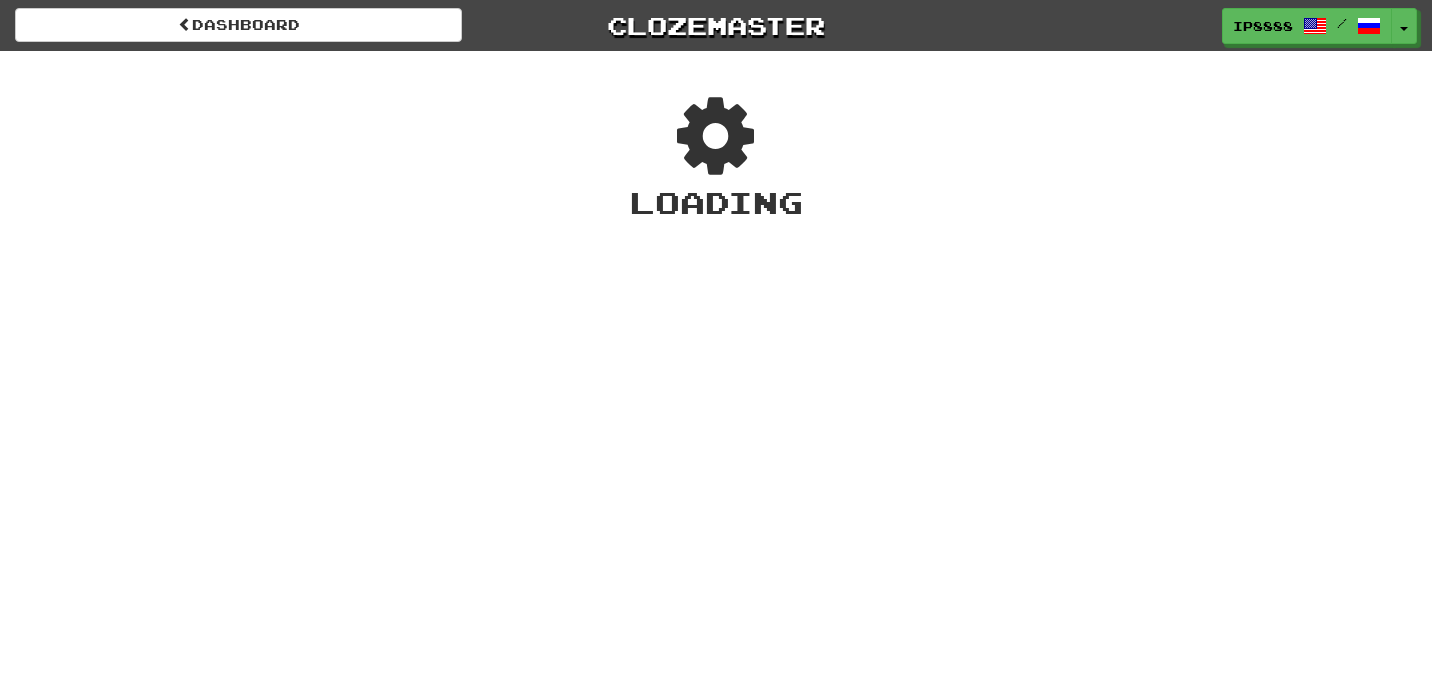 scroll, scrollTop: 0, scrollLeft: 0, axis: both 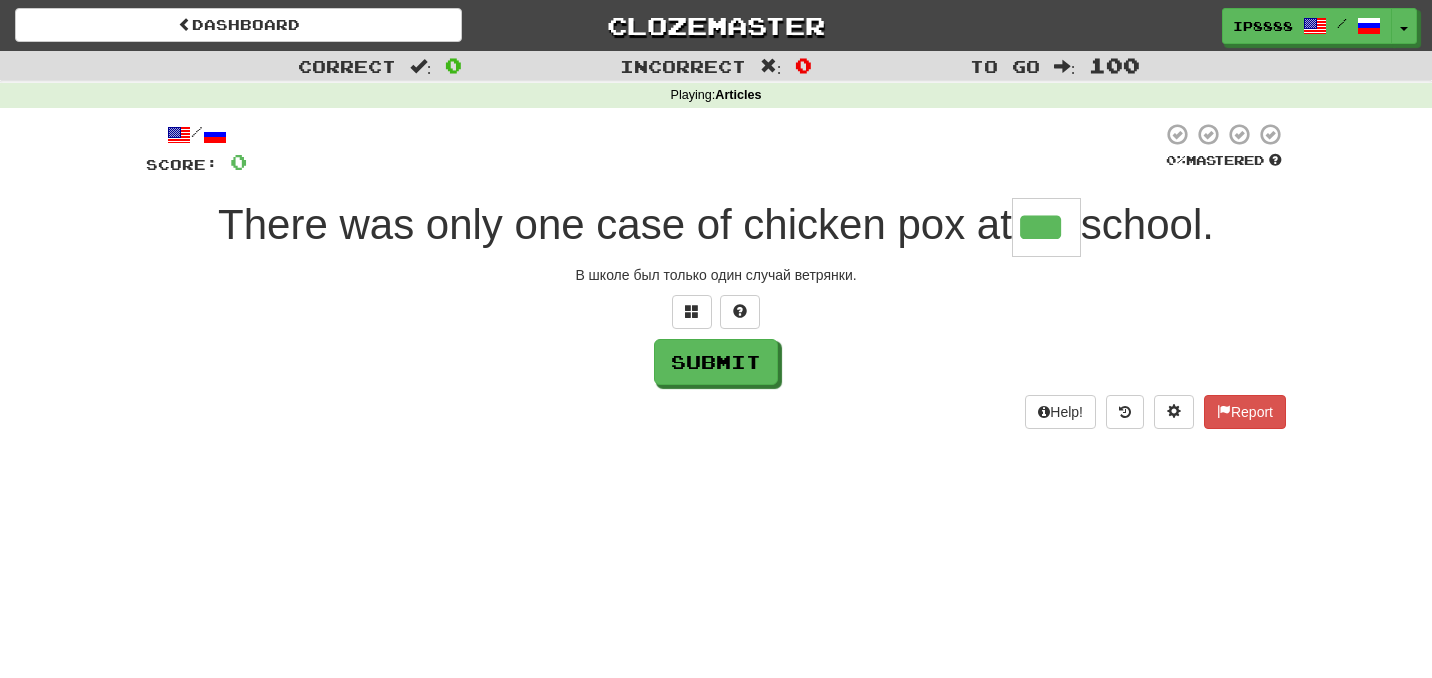 type on "***" 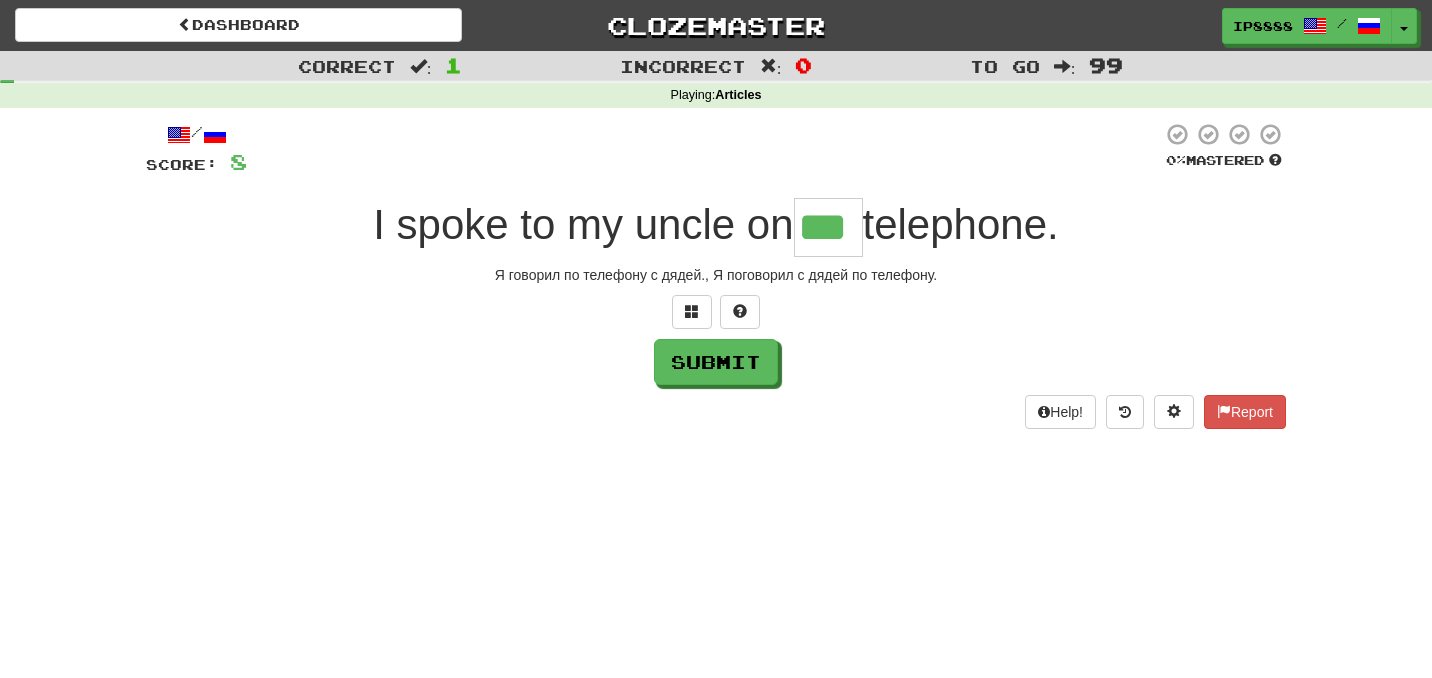type on "***" 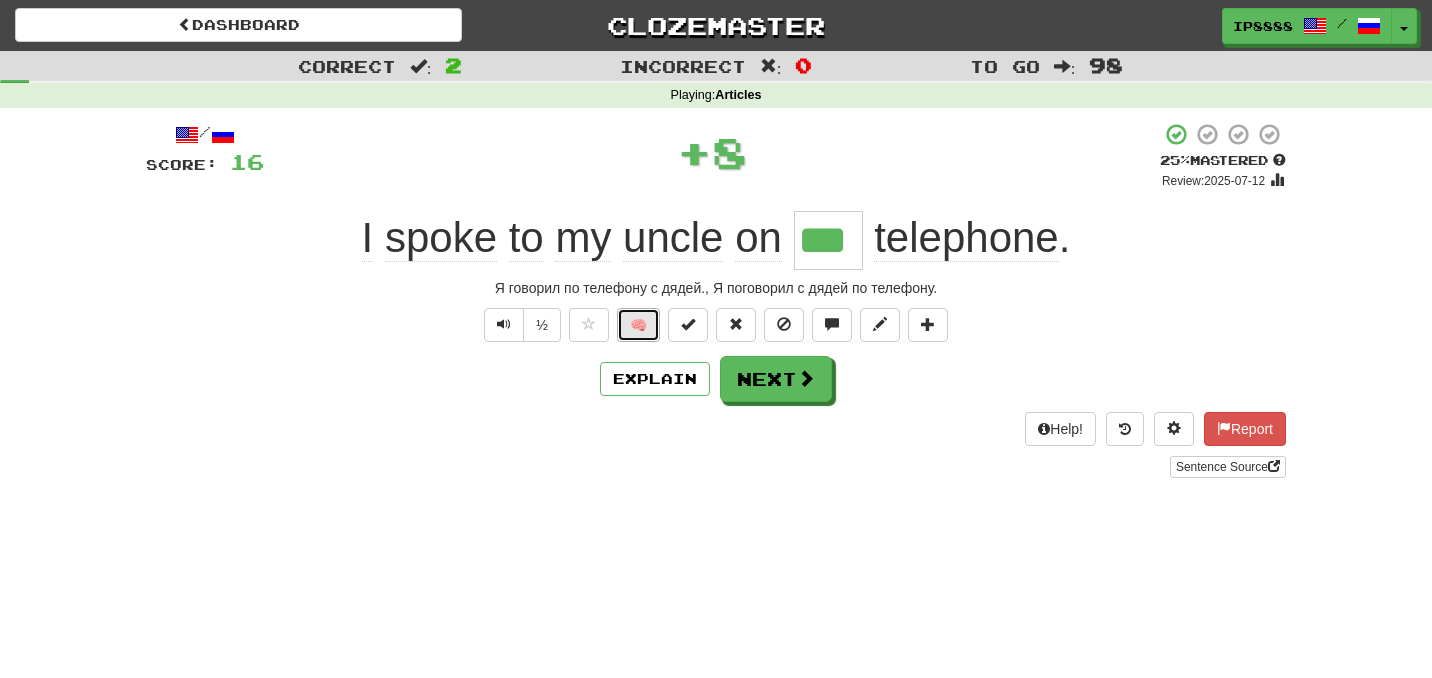 click on "🧠" at bounding box center [638, 325] 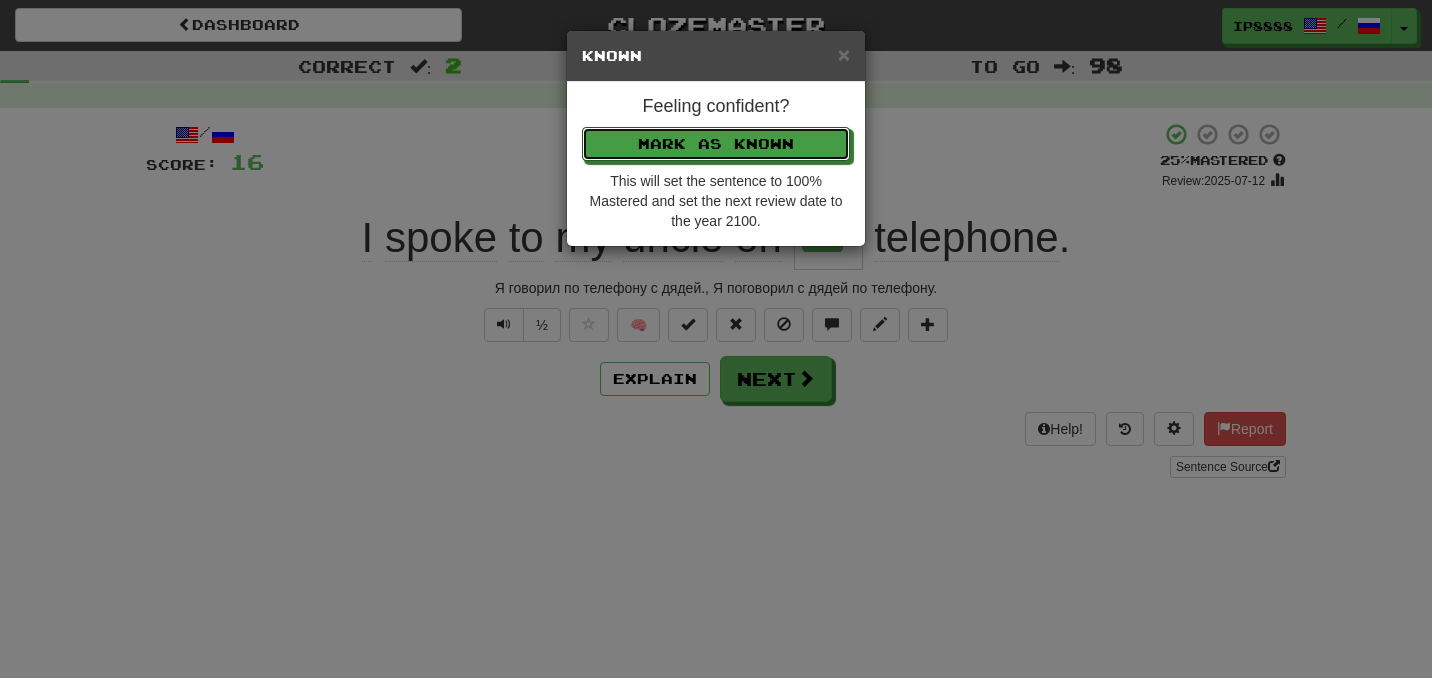 type 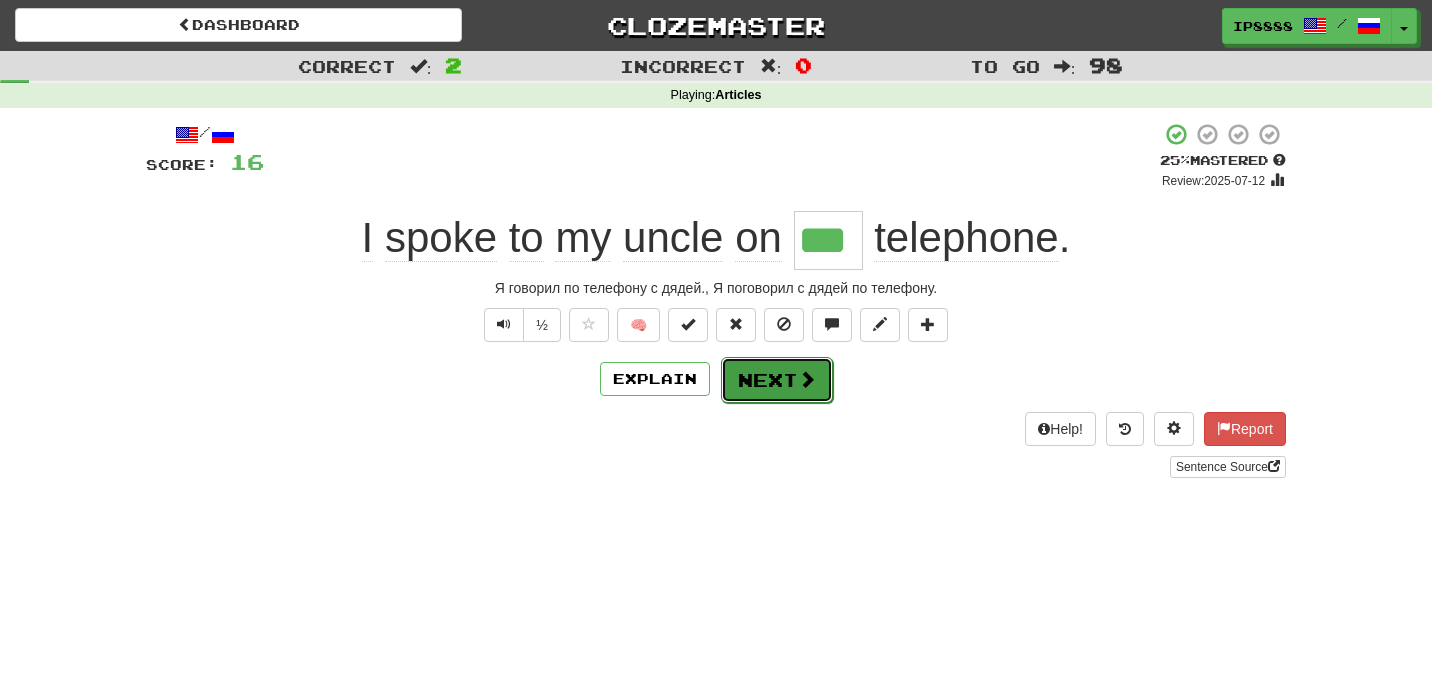 click on "Next" at bounding box center [777, 380] 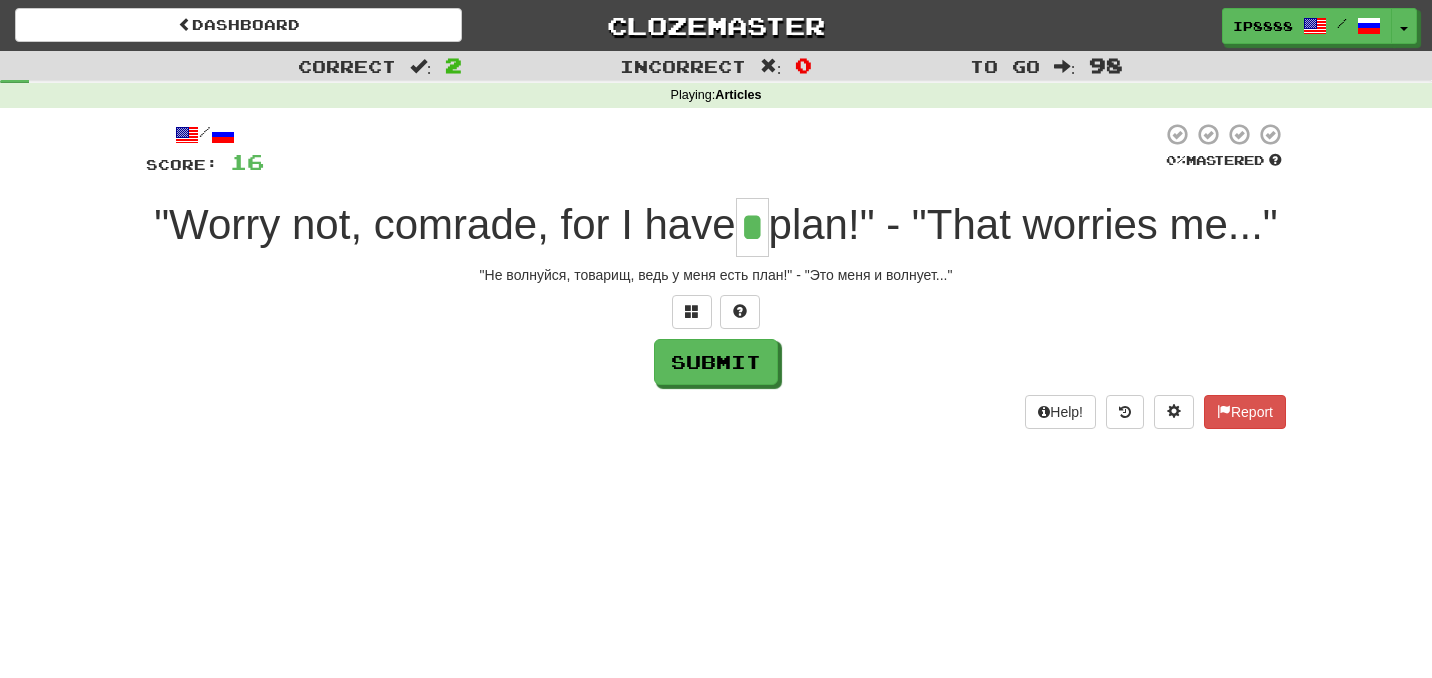 type on "*" 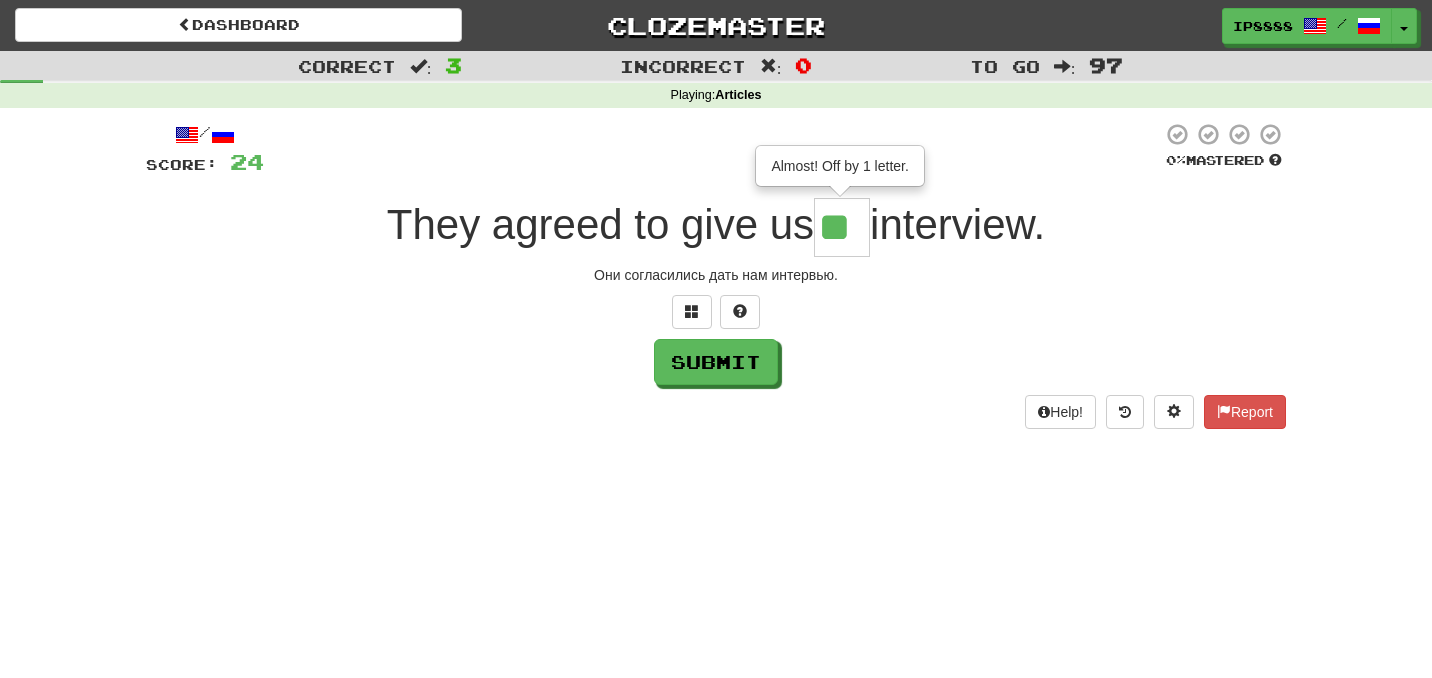 type on "**" 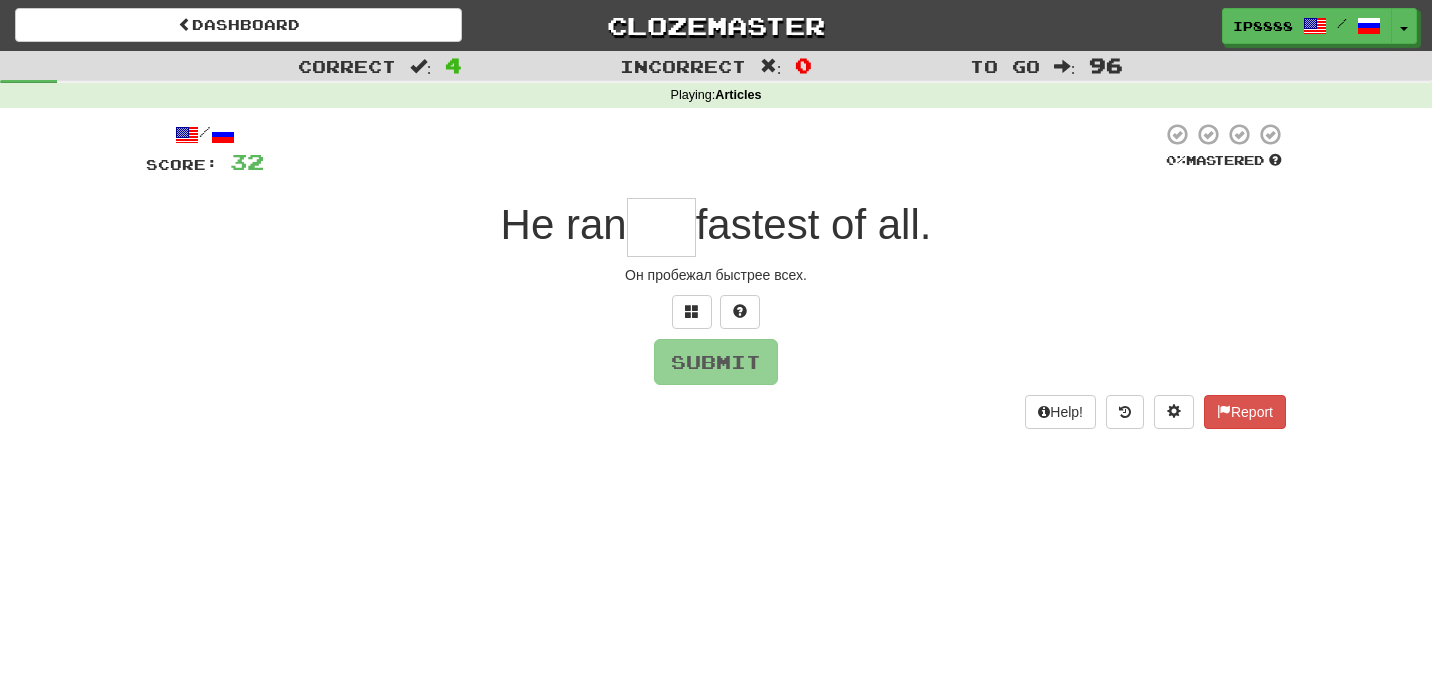 type on "***" 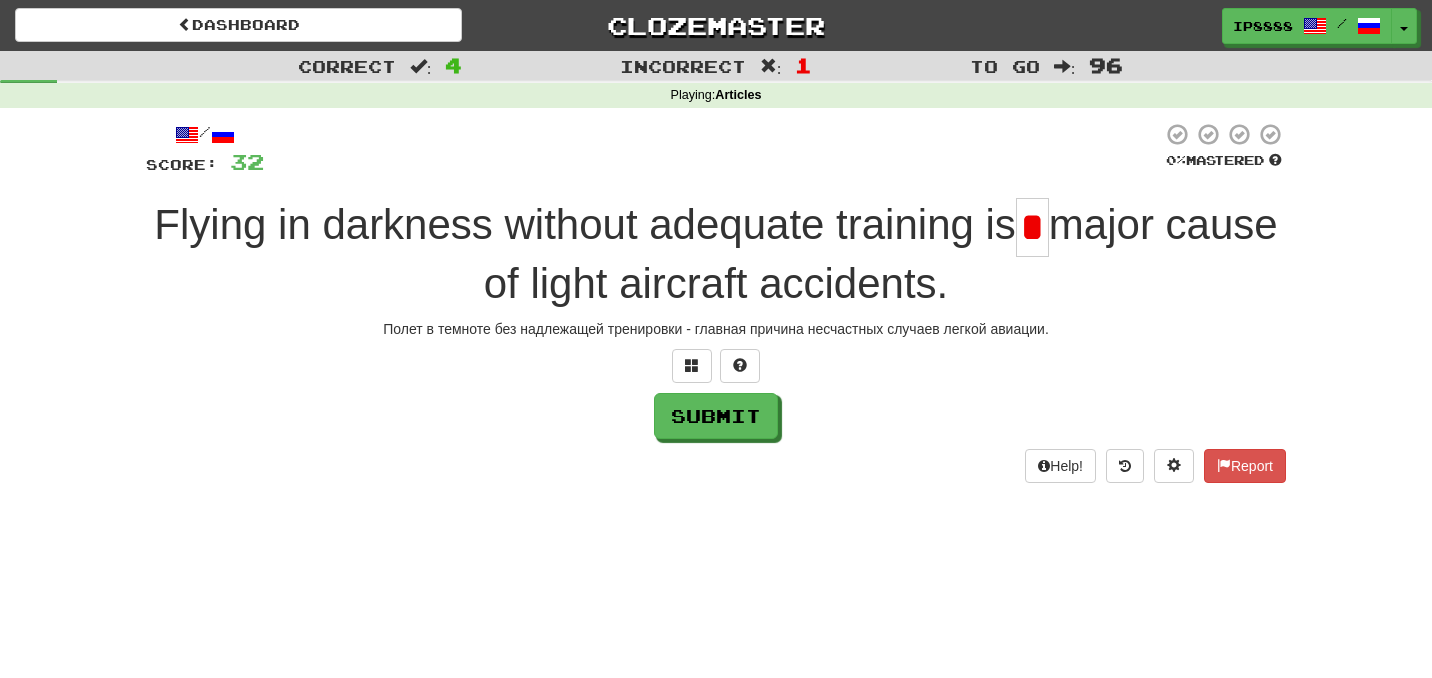 scroll, scrollTop: 0, scrollLeft: 0, axis: both 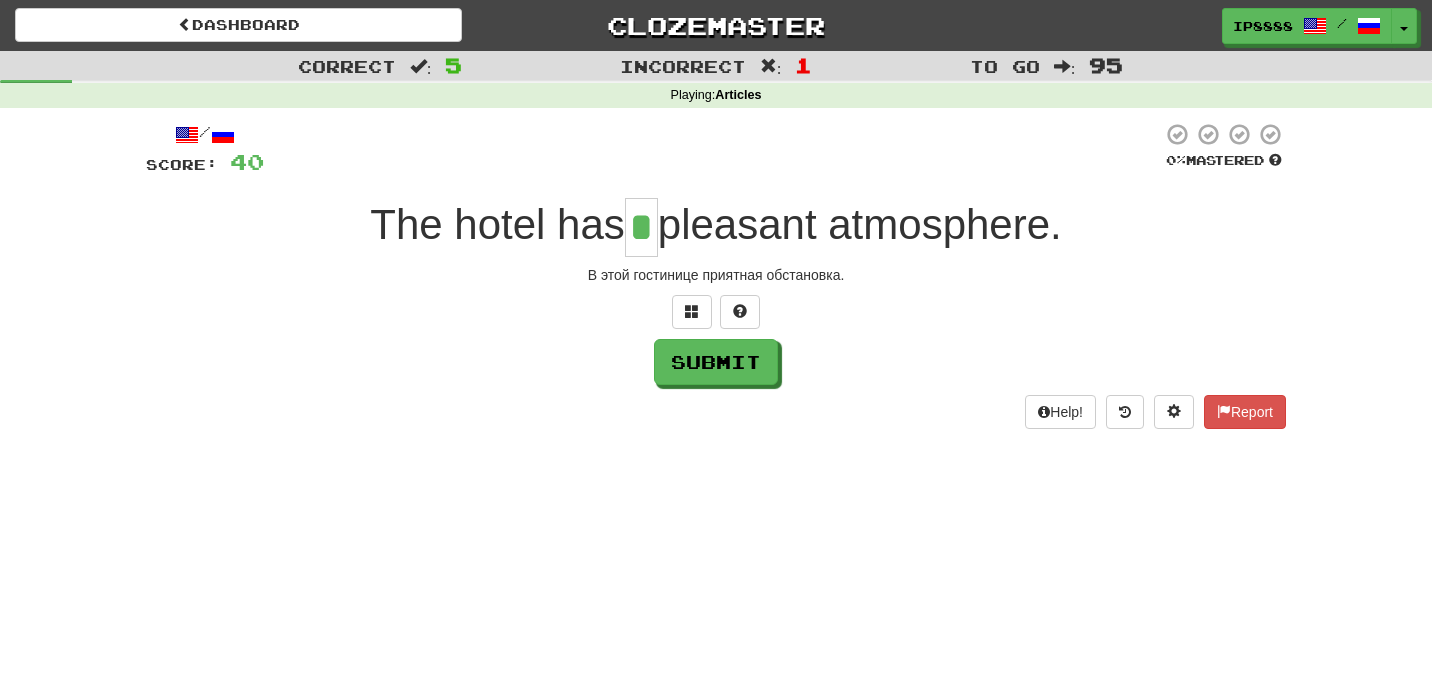 type on "*" 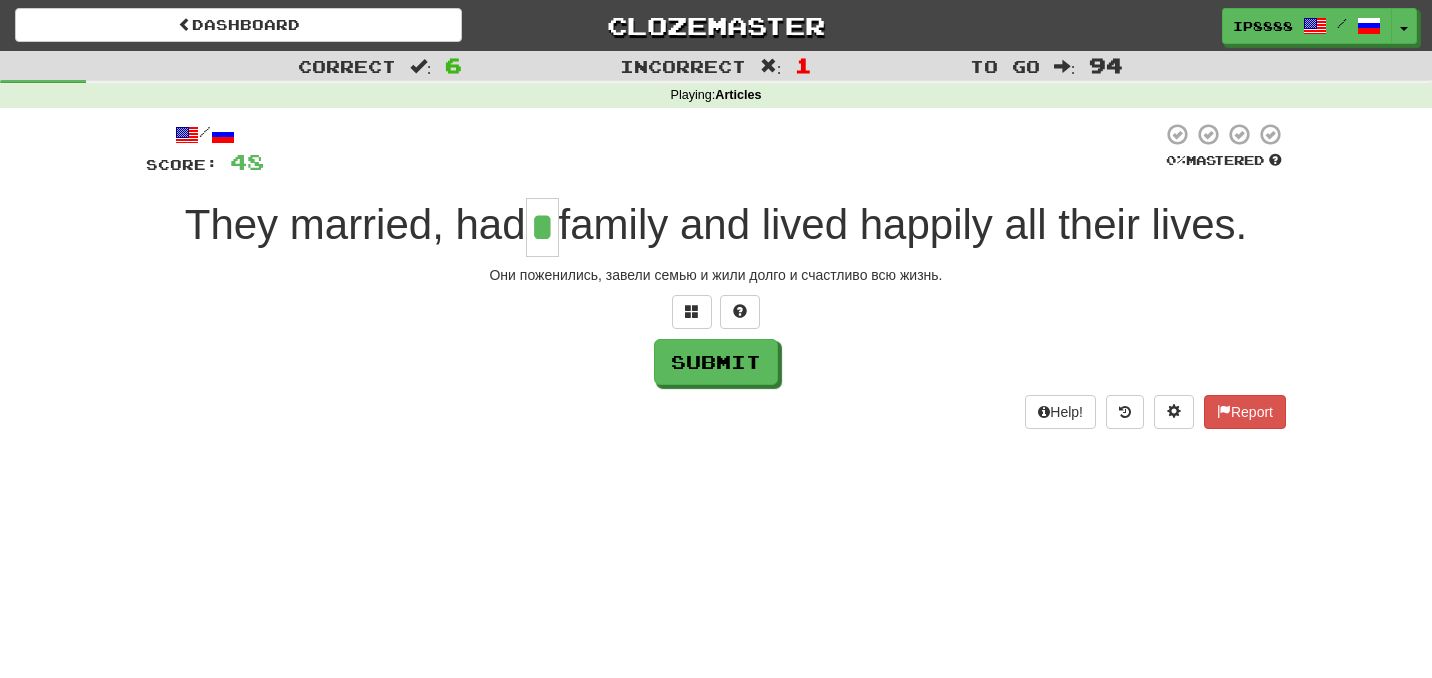 type on "*" 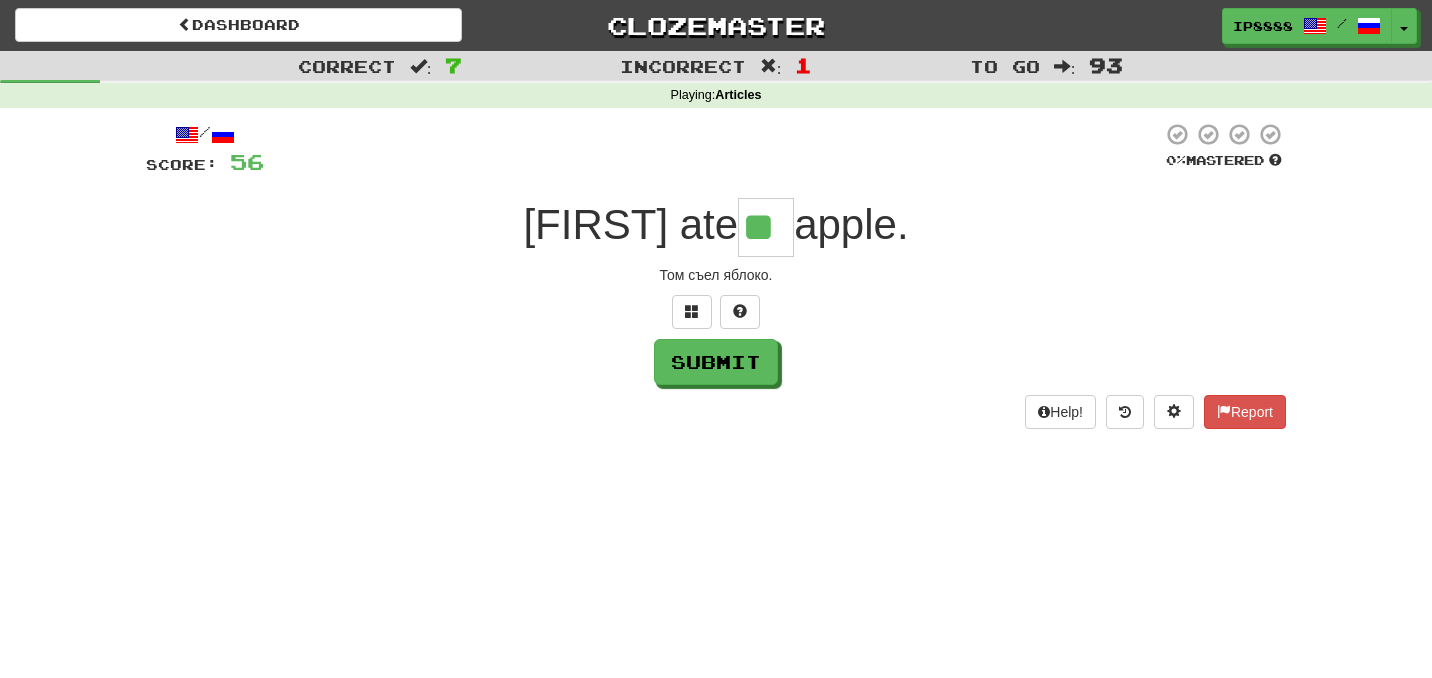 type on "**" 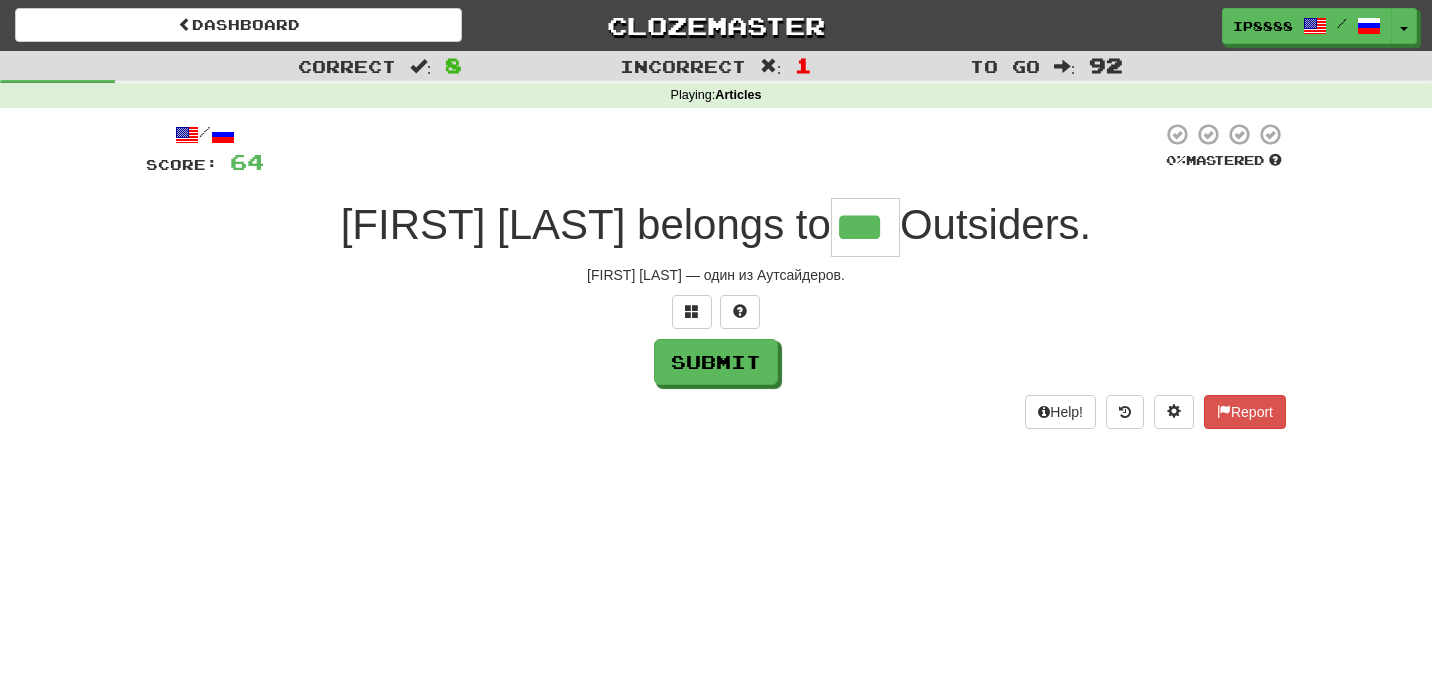 type on "***" 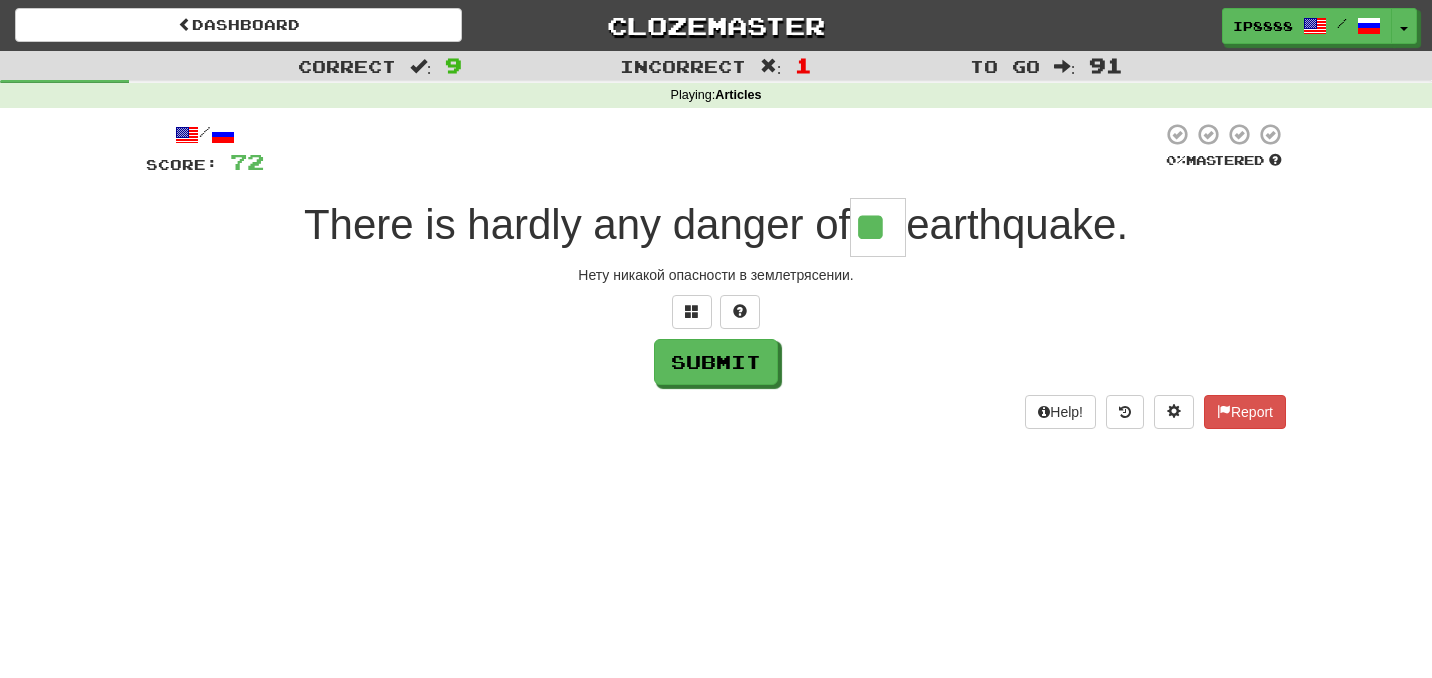 type on "**" 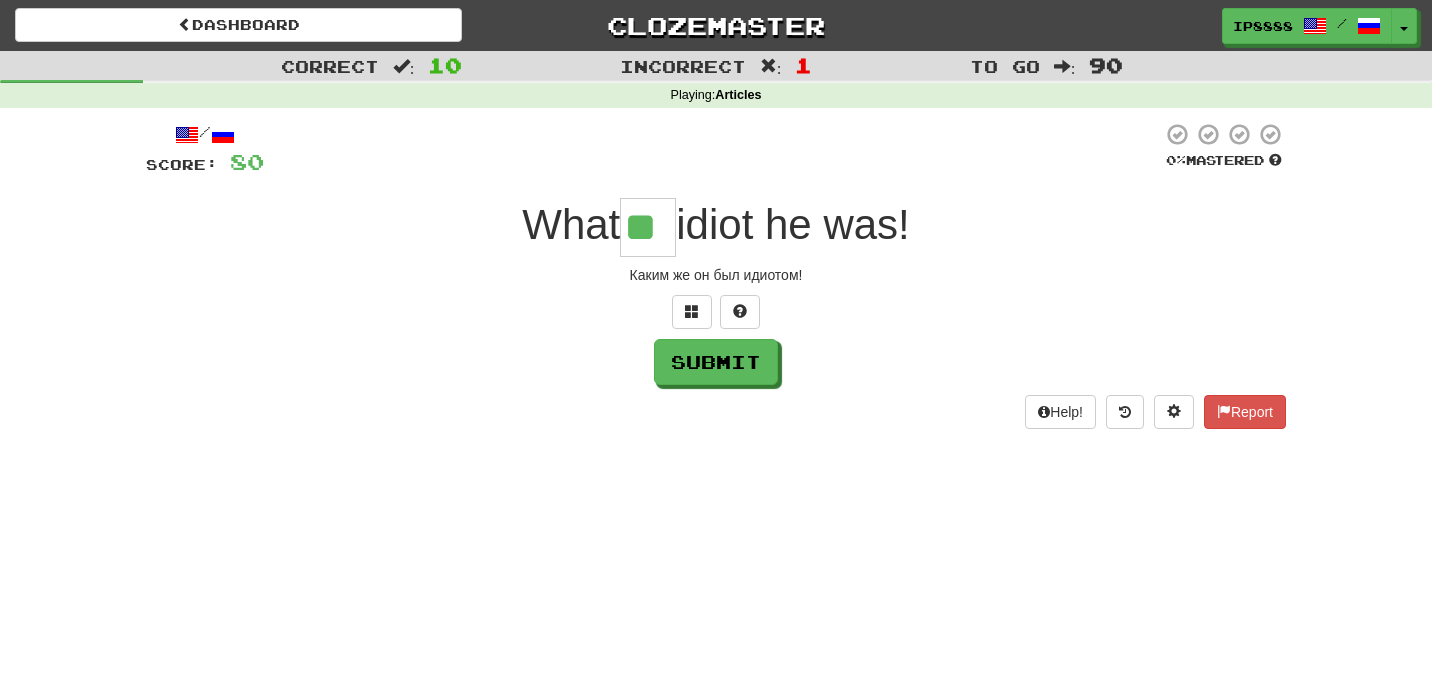 type on "**" 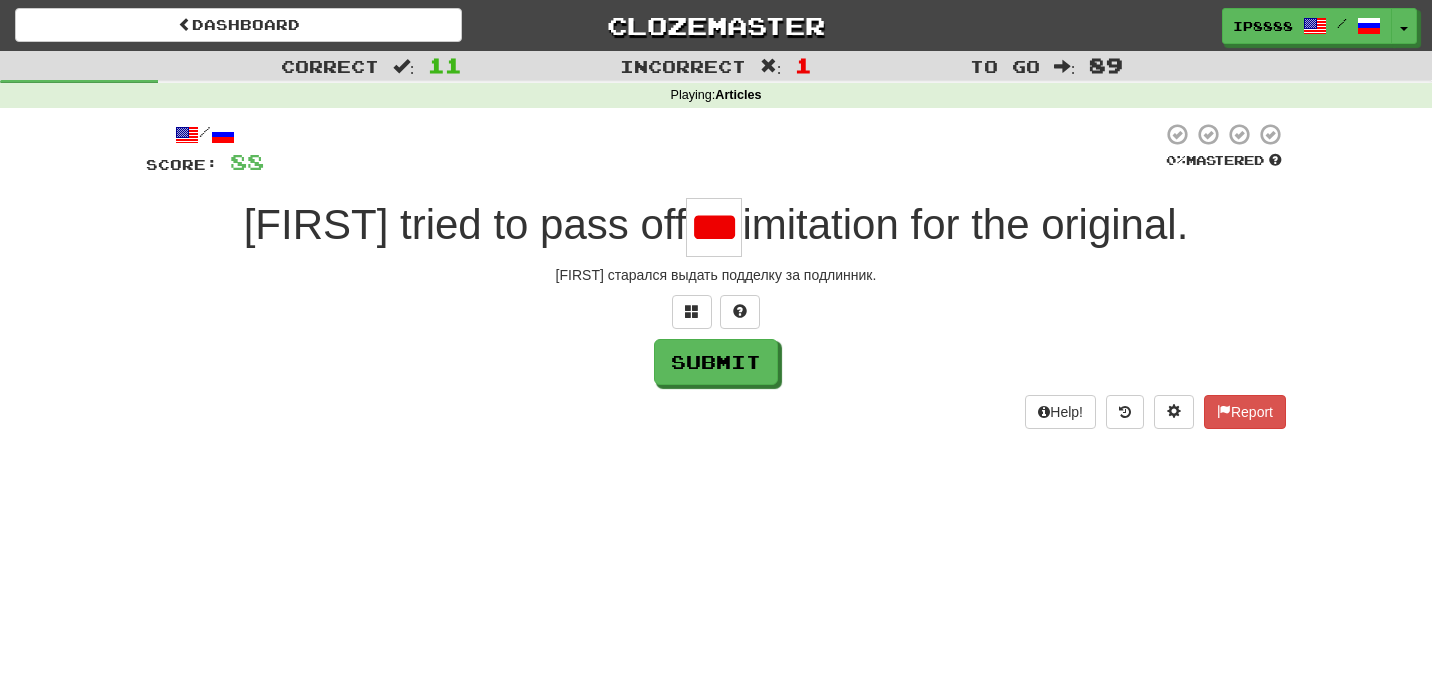 scroll, scrollTop: 0, scrollLeft: 11, axis: horizontal 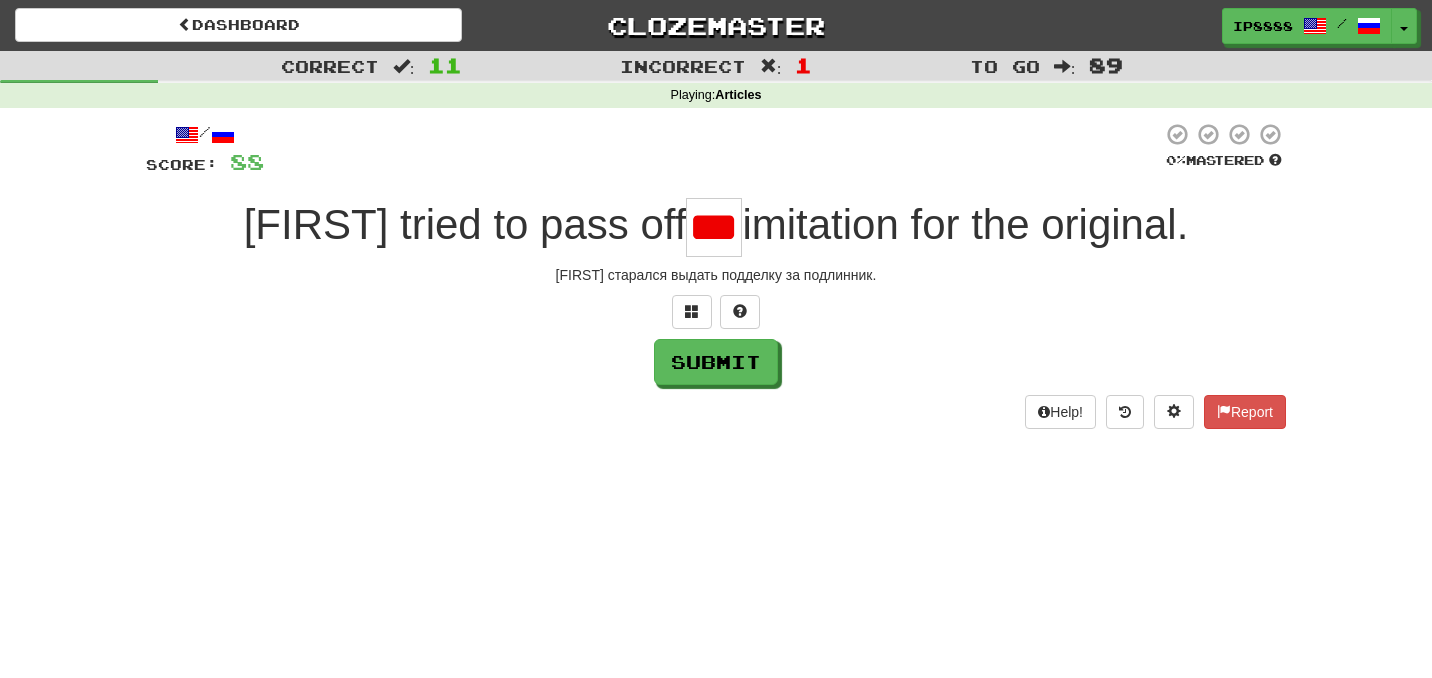 type on "**" 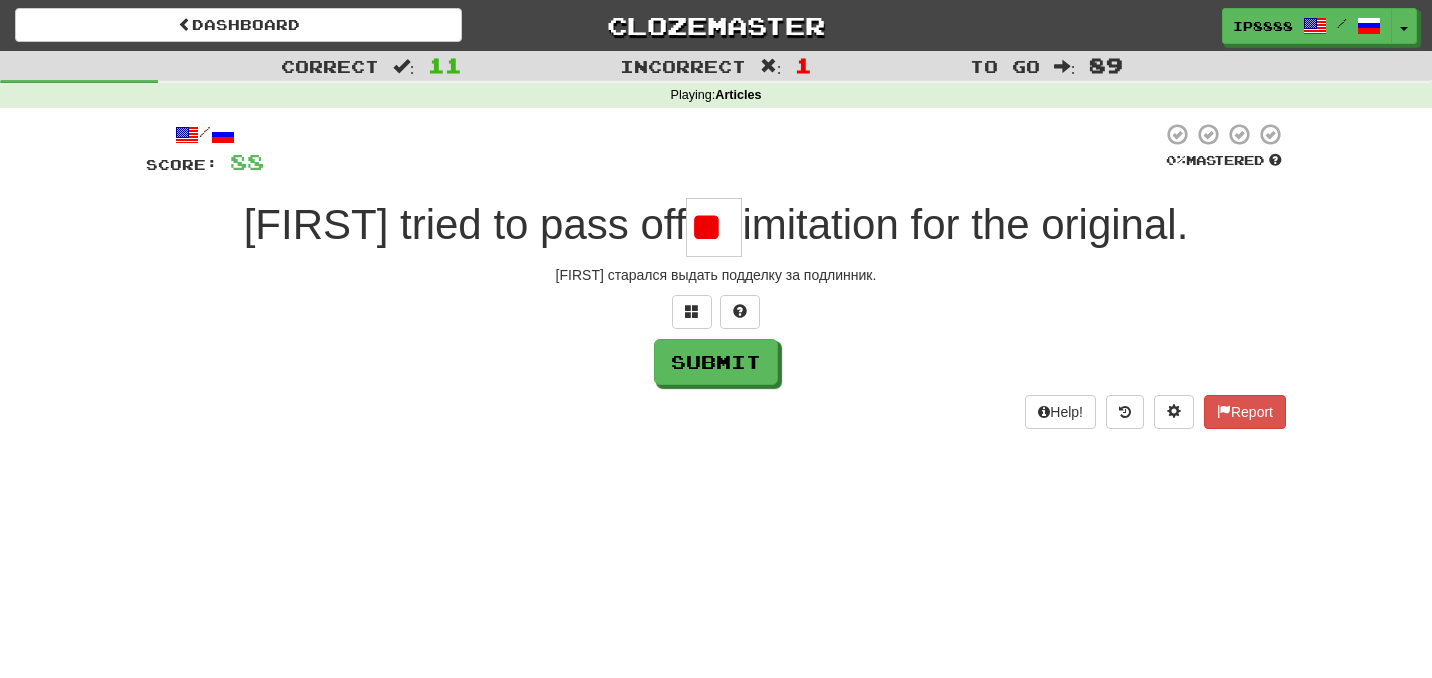 scroll, scrollTop: 0, scrollLeft: 0, axis: both 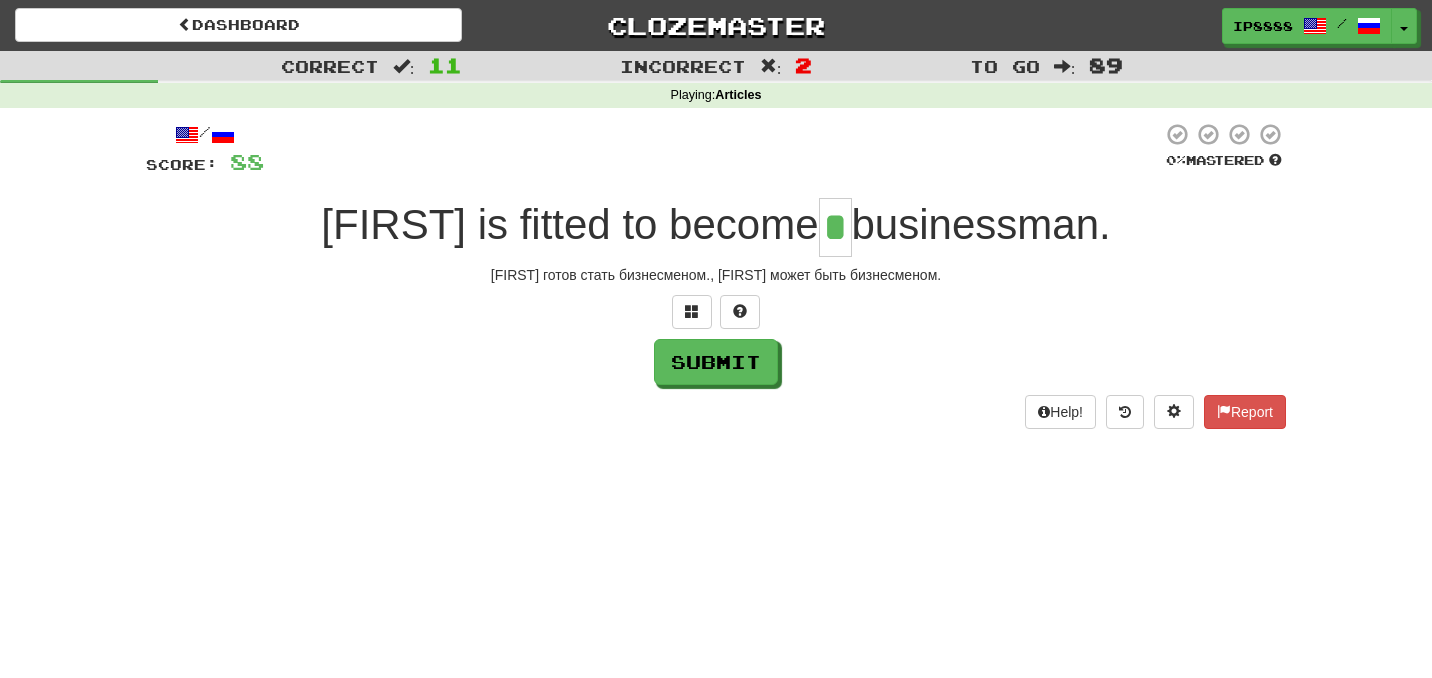 type on "*" 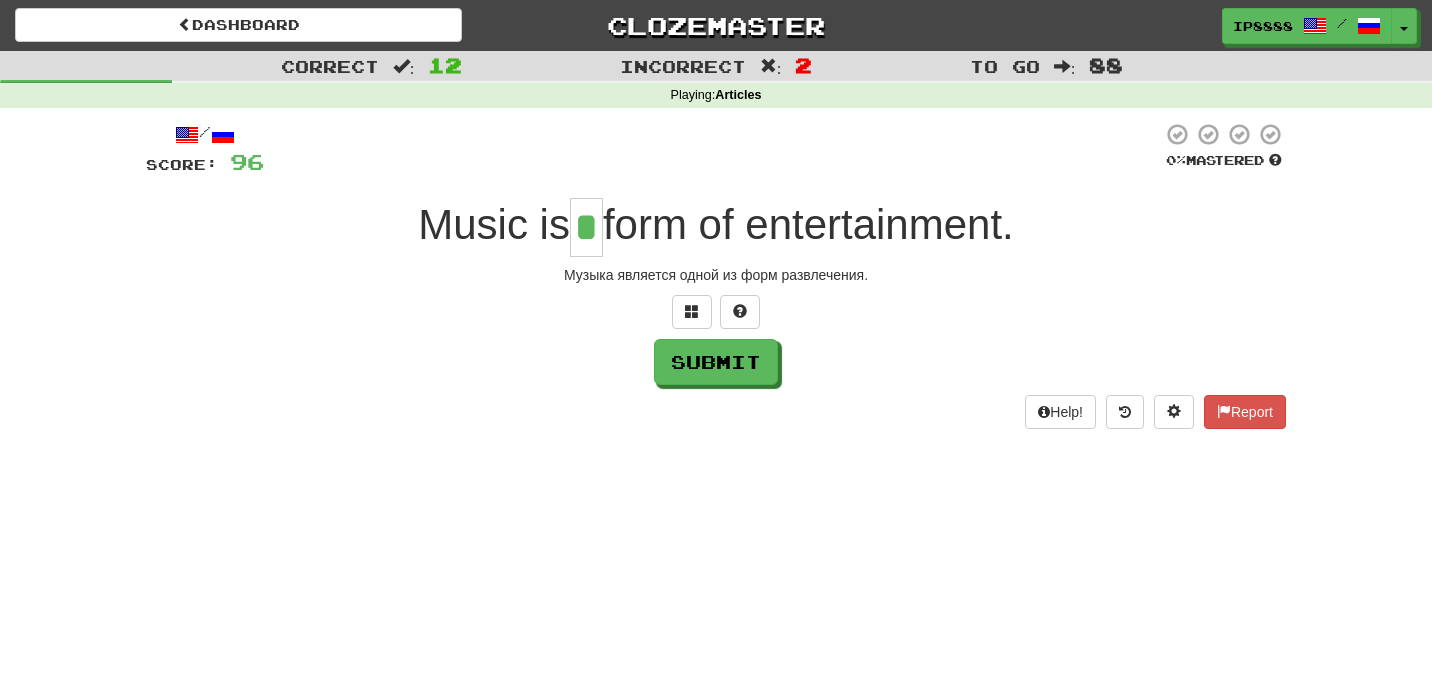 type on "*" 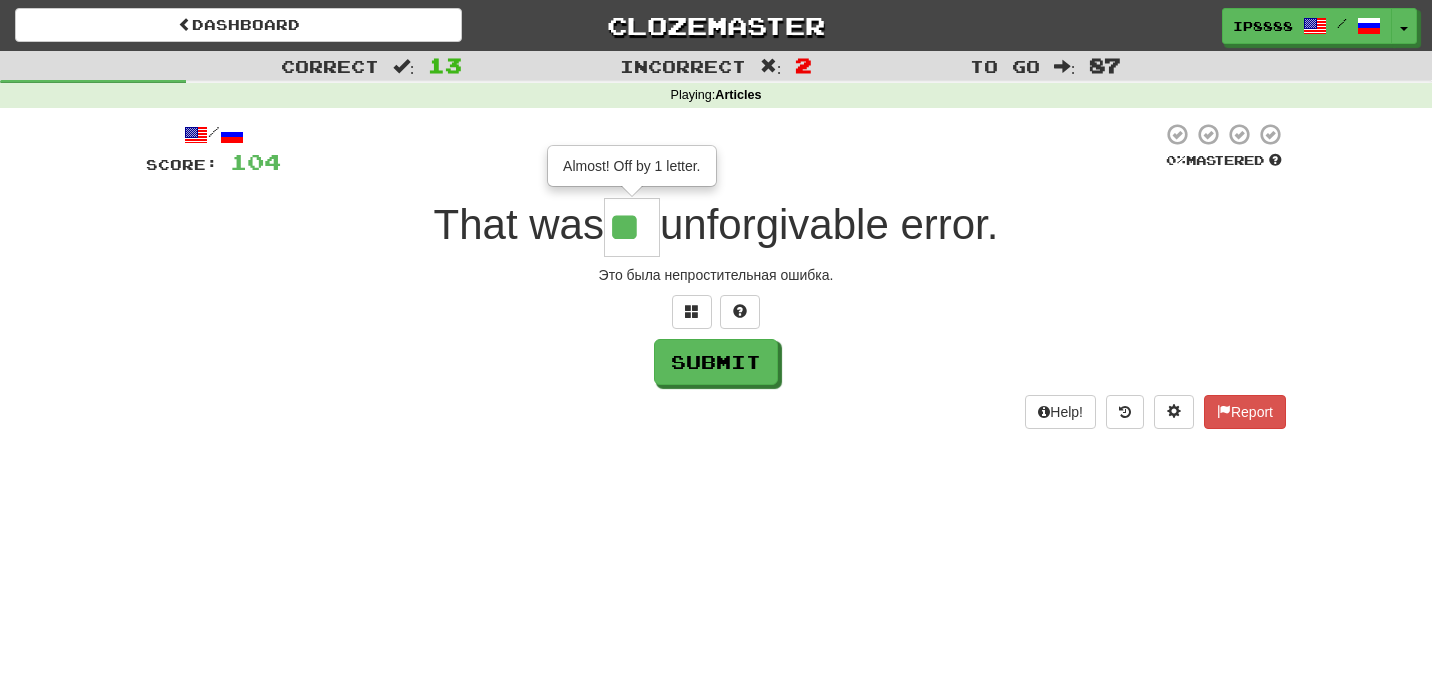 type on "**" 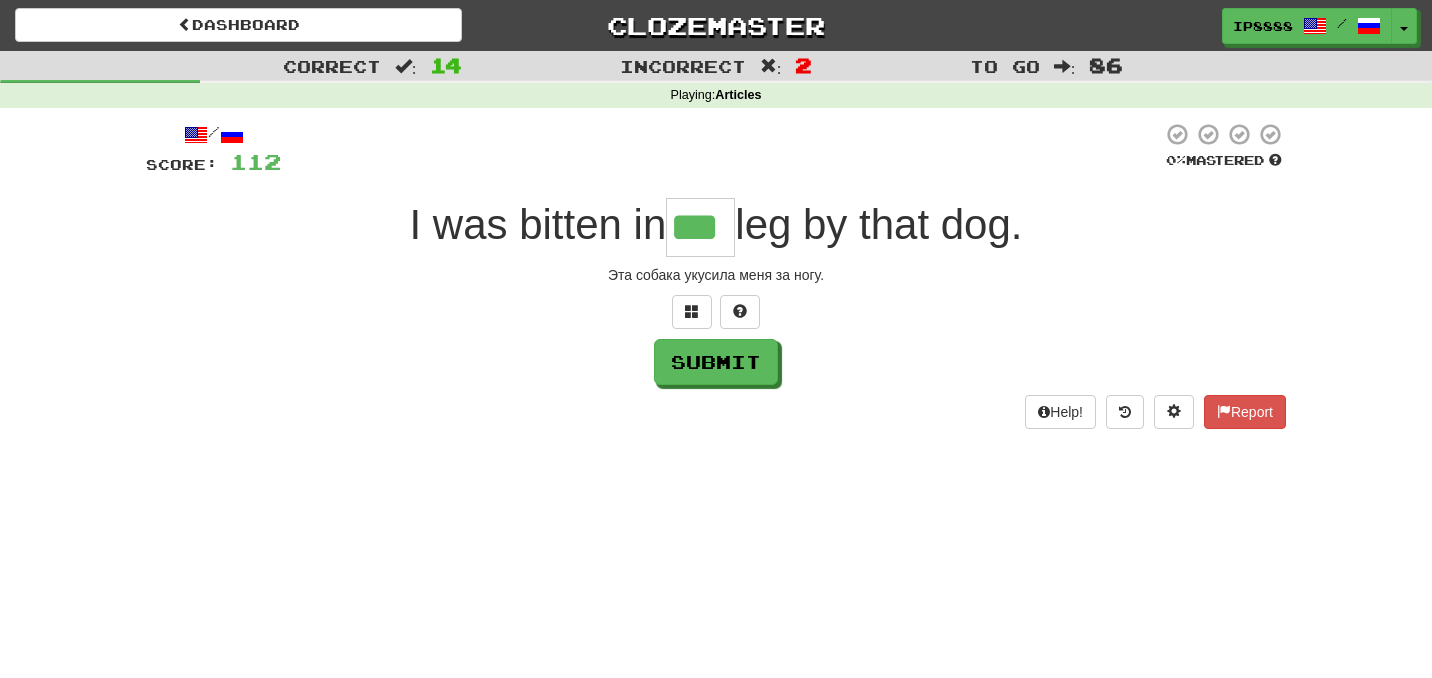 type on "***" 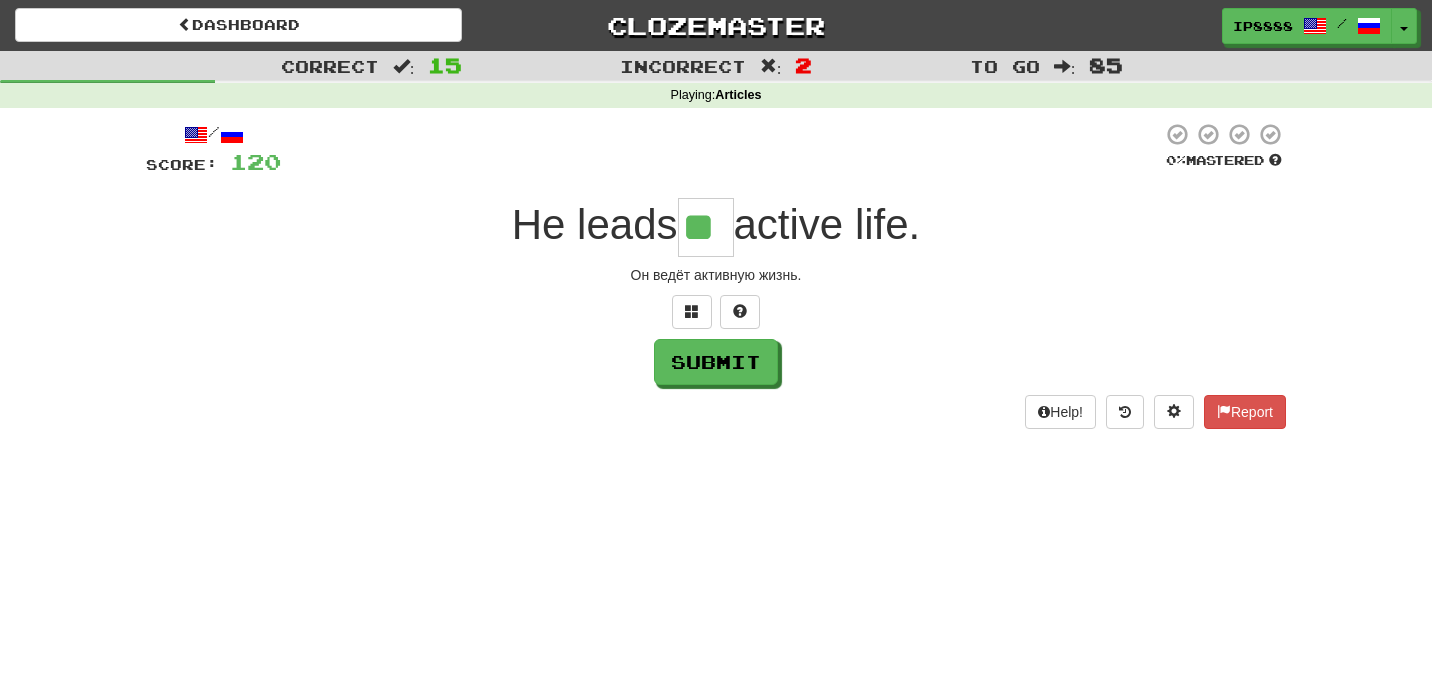 type on "**" 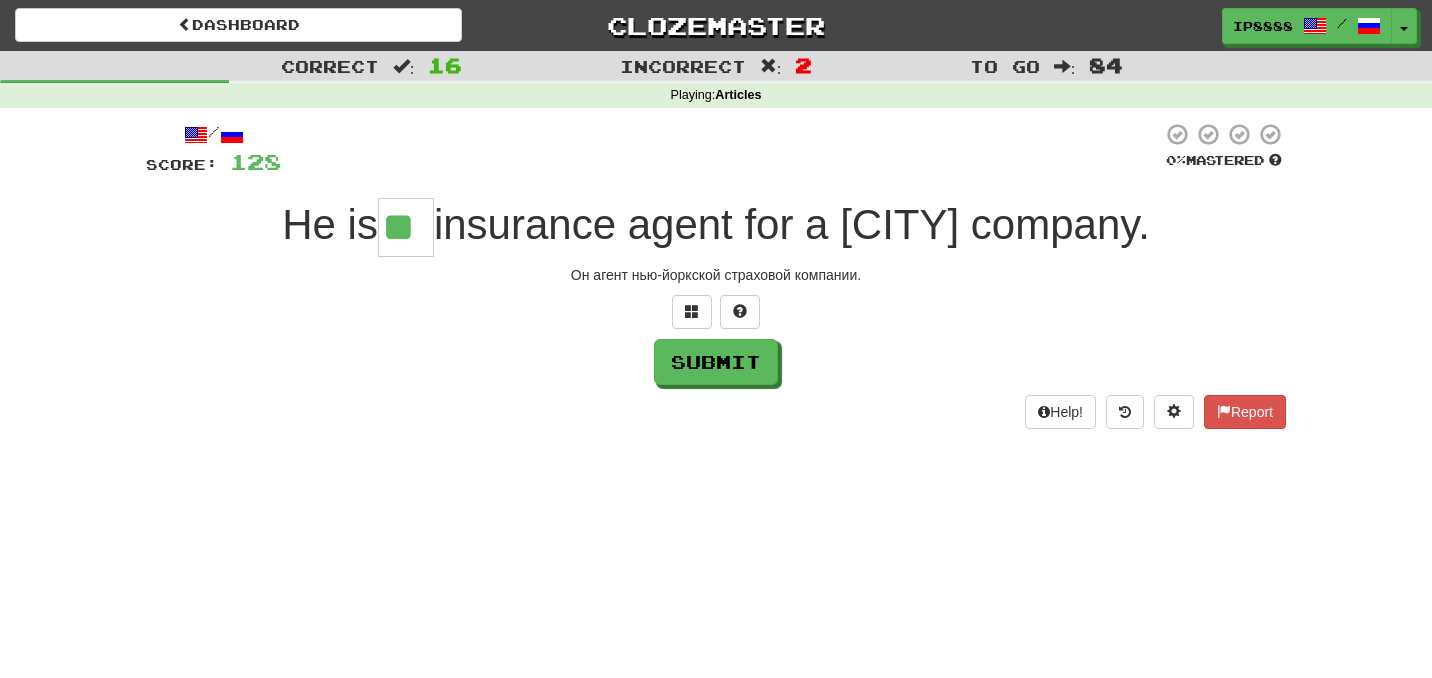 type on "**" 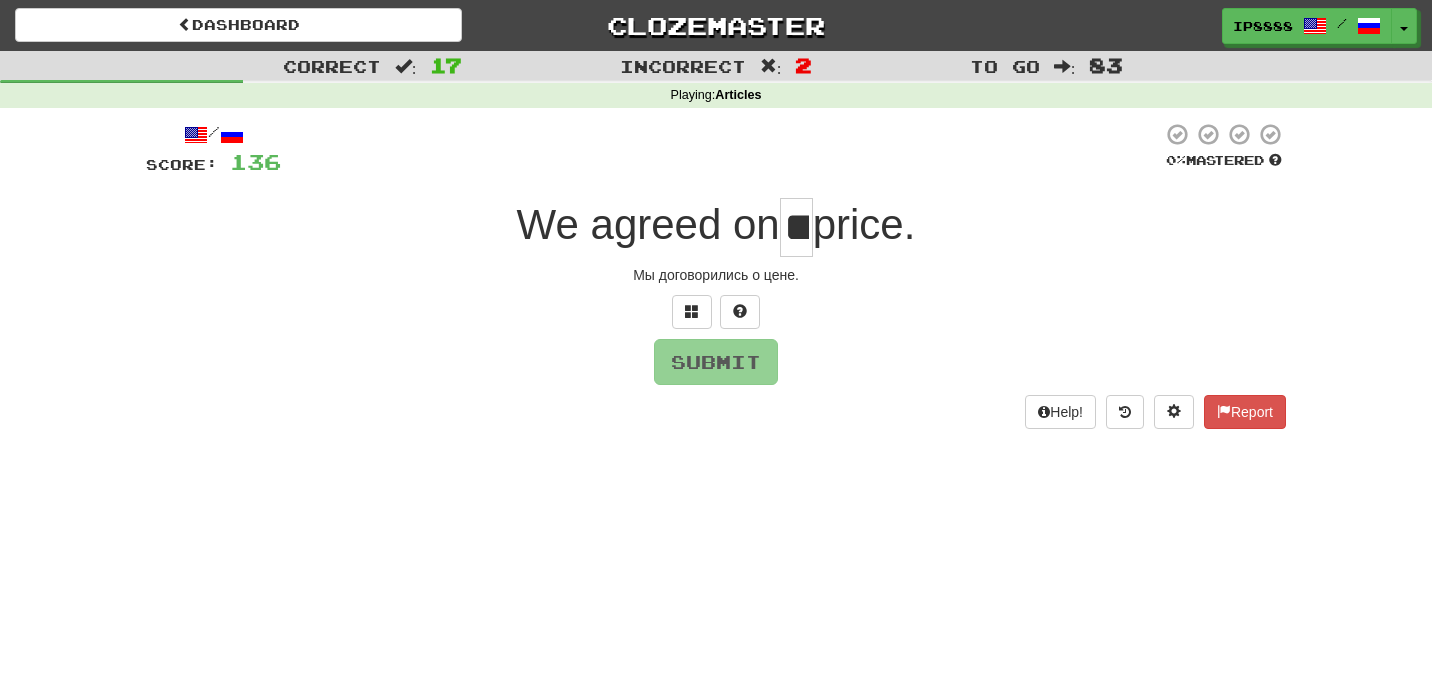 scroll, scrollTop: 0, scrollLeft: 34, axis: horizontal 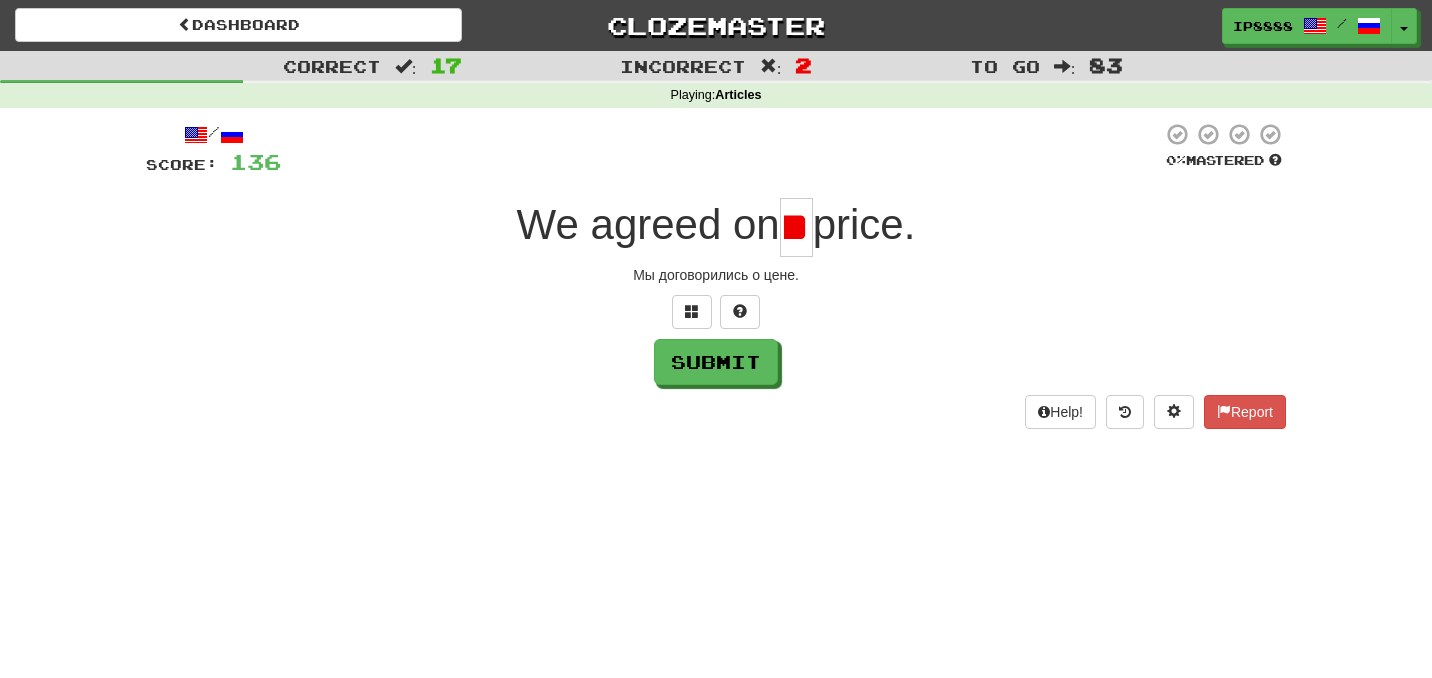 type on "*" 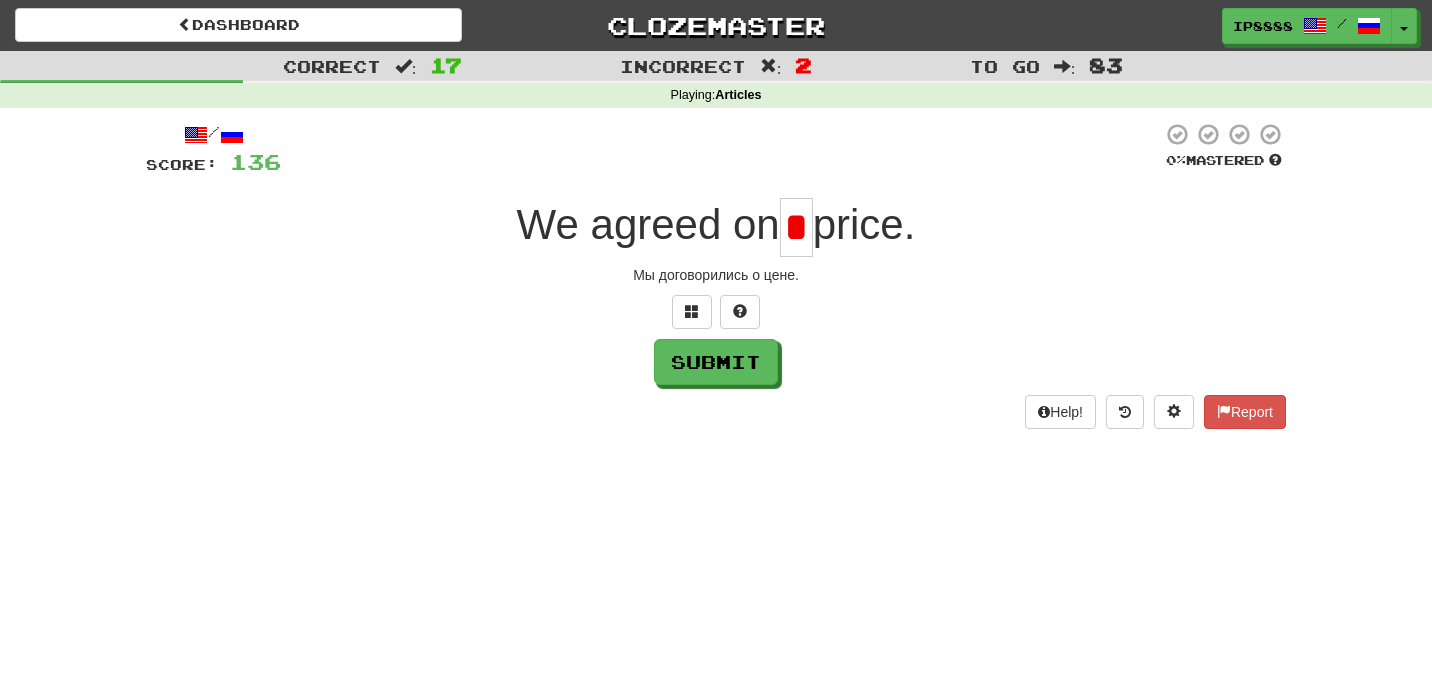 scroll, scrollTop: 0, scrollLeft: 0, axis: both 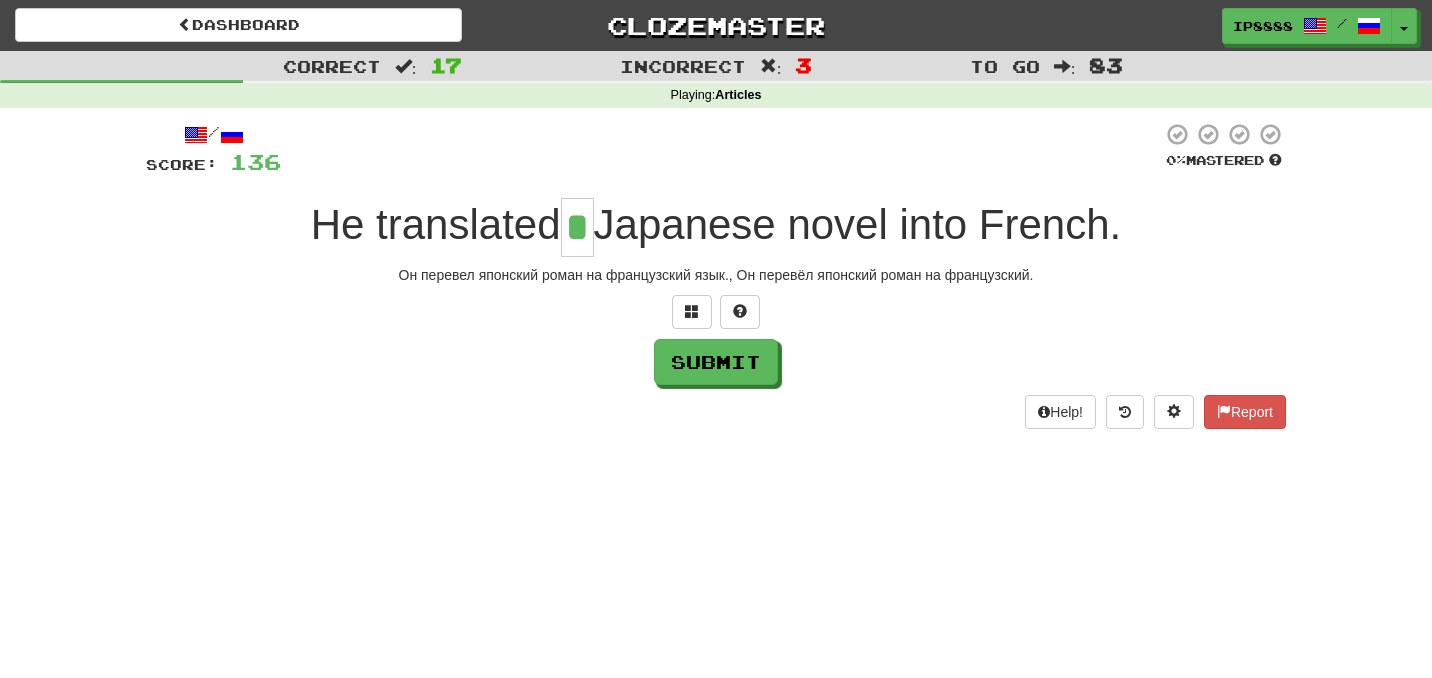 type on "*" 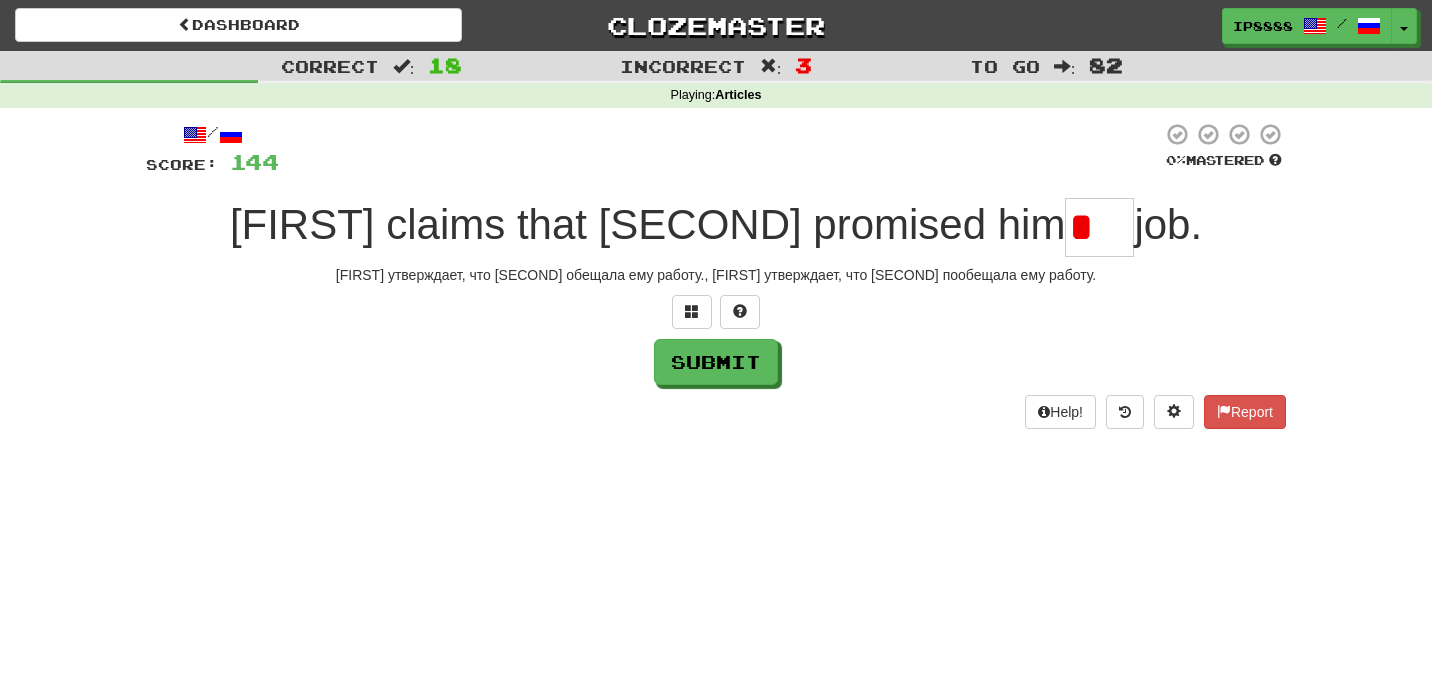 type on "***" 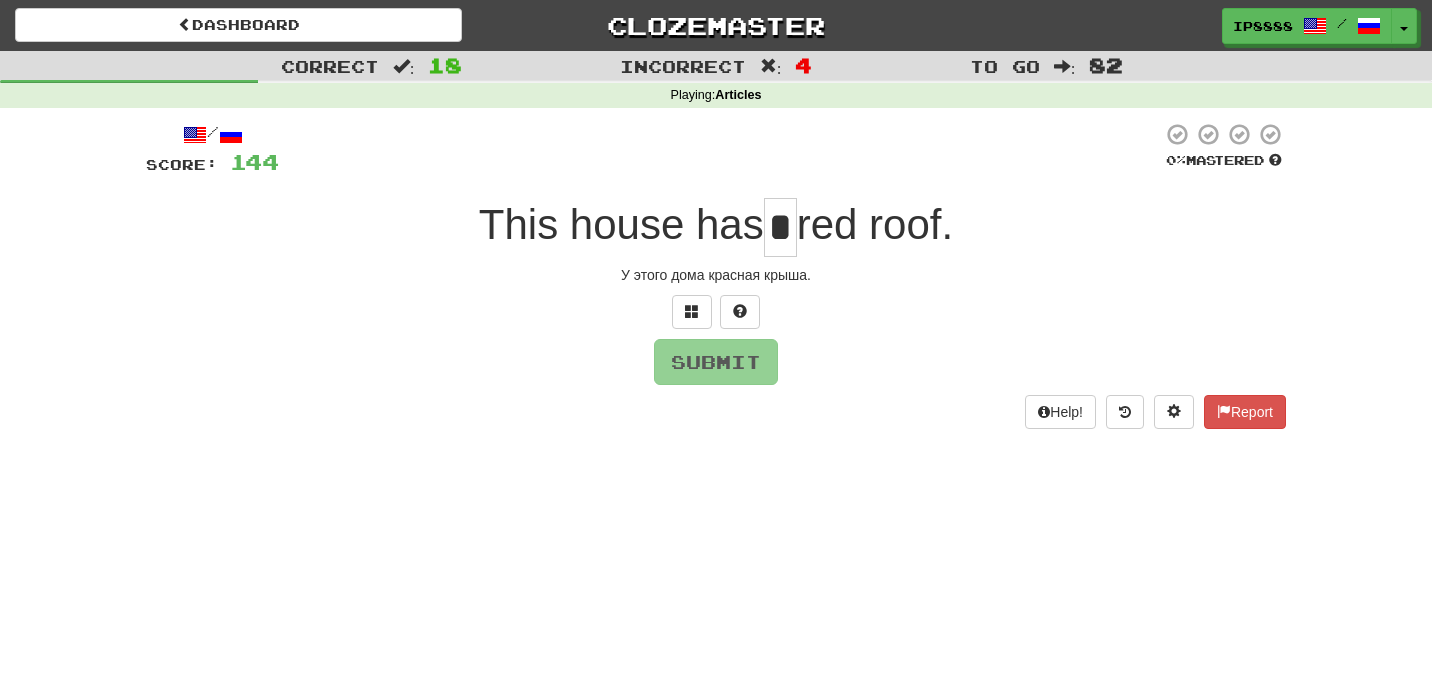 type on "*" 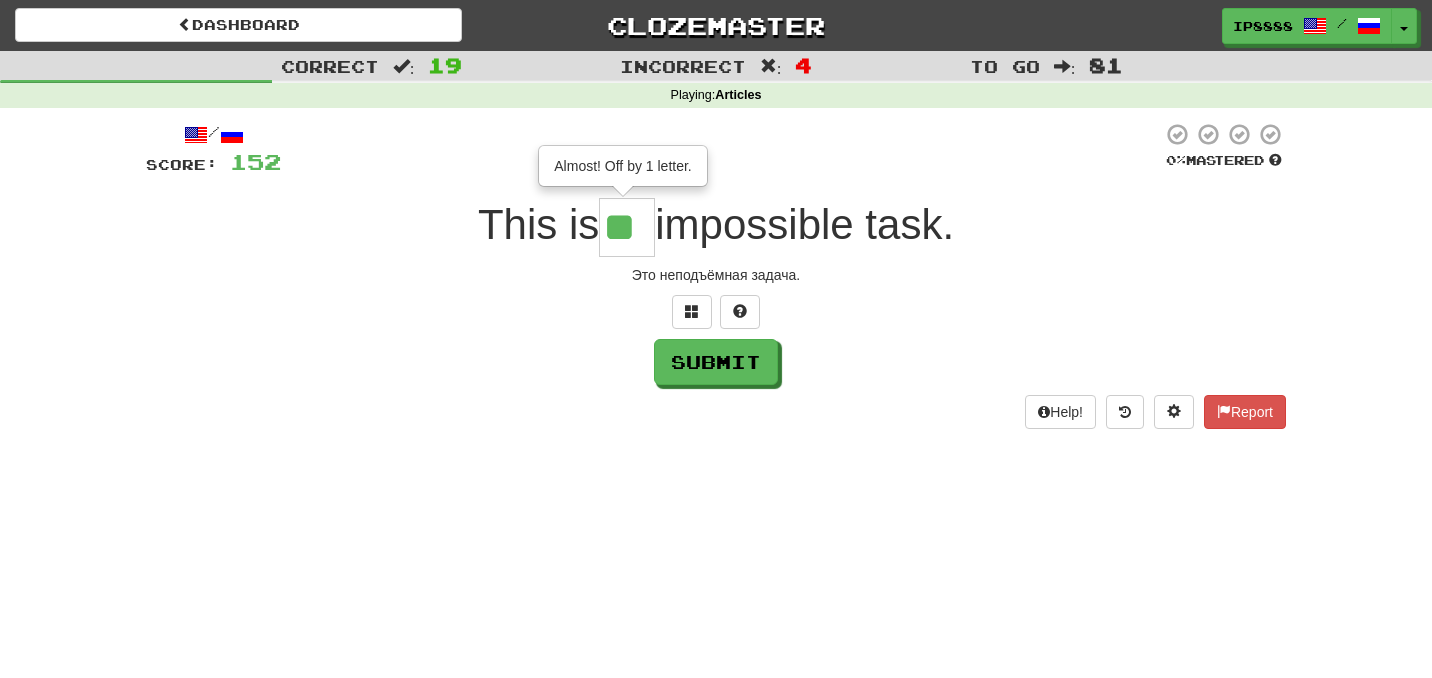 type on "**" 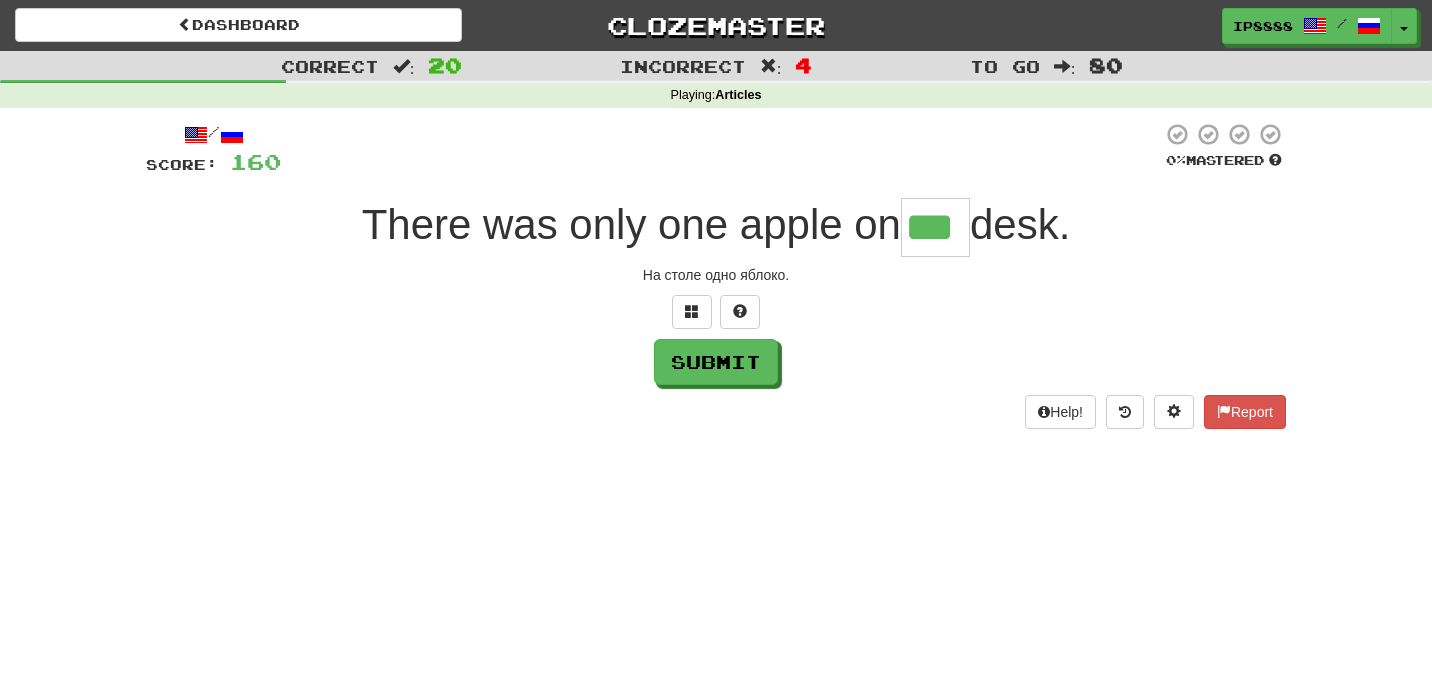 type on "***" 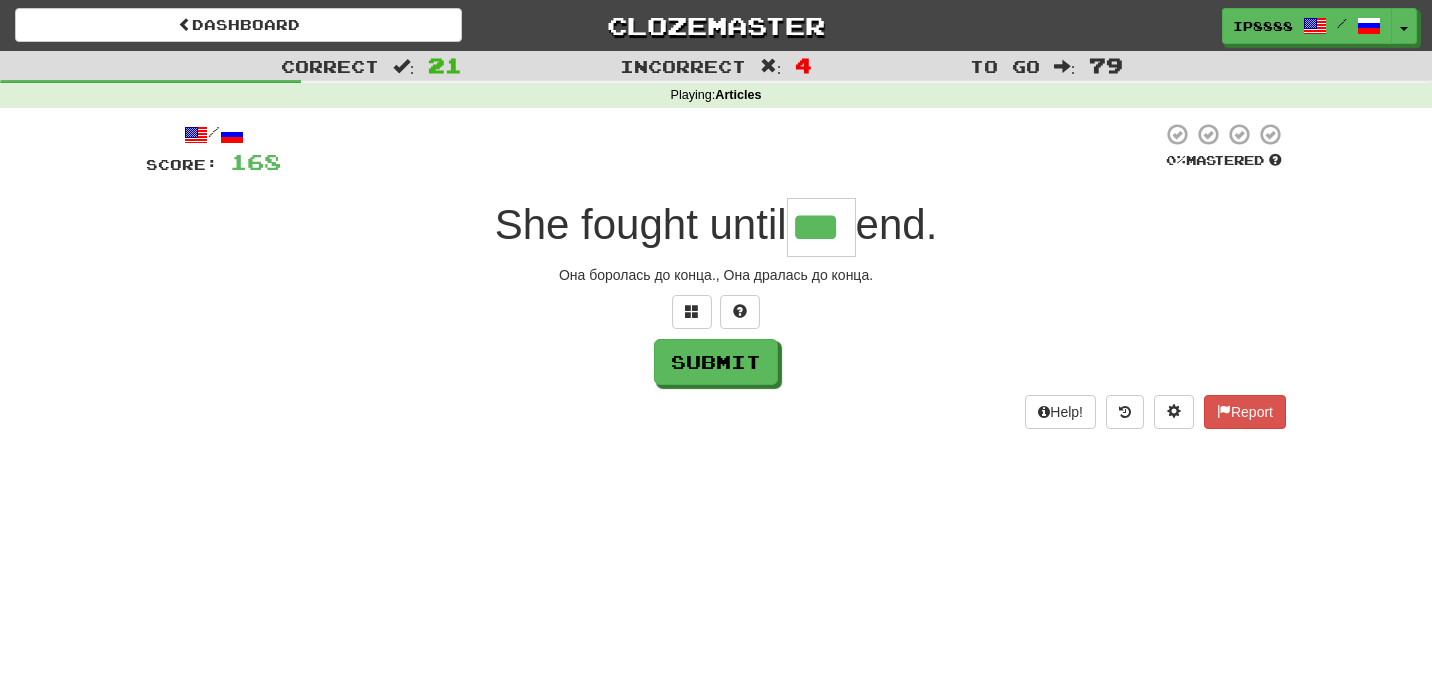 type on "***" 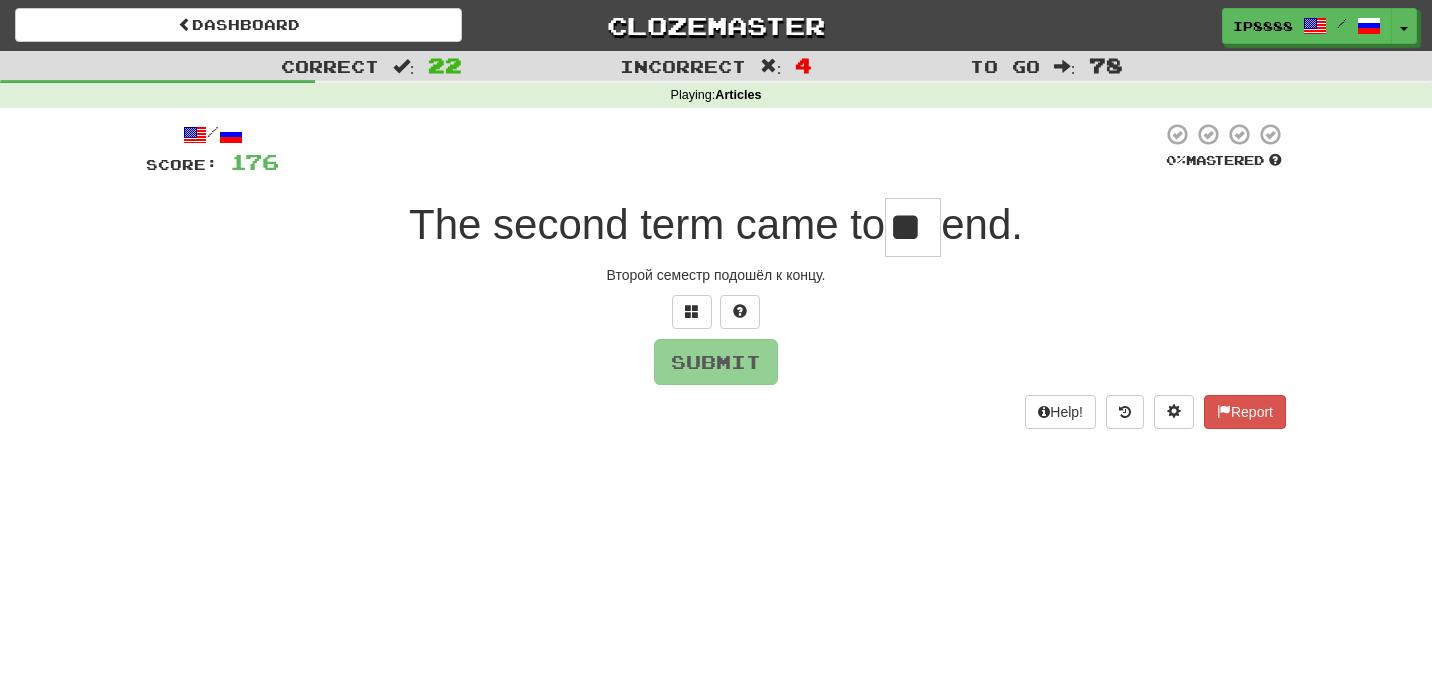 type on "***" 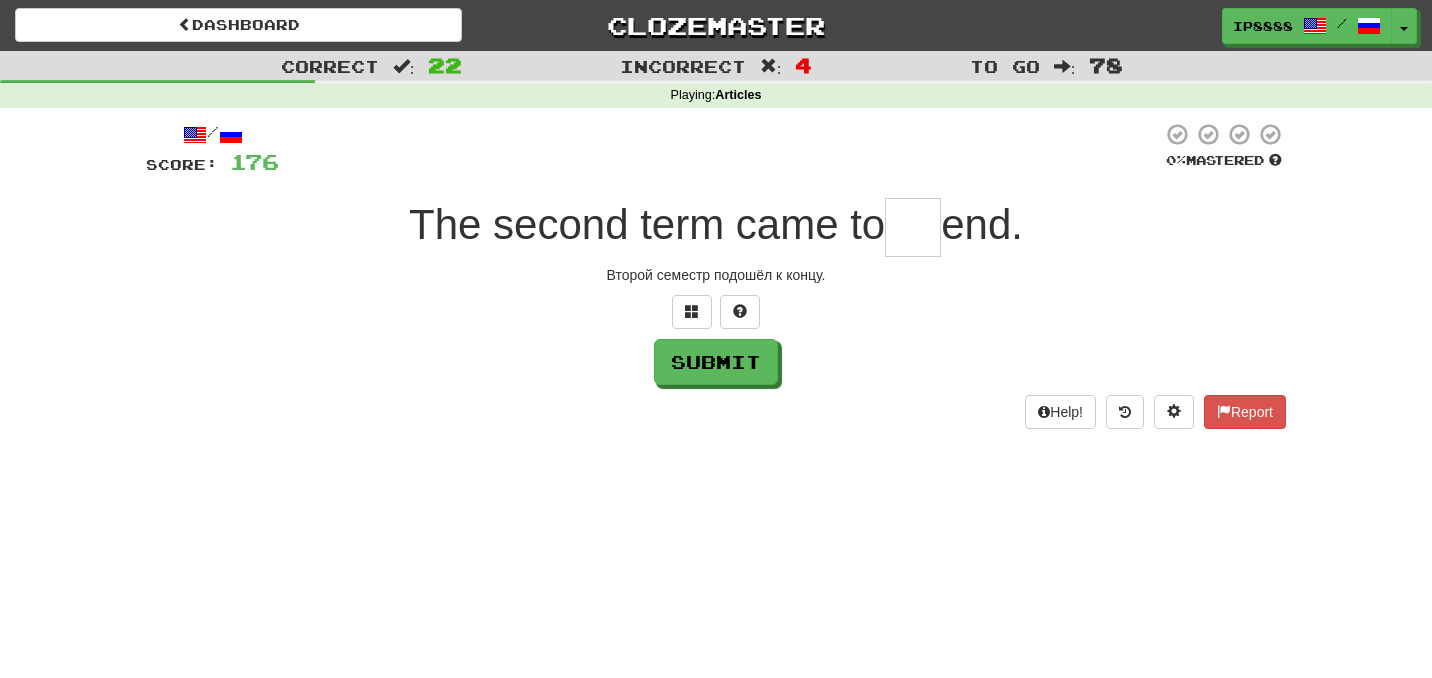 scroll, scrollTop: 0, scrollLeft: 0, axis: both 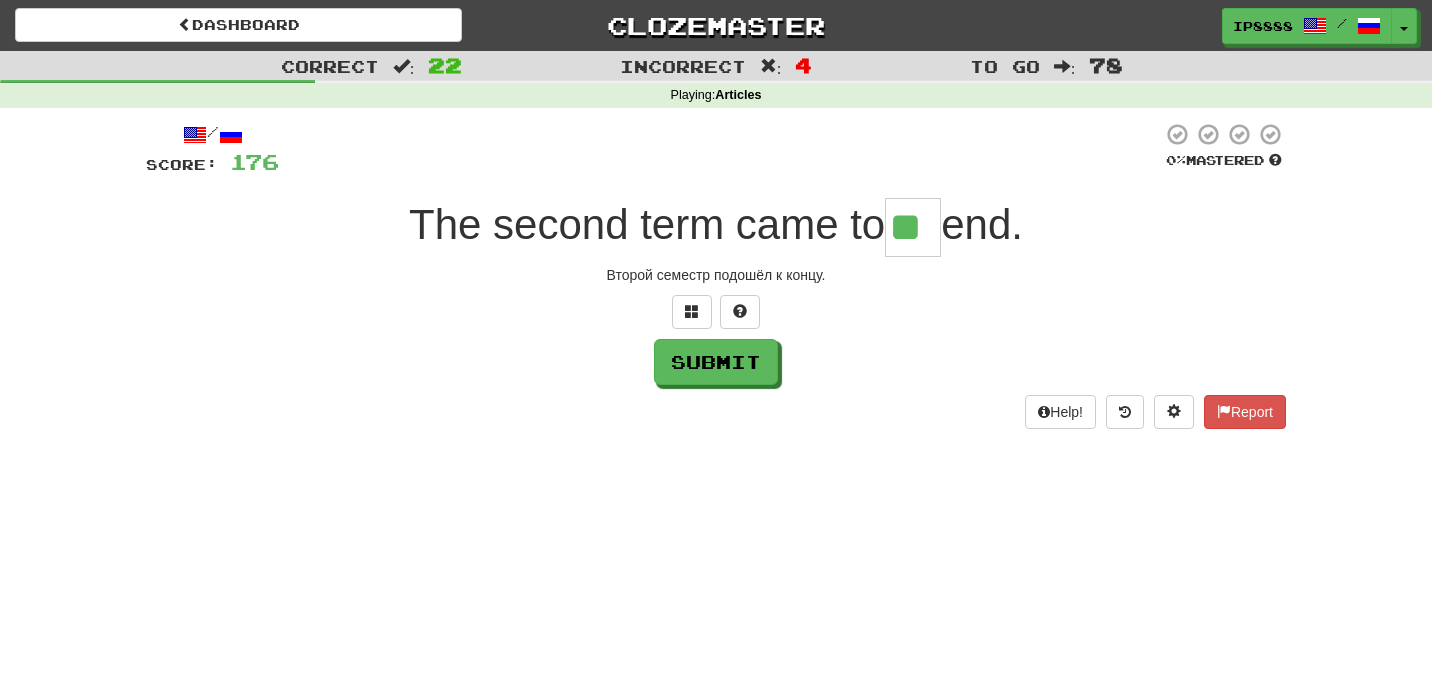 type on "**" 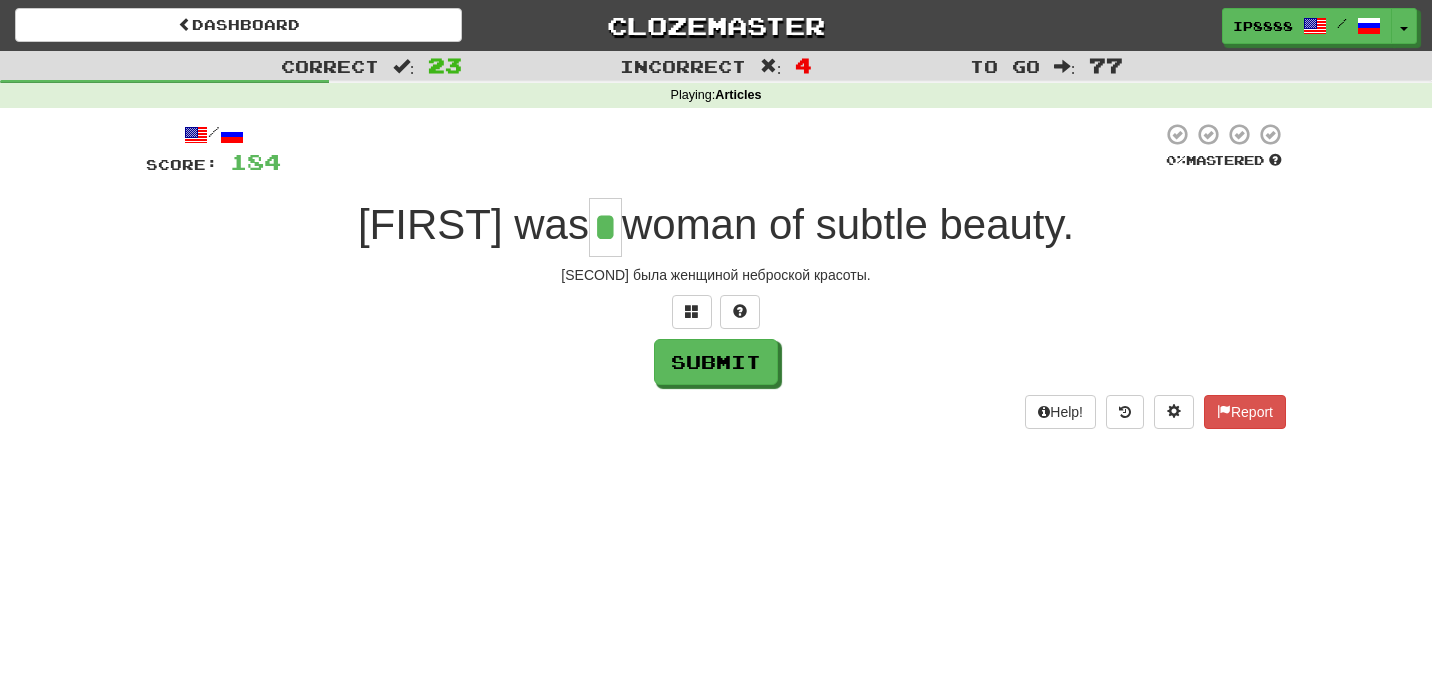 type on "*" 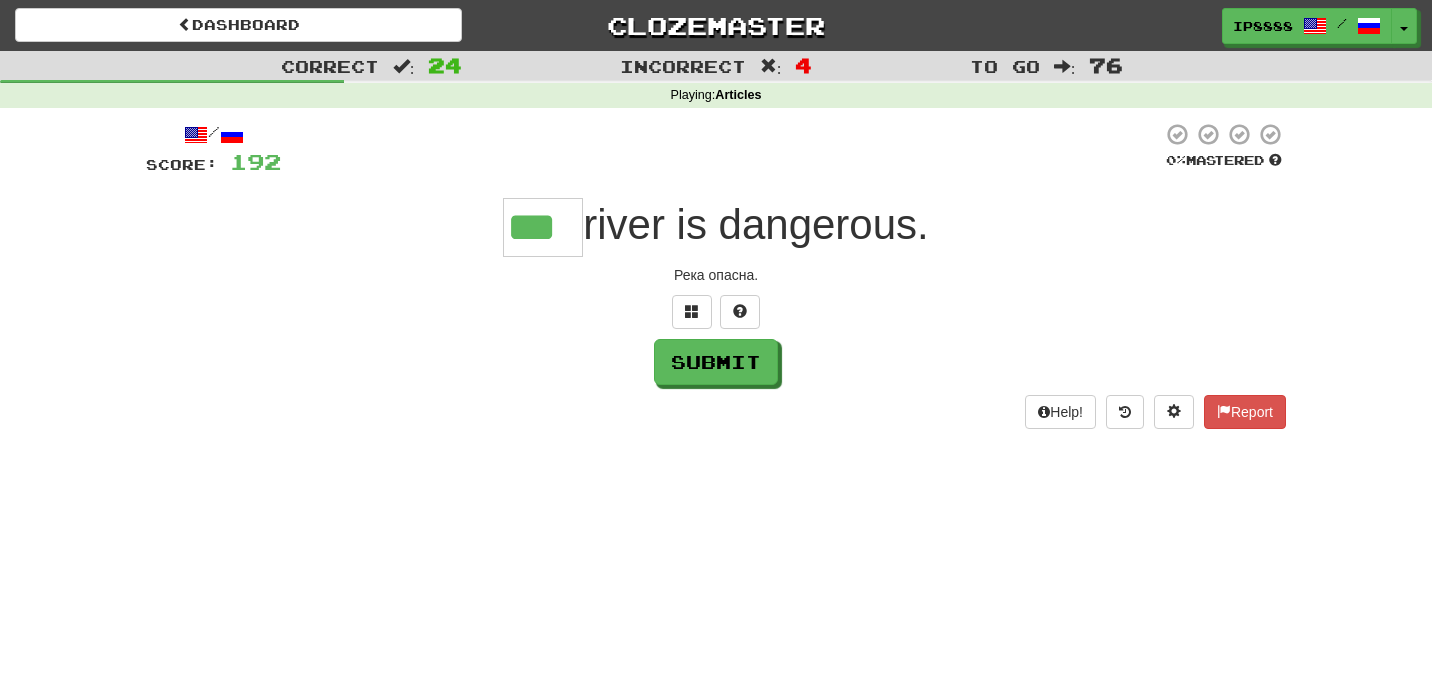 type on "***" 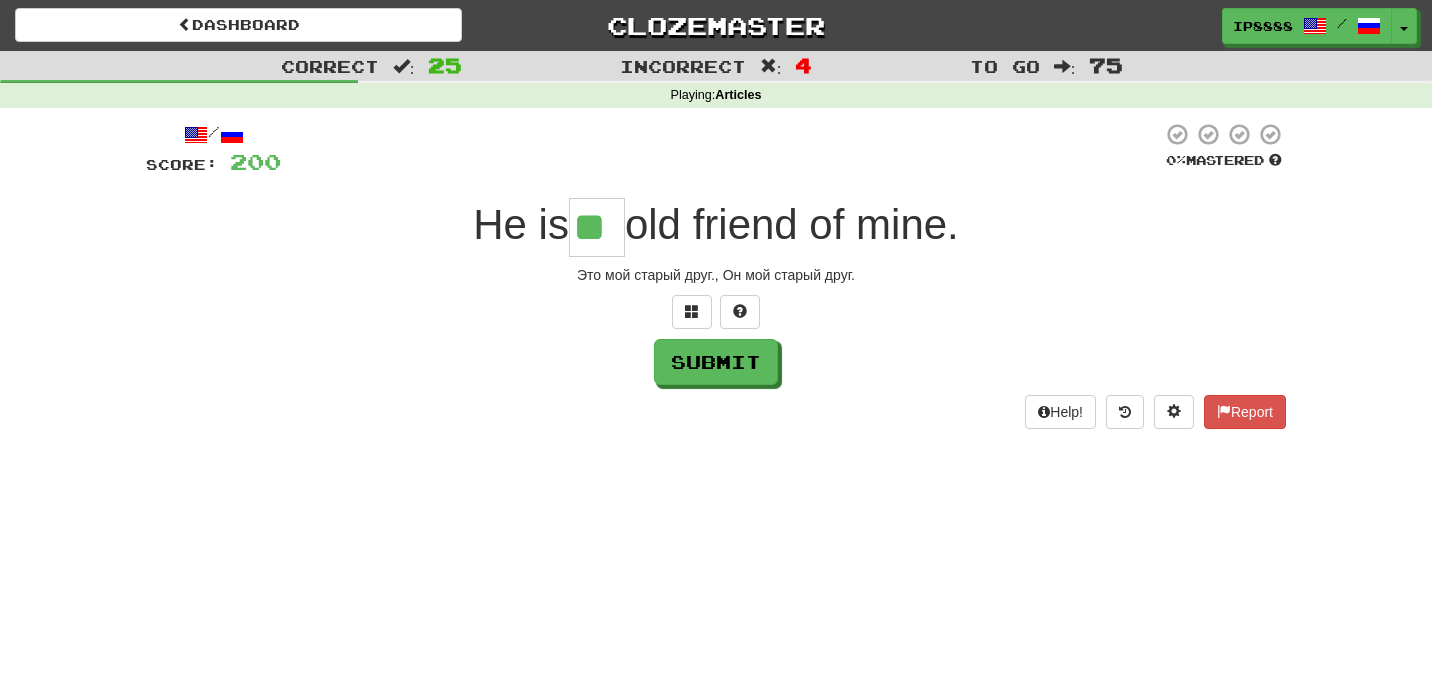 type on "**" 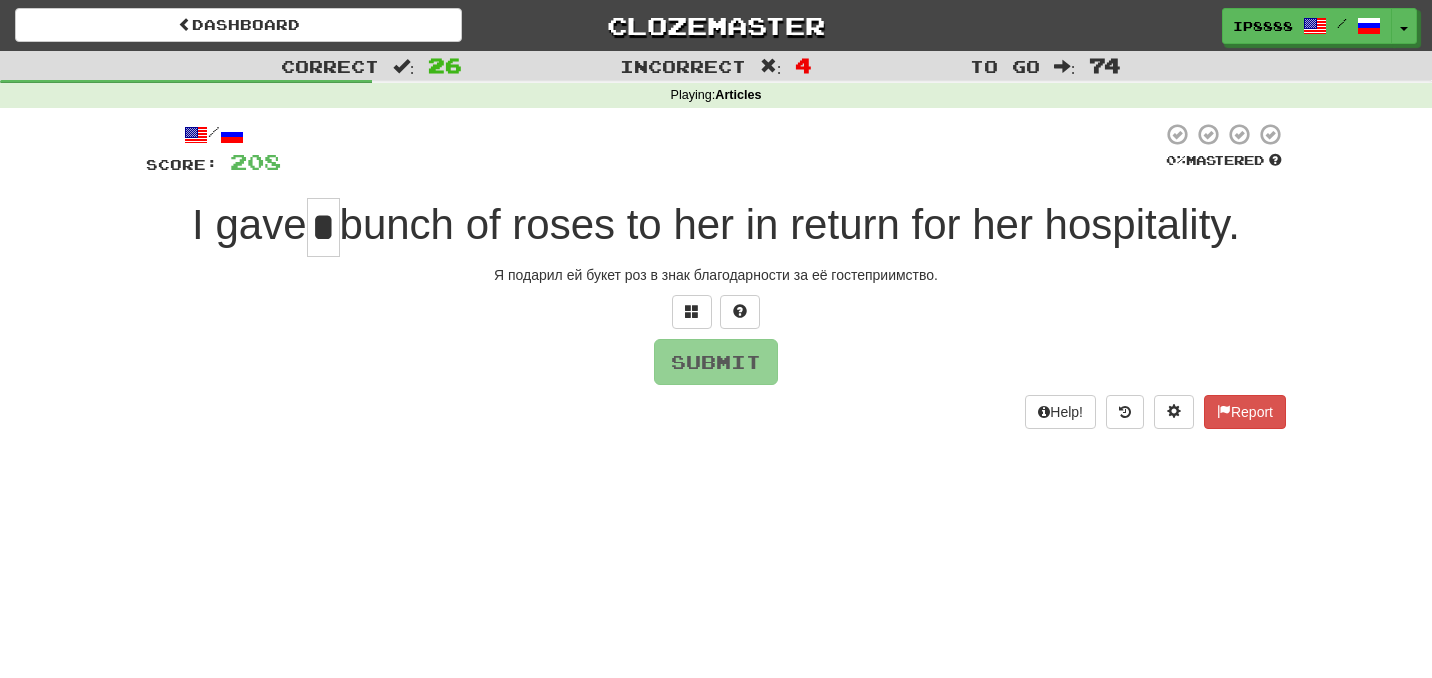type on "*" 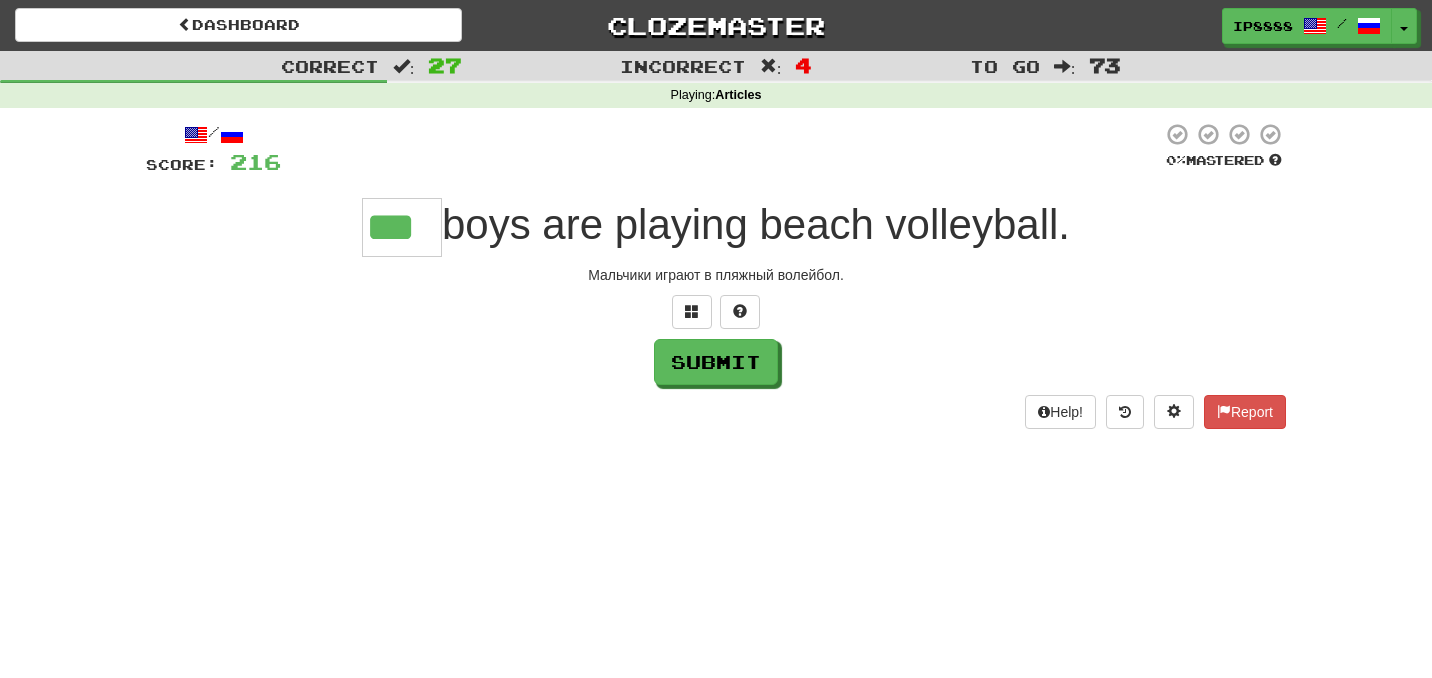 type on "***" 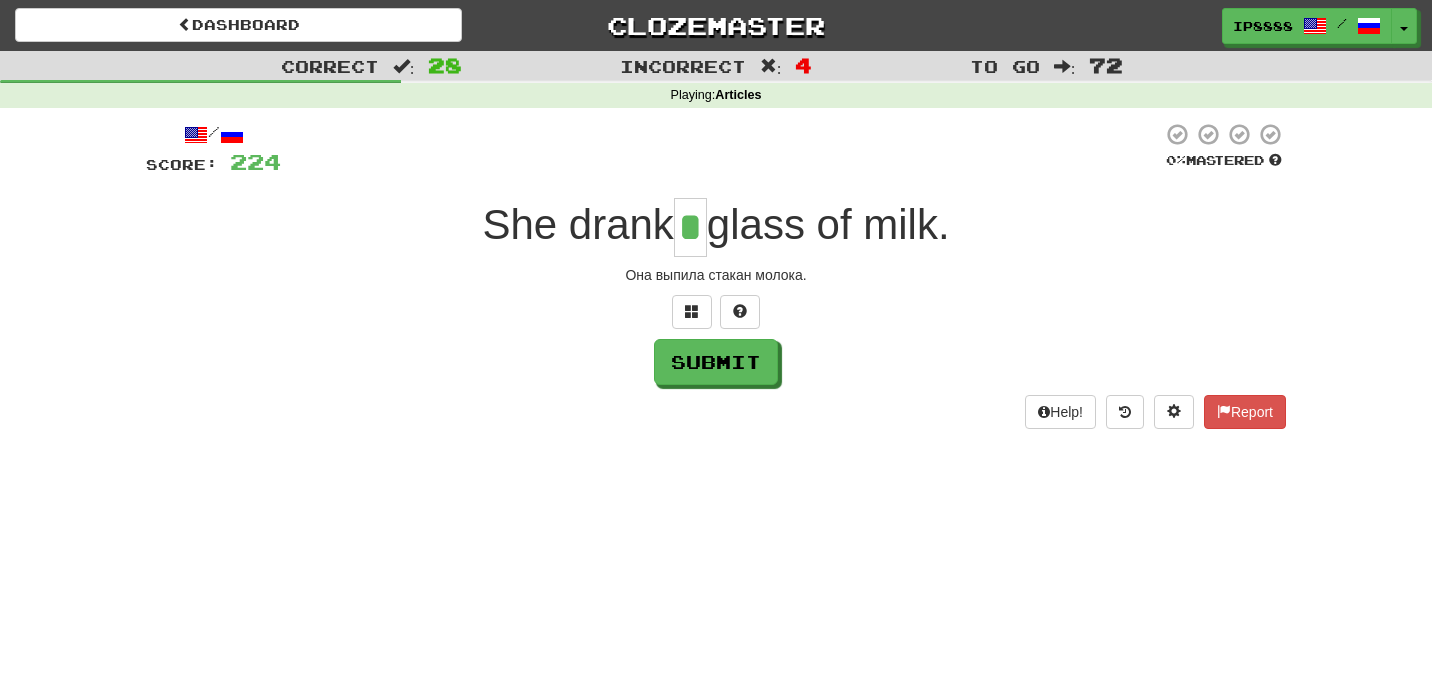 type on "*" 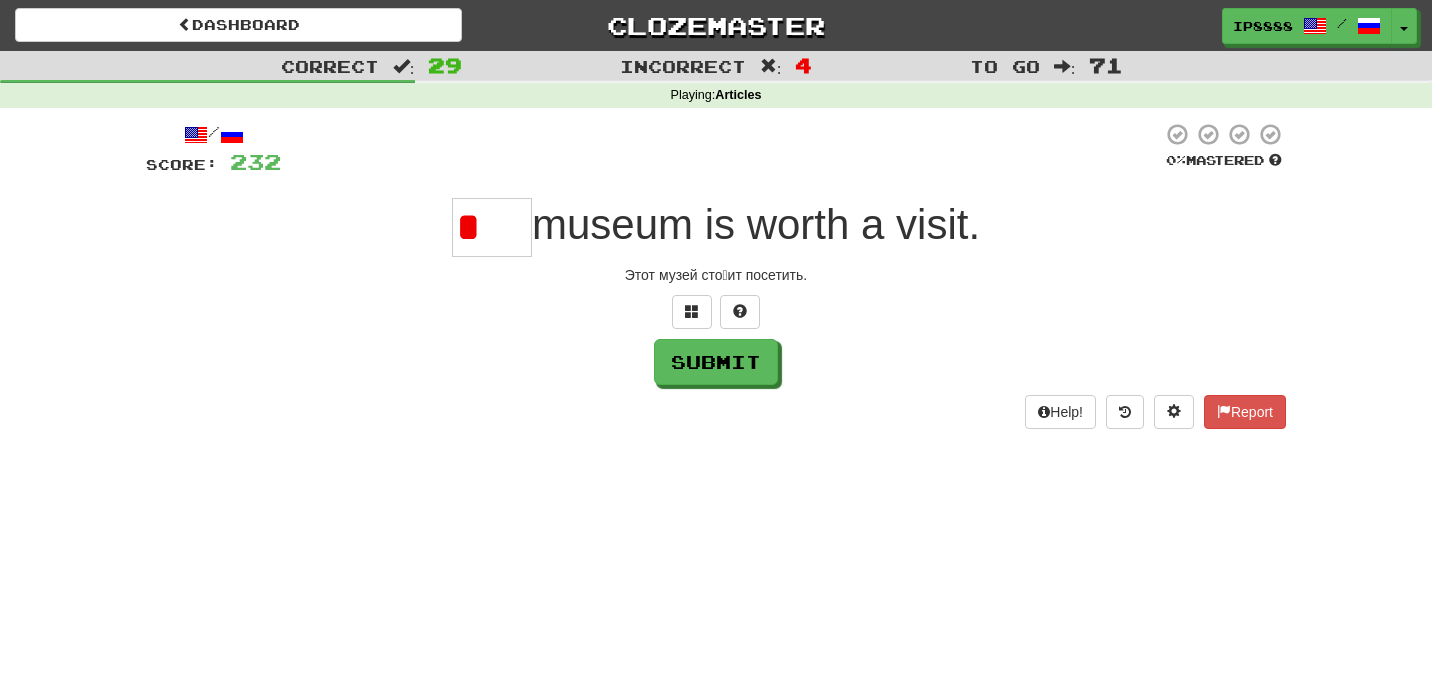 type on "***" 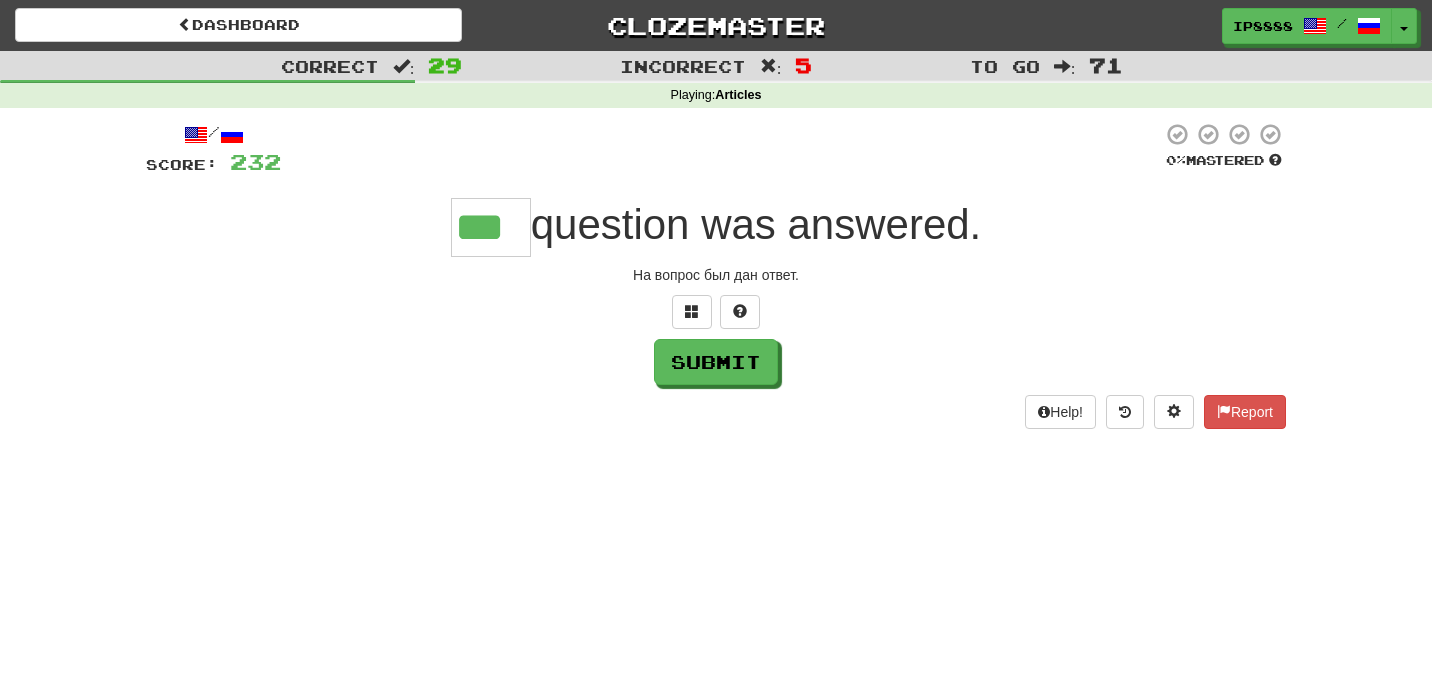 type on "***" 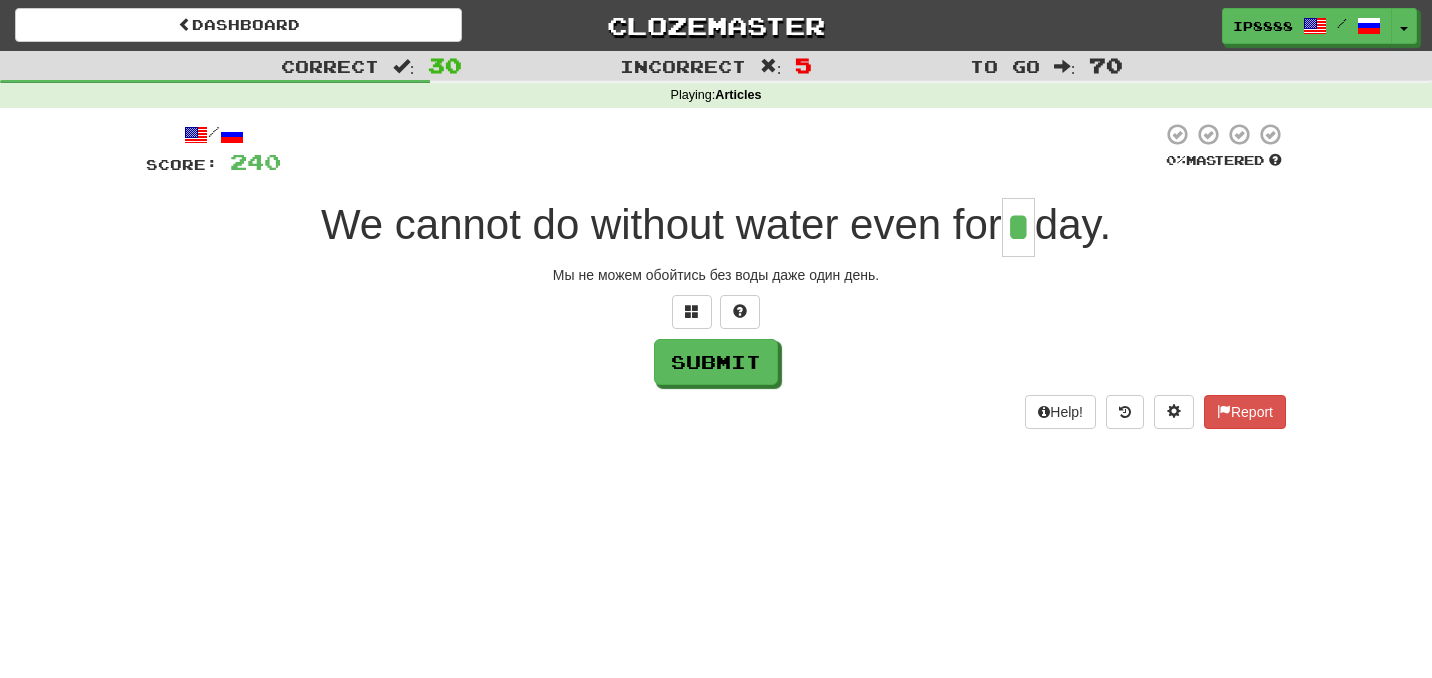 scroll, scrollTop: 0, scrollLeft: 0, axis: both 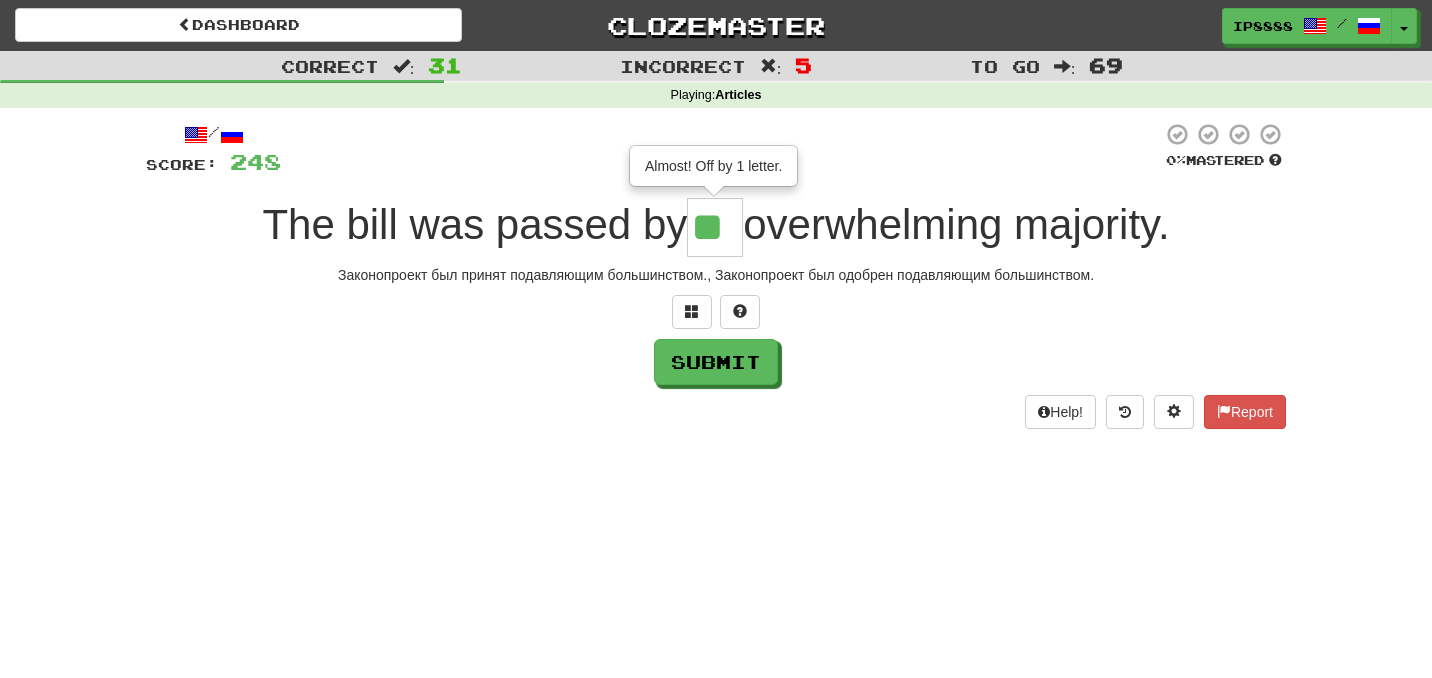 type on "**" 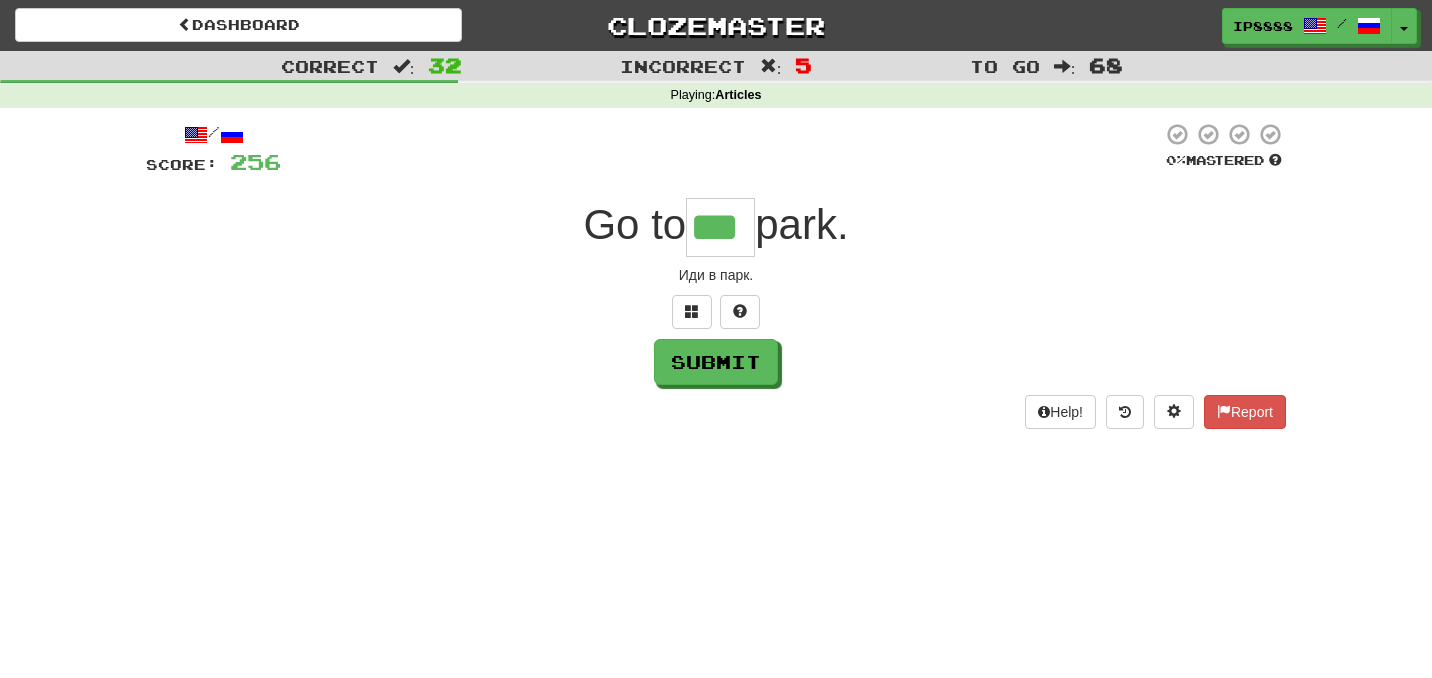 type on "***" 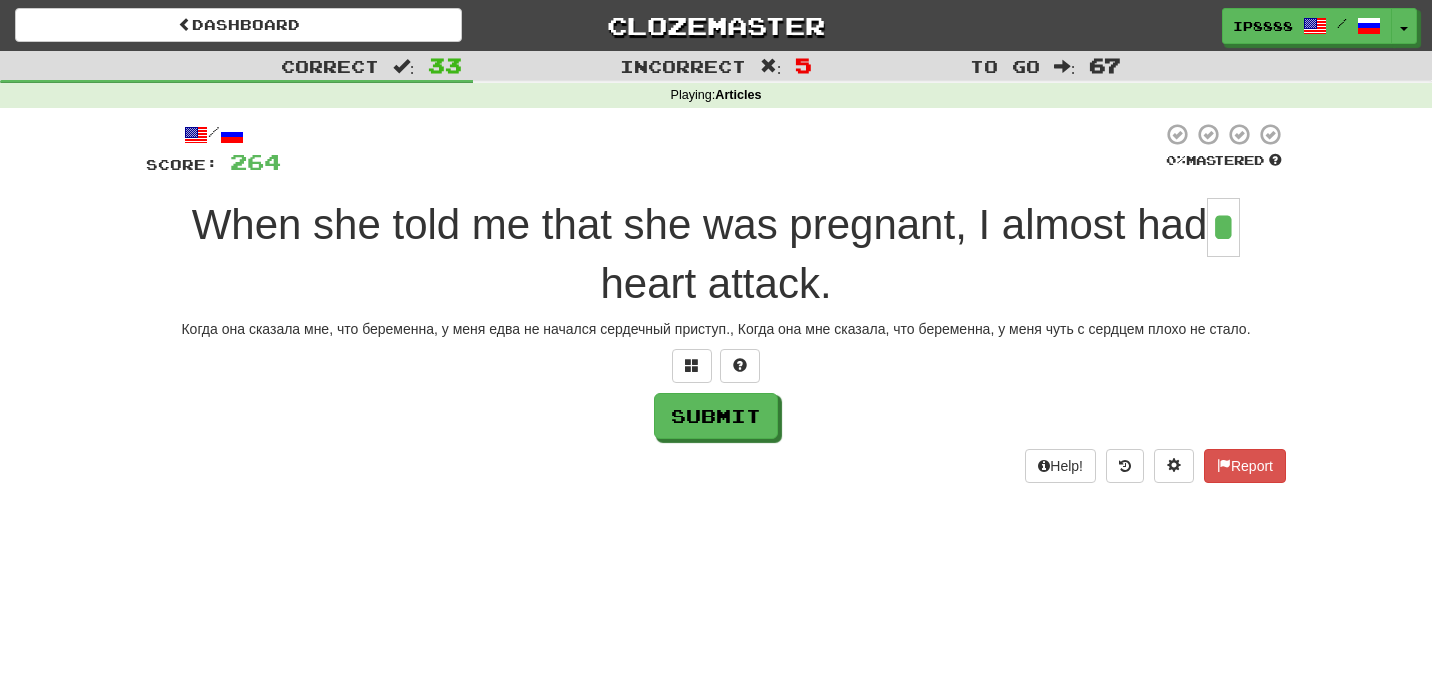 type on "*" 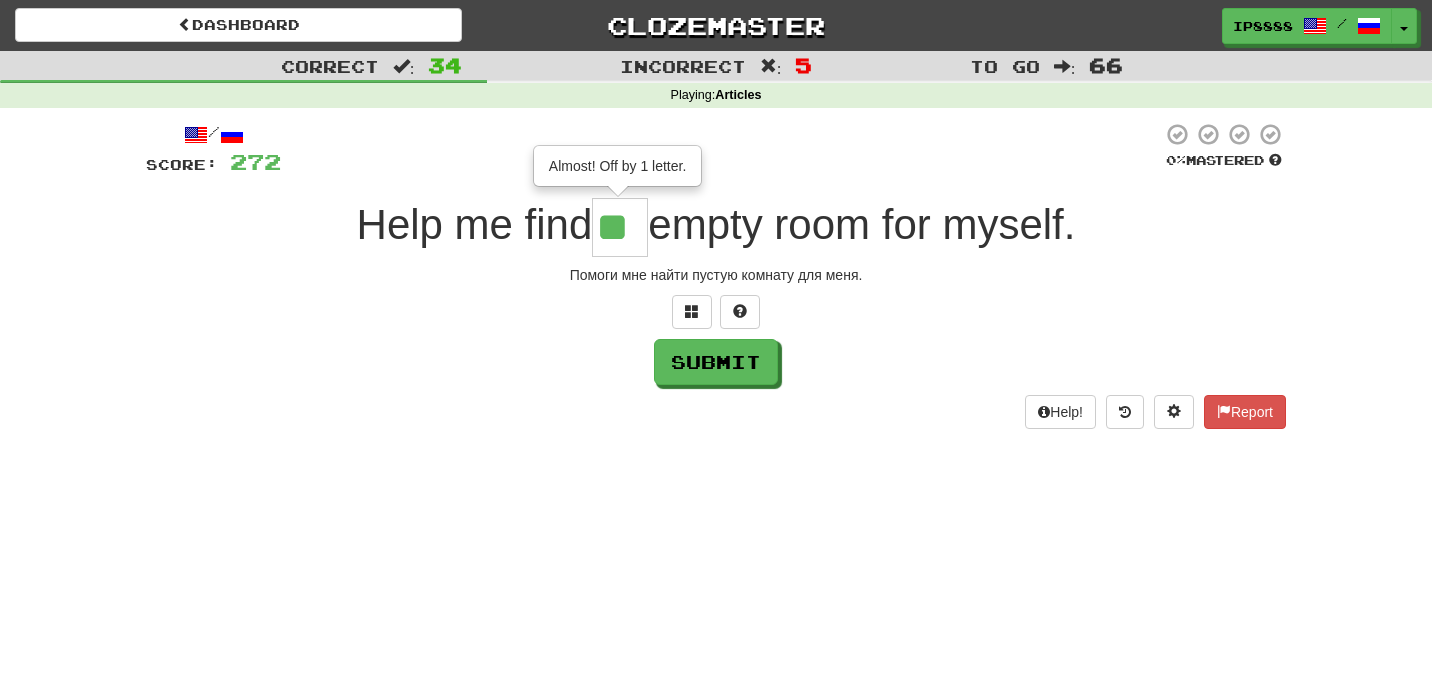type on "**" 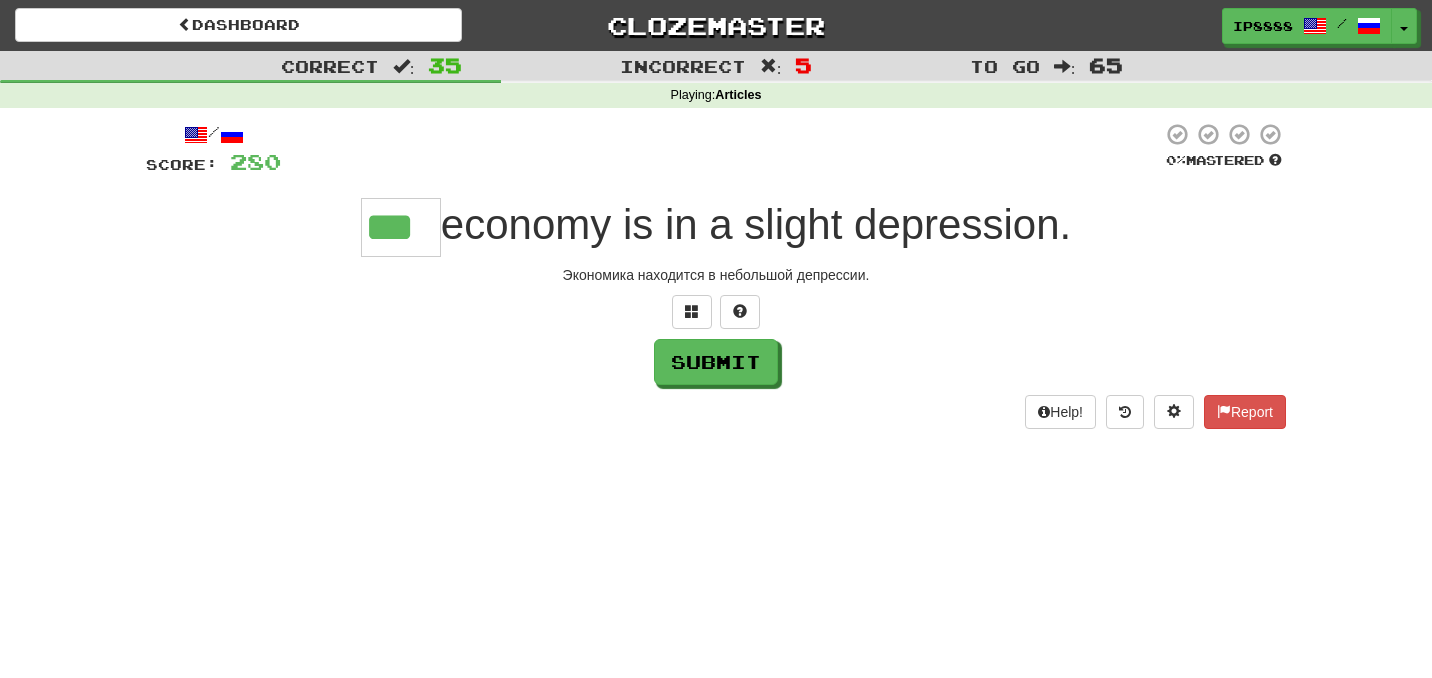 type on "***" 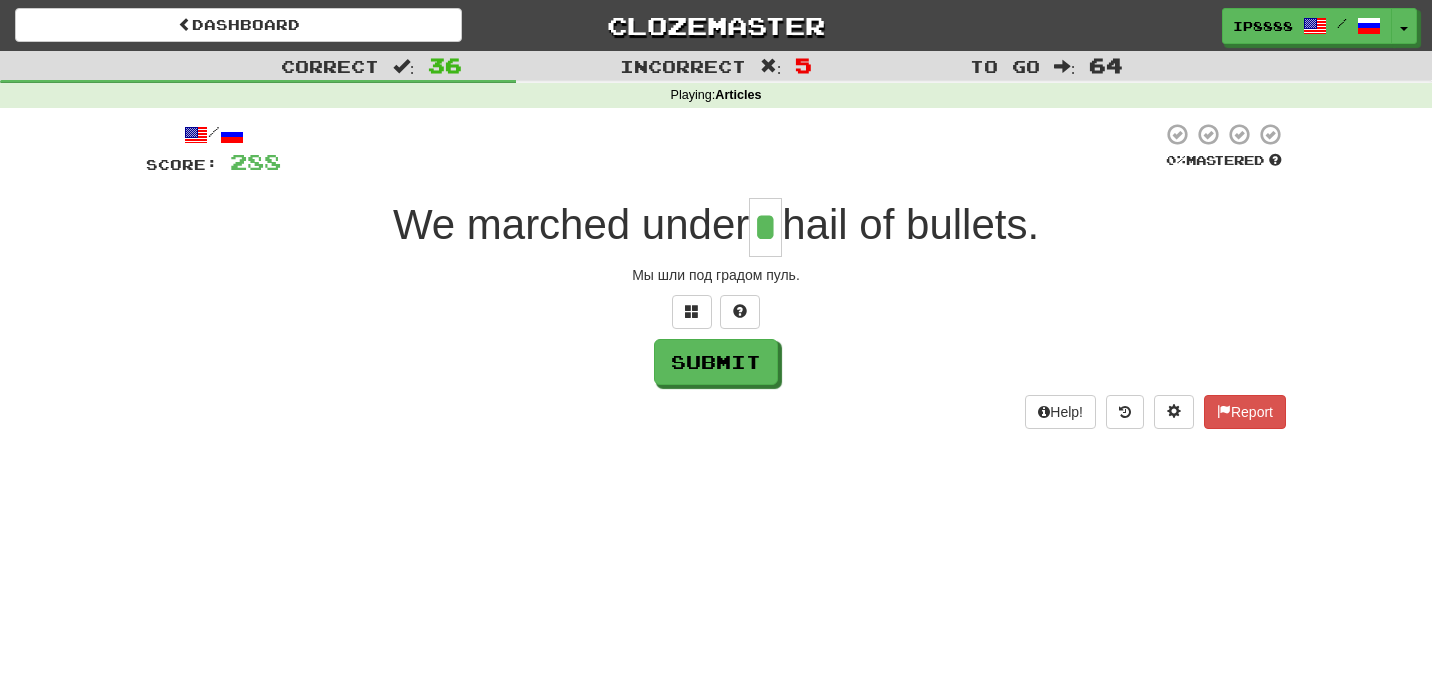 type on "*" 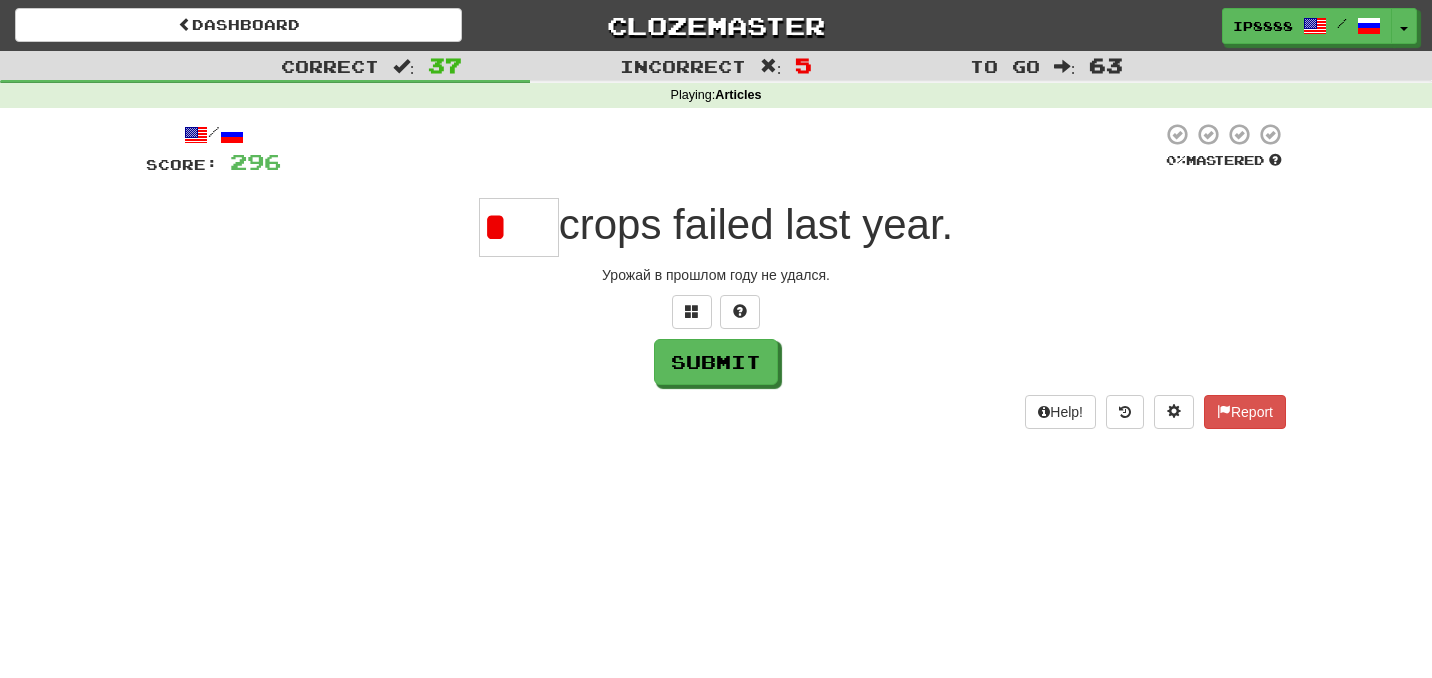 type on "***" 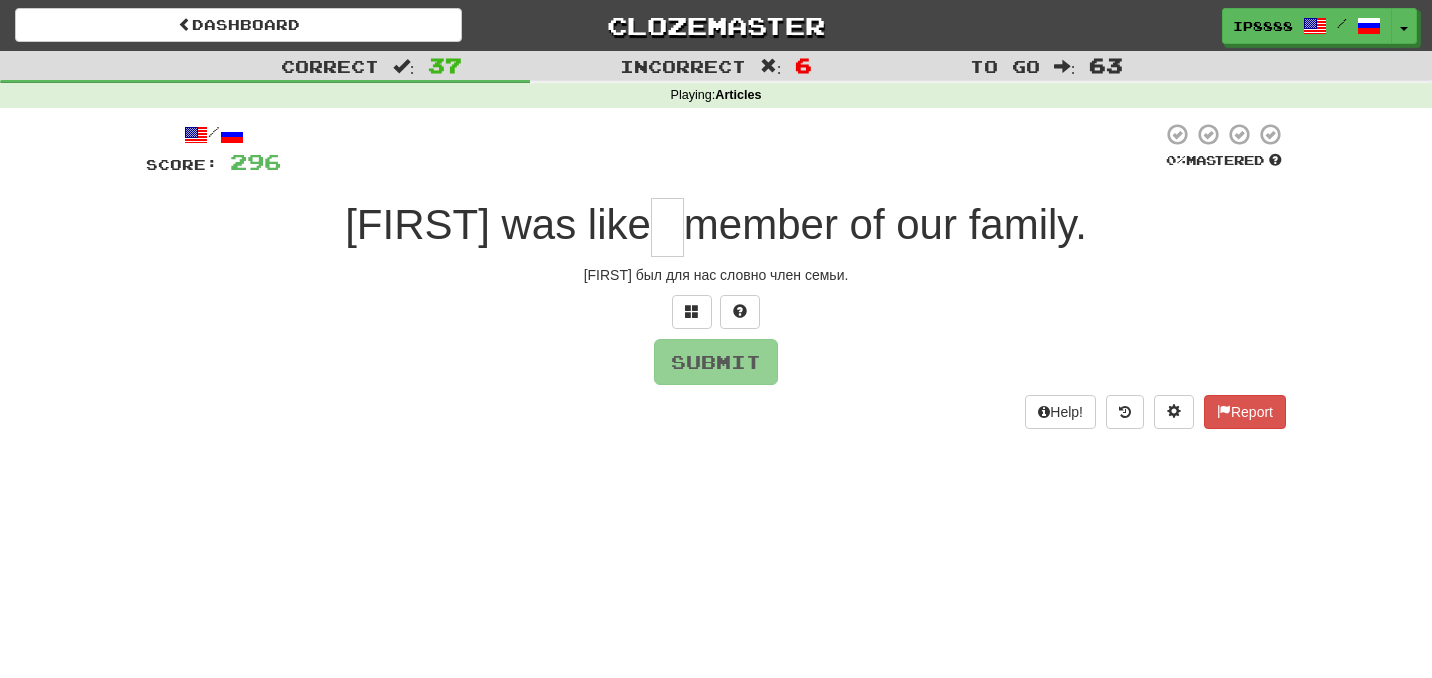 type on "*" 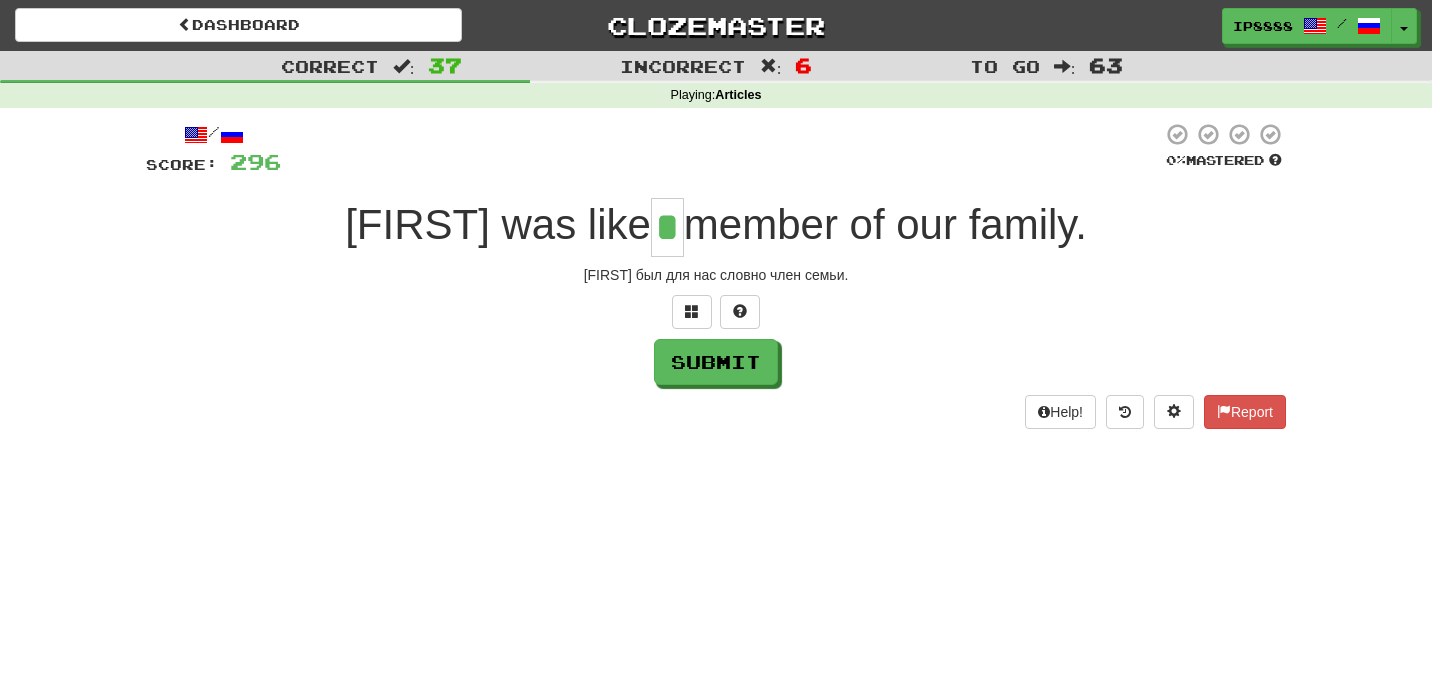 type on "*" 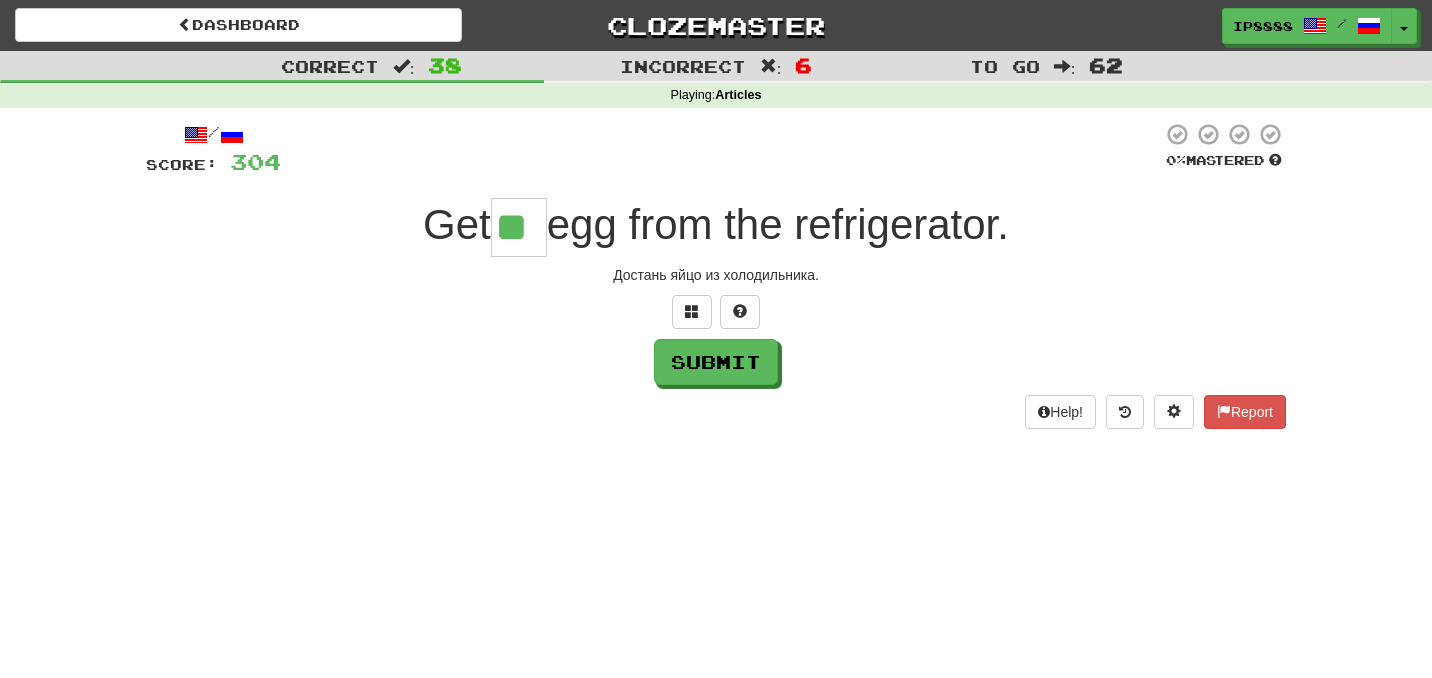 type on "**" 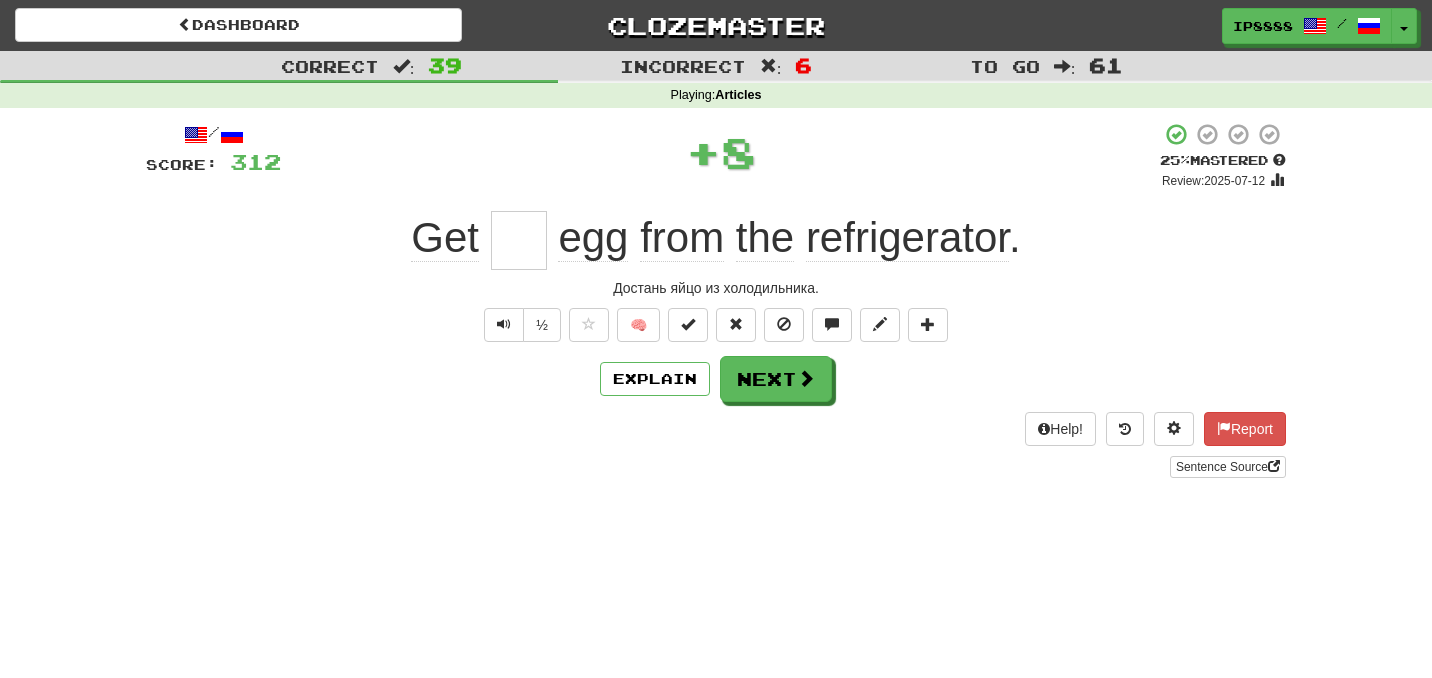 type on "***" 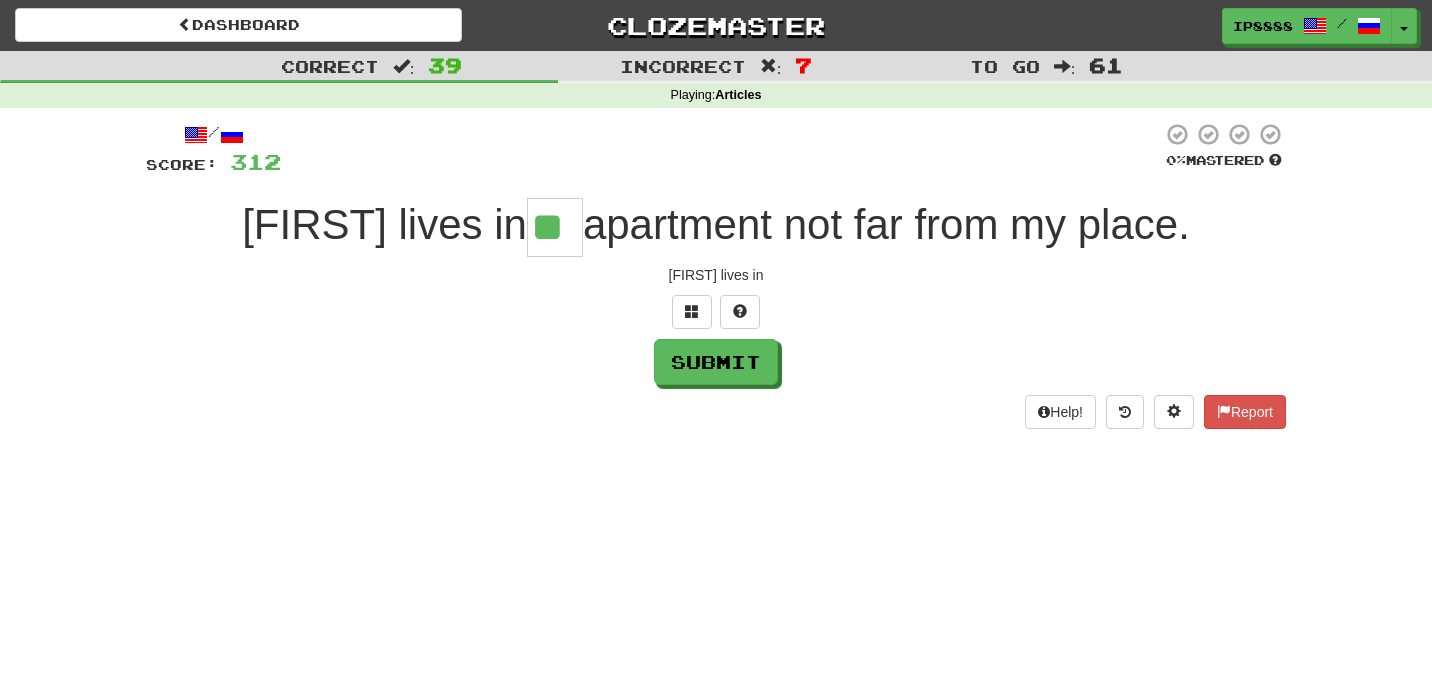 type on "**" 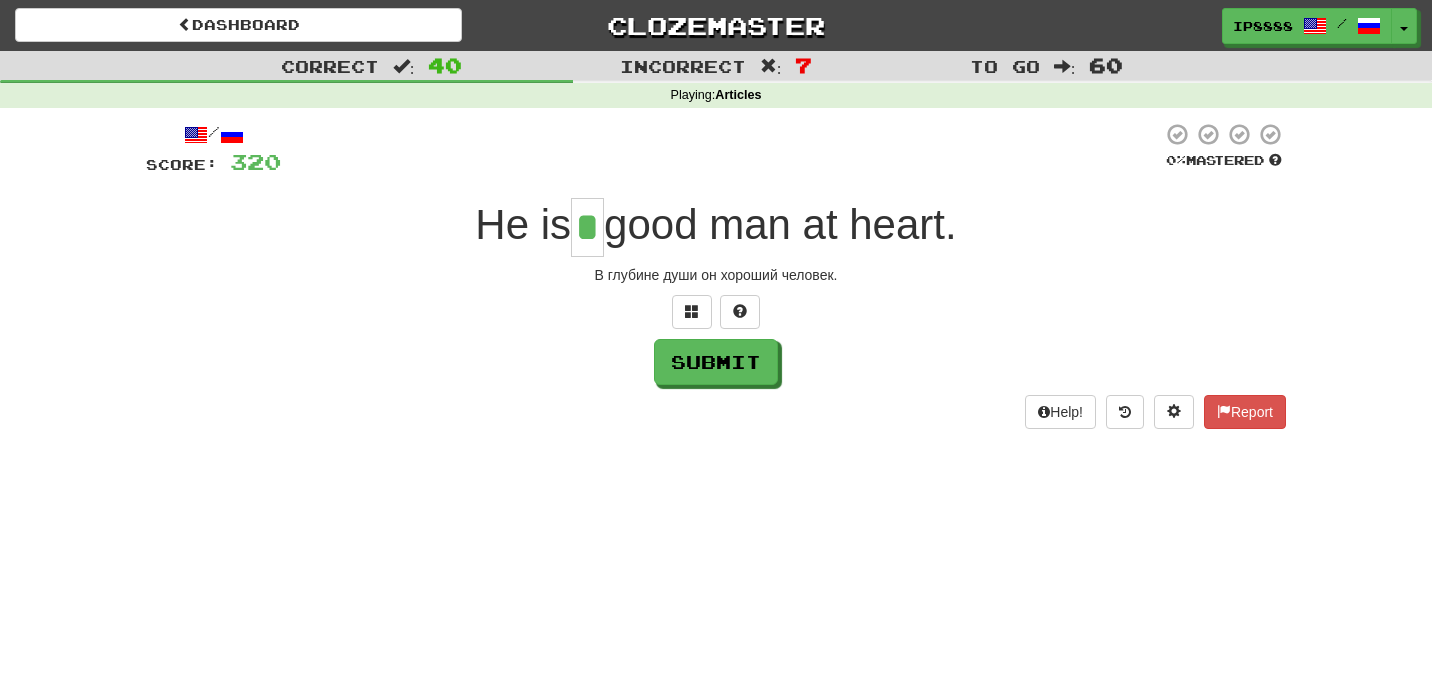 type on "*" 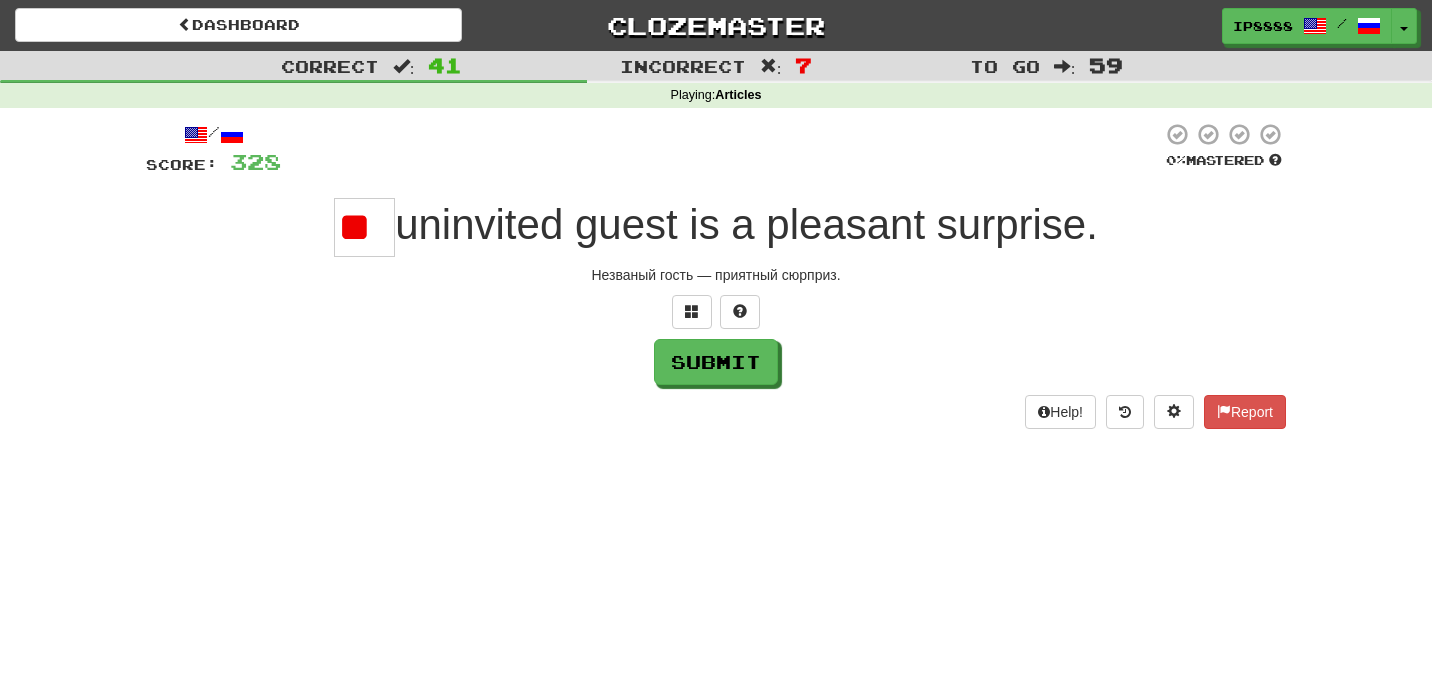 scroll, scrollTop: 0, scrollLeft: 0, axis: both 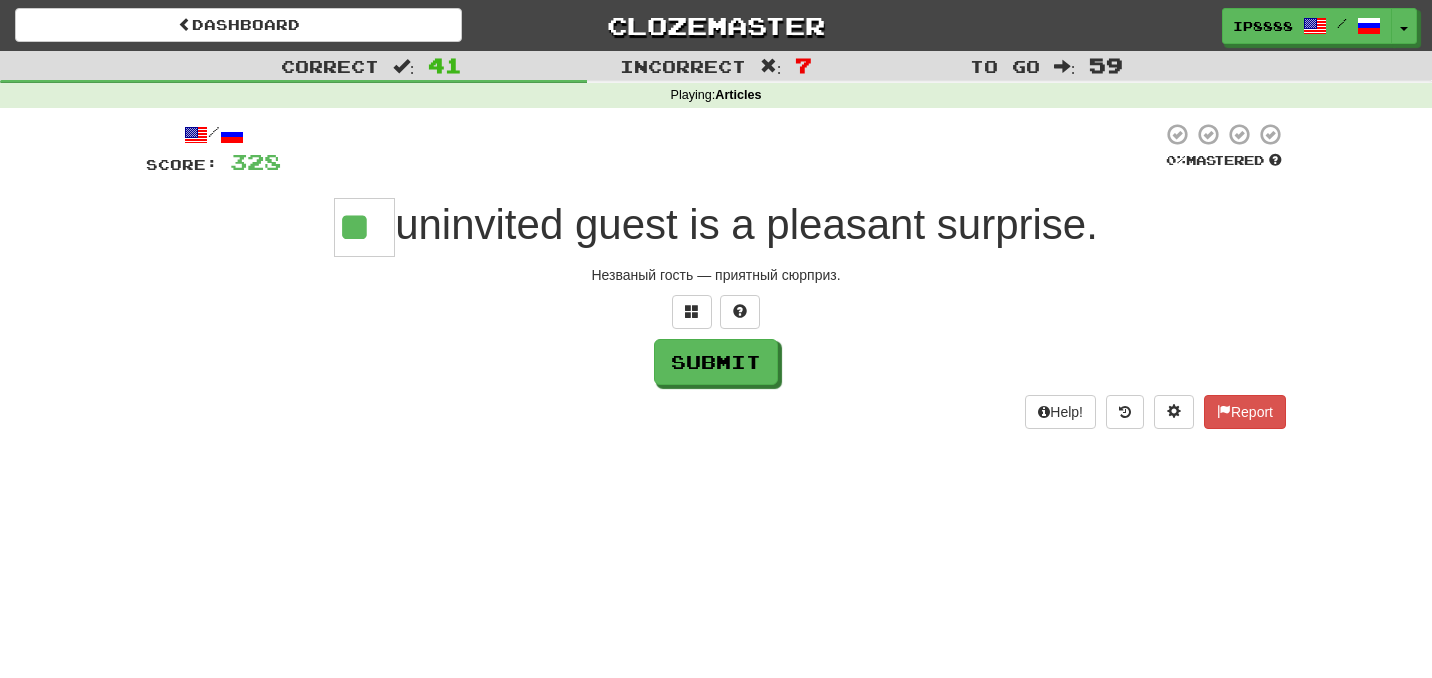 type on "**" 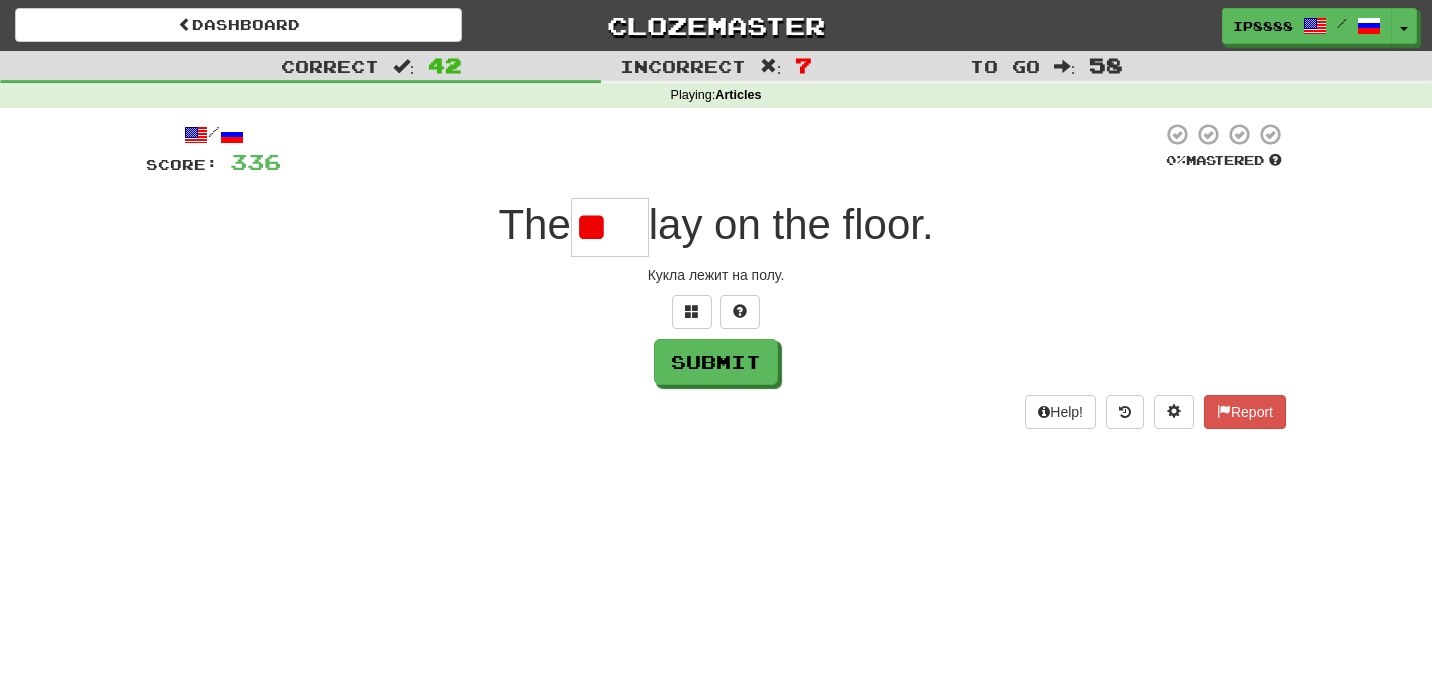 type on "*" 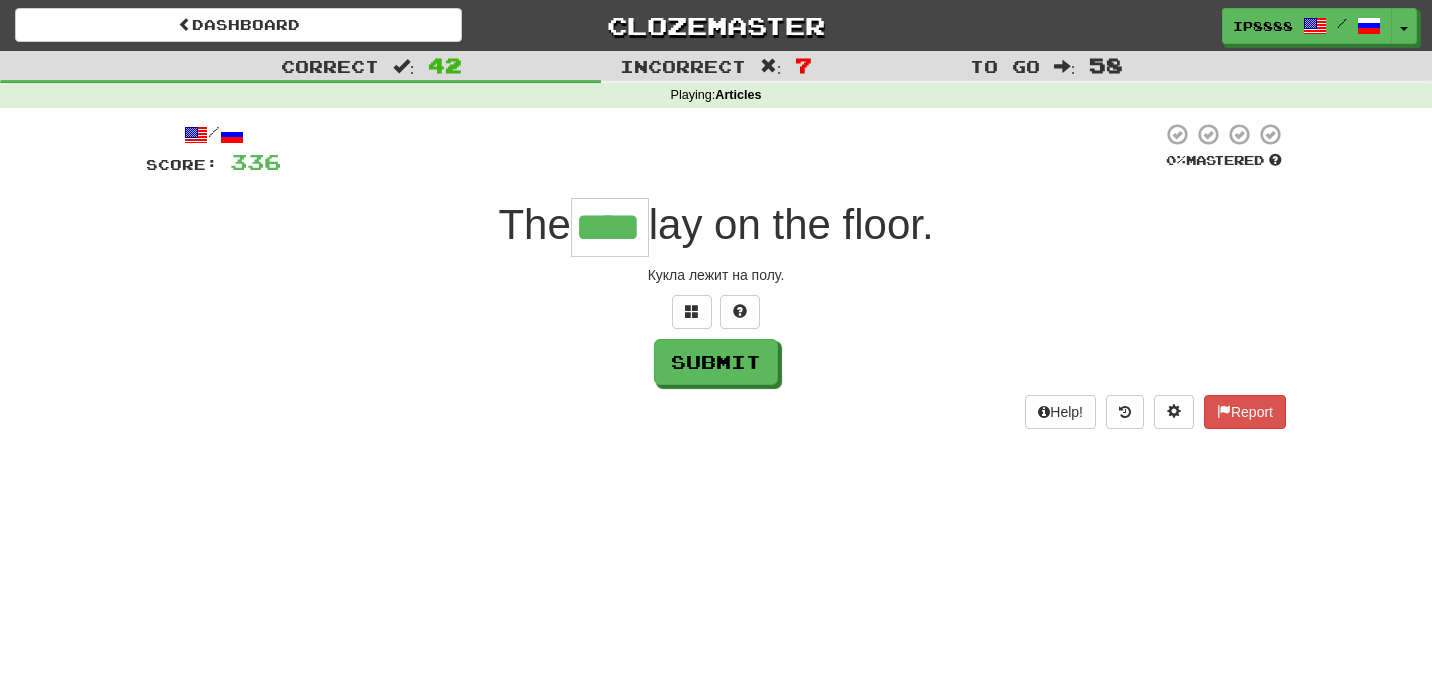 type on "****" 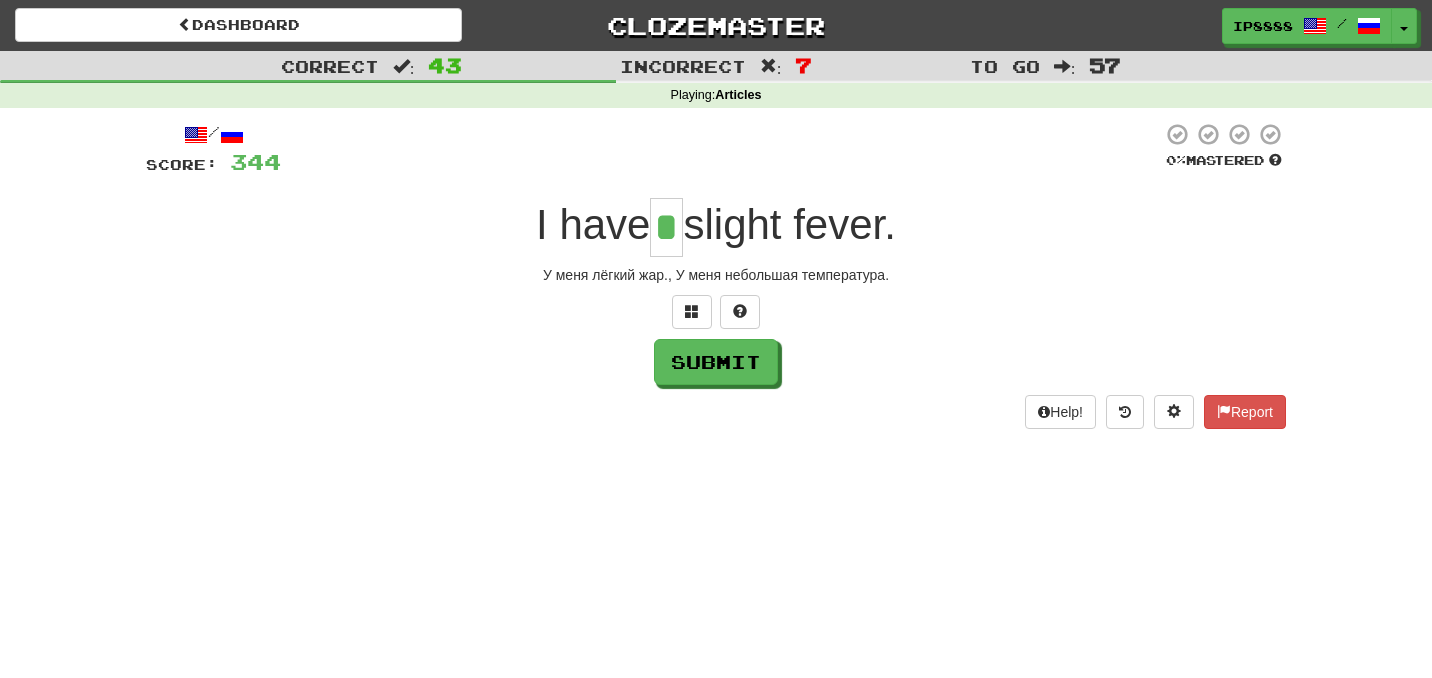 type on "*" 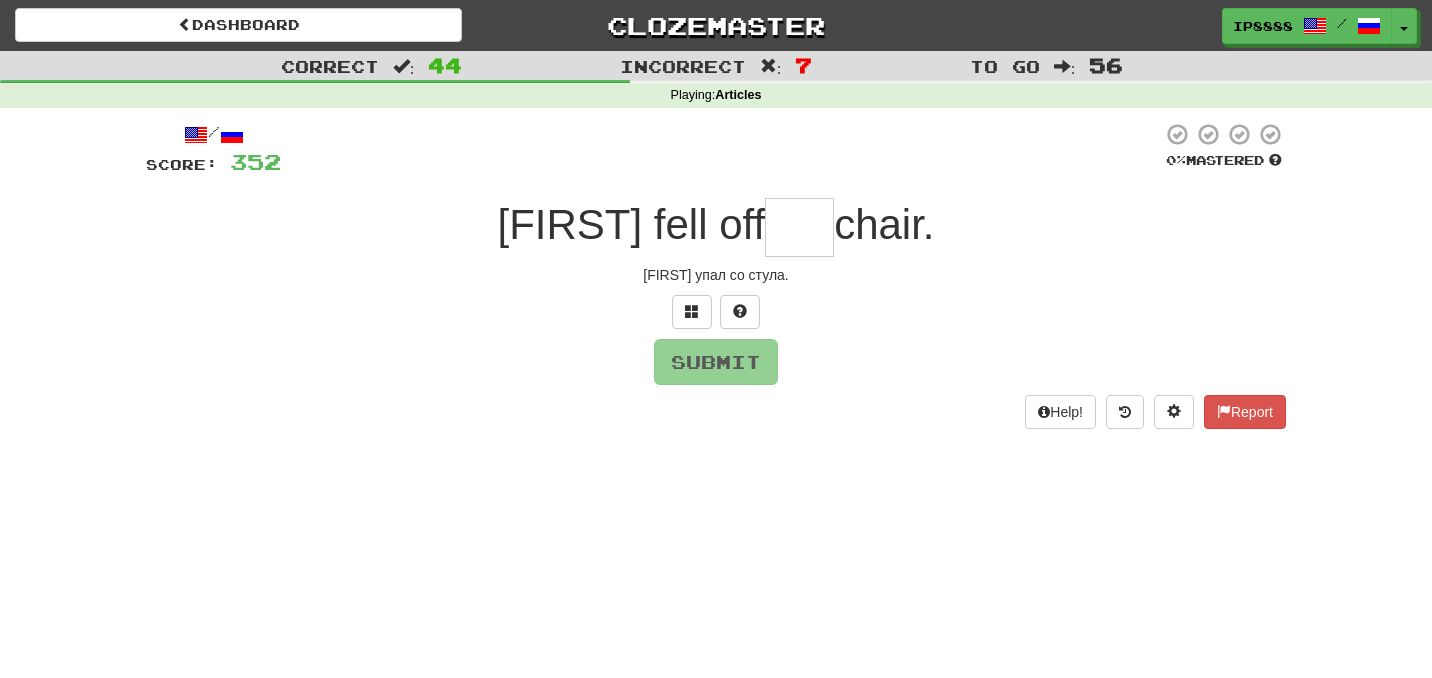 type on "*" 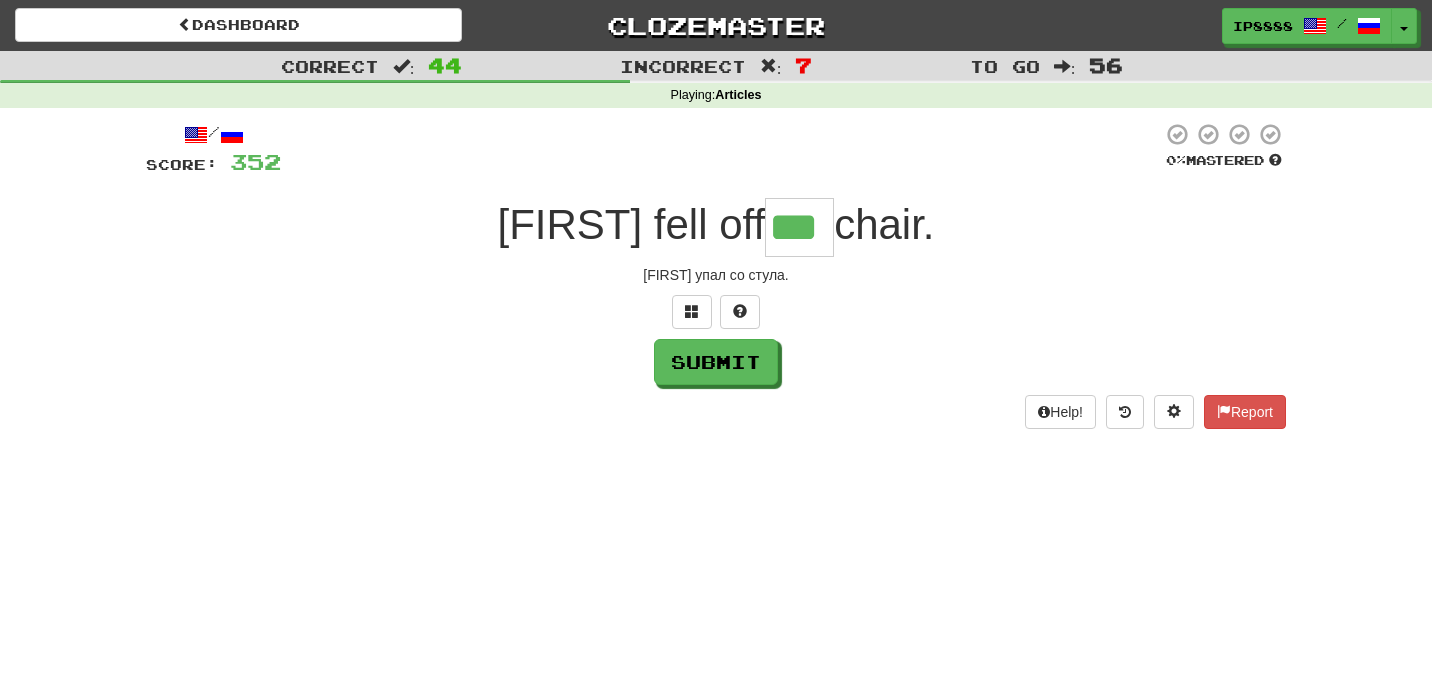 type on "***" 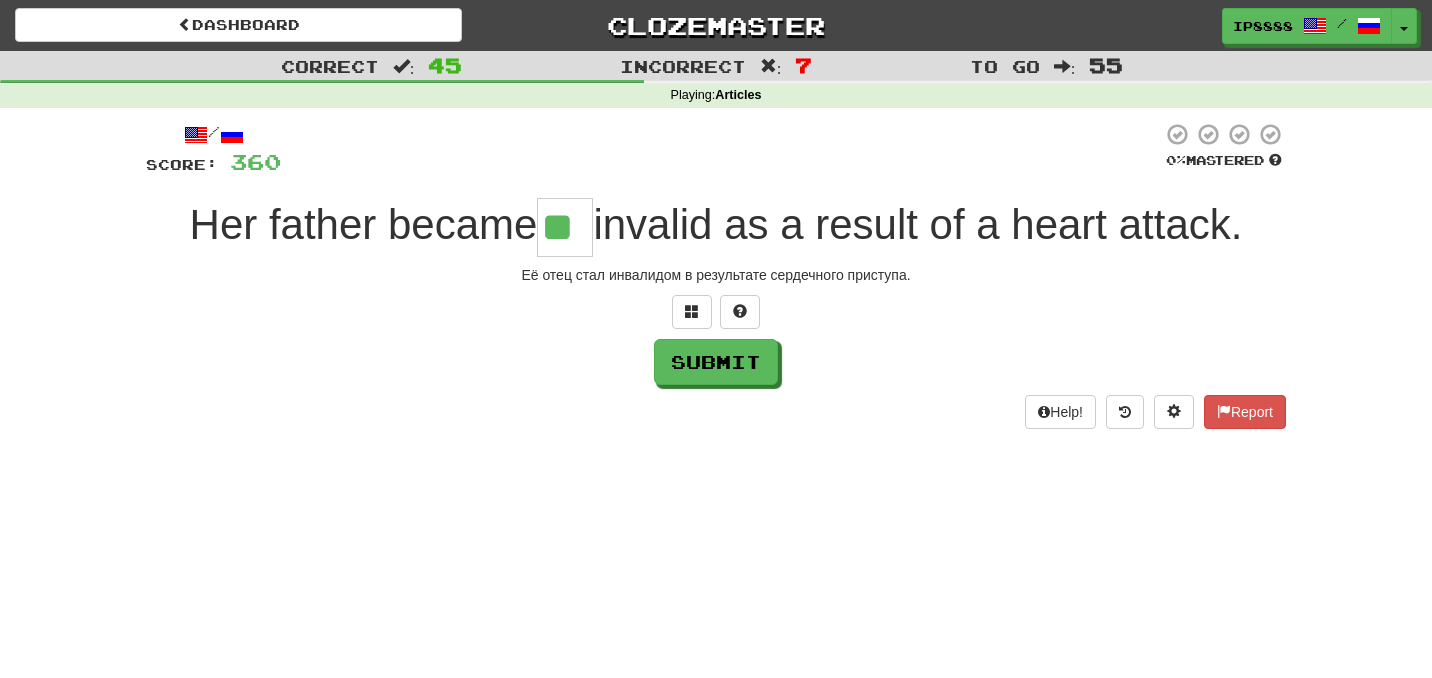 type on "**" 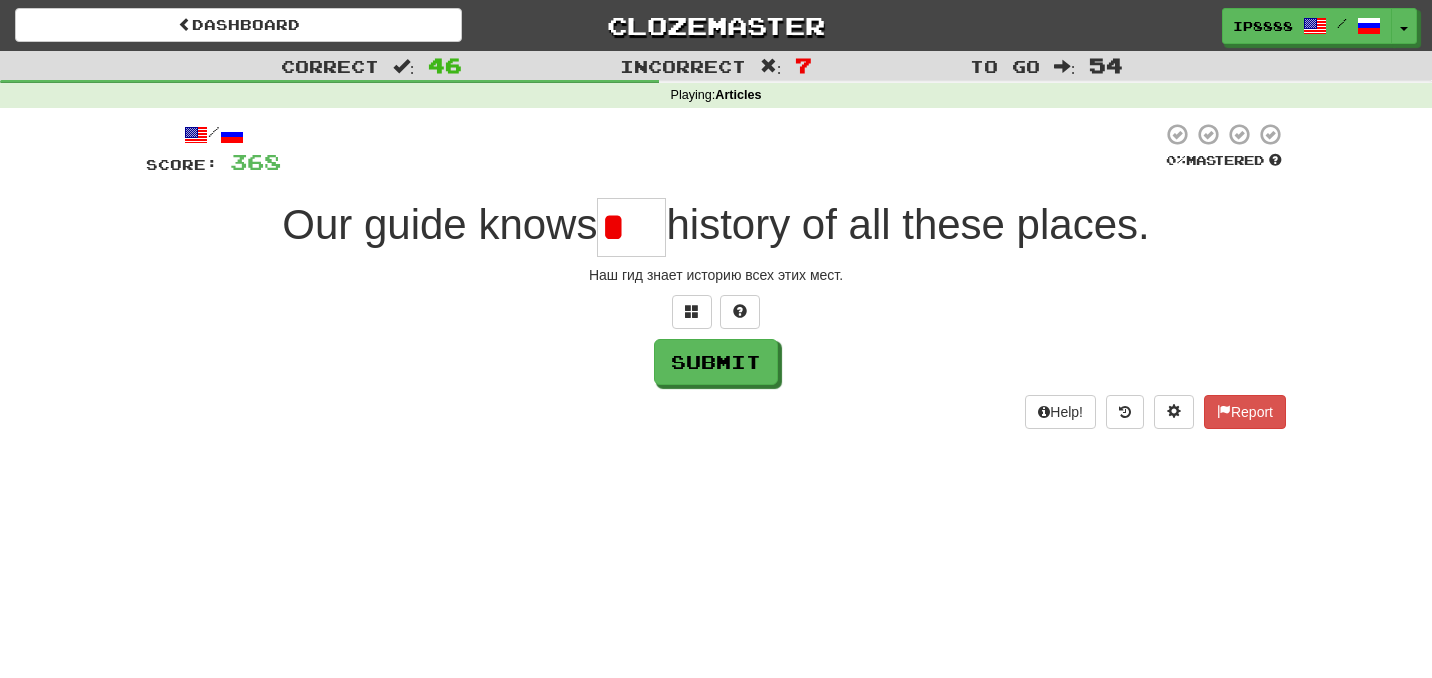 type on "***" 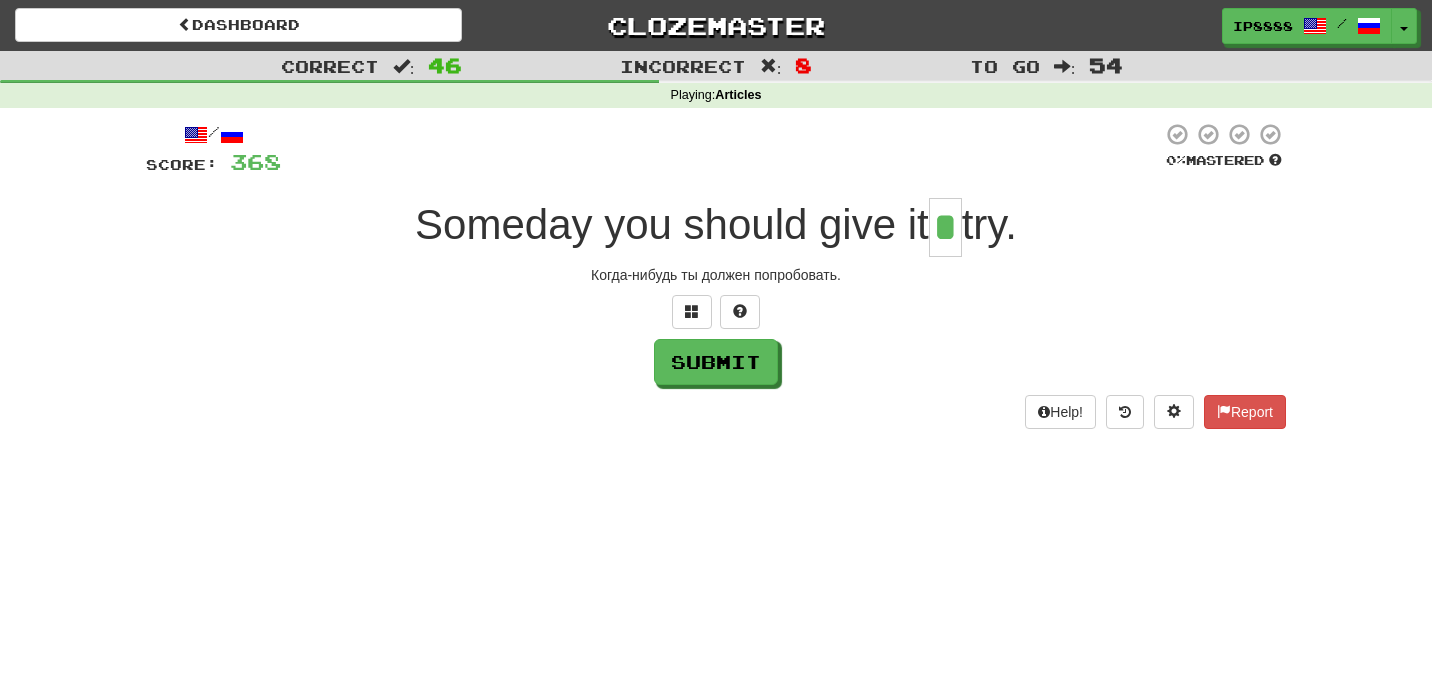 type on "*" 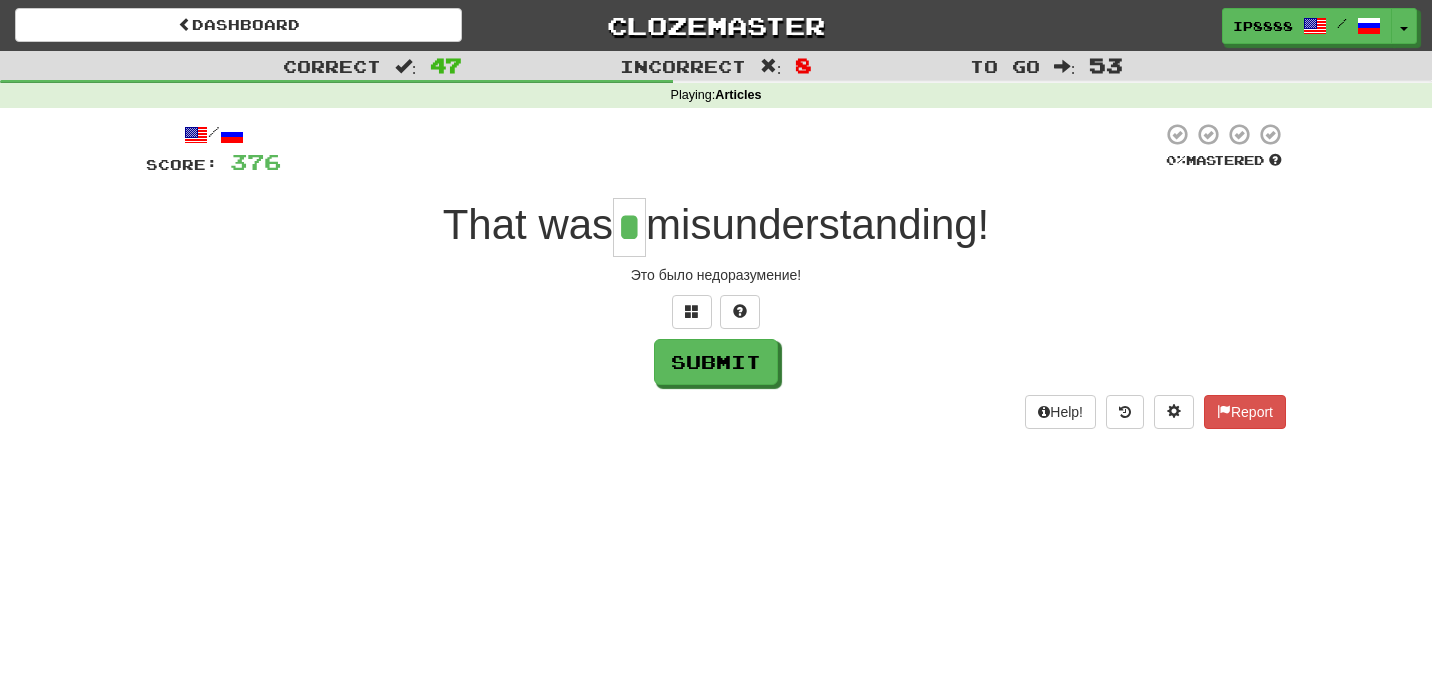 type on "*" 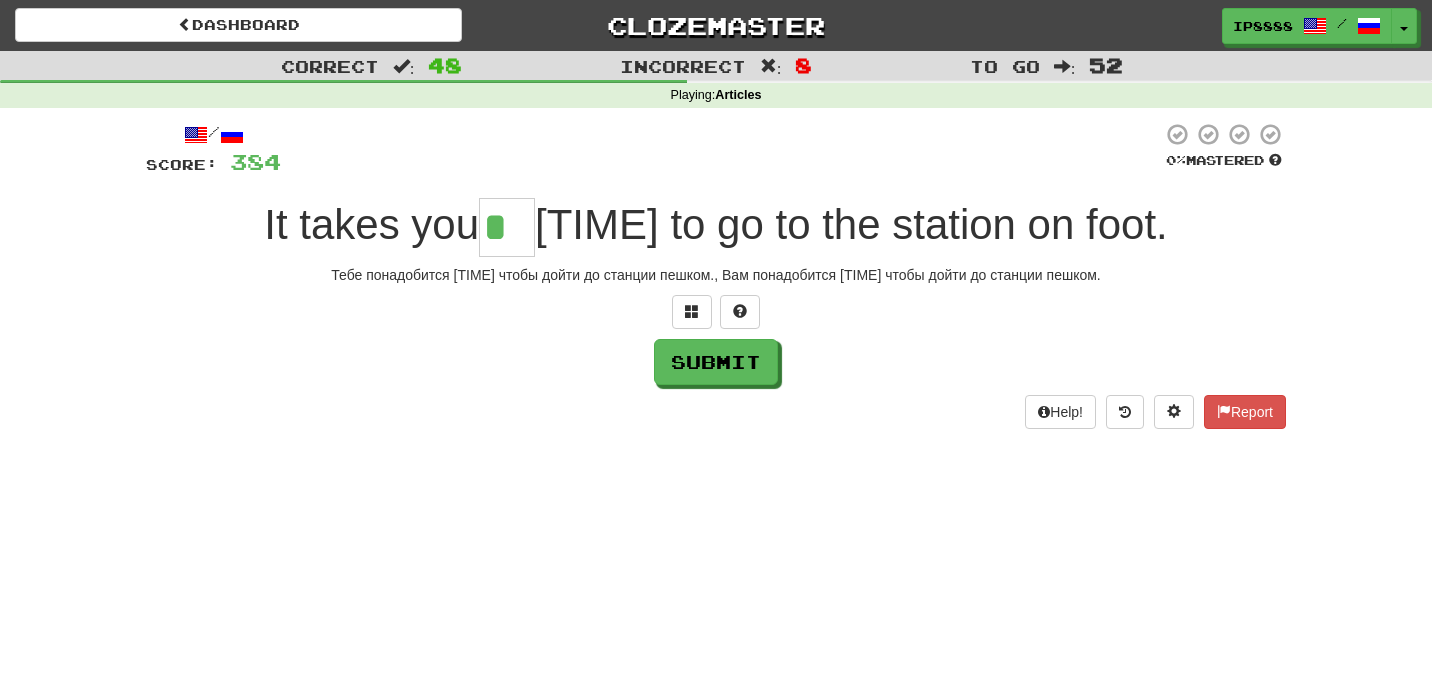 type on "**" 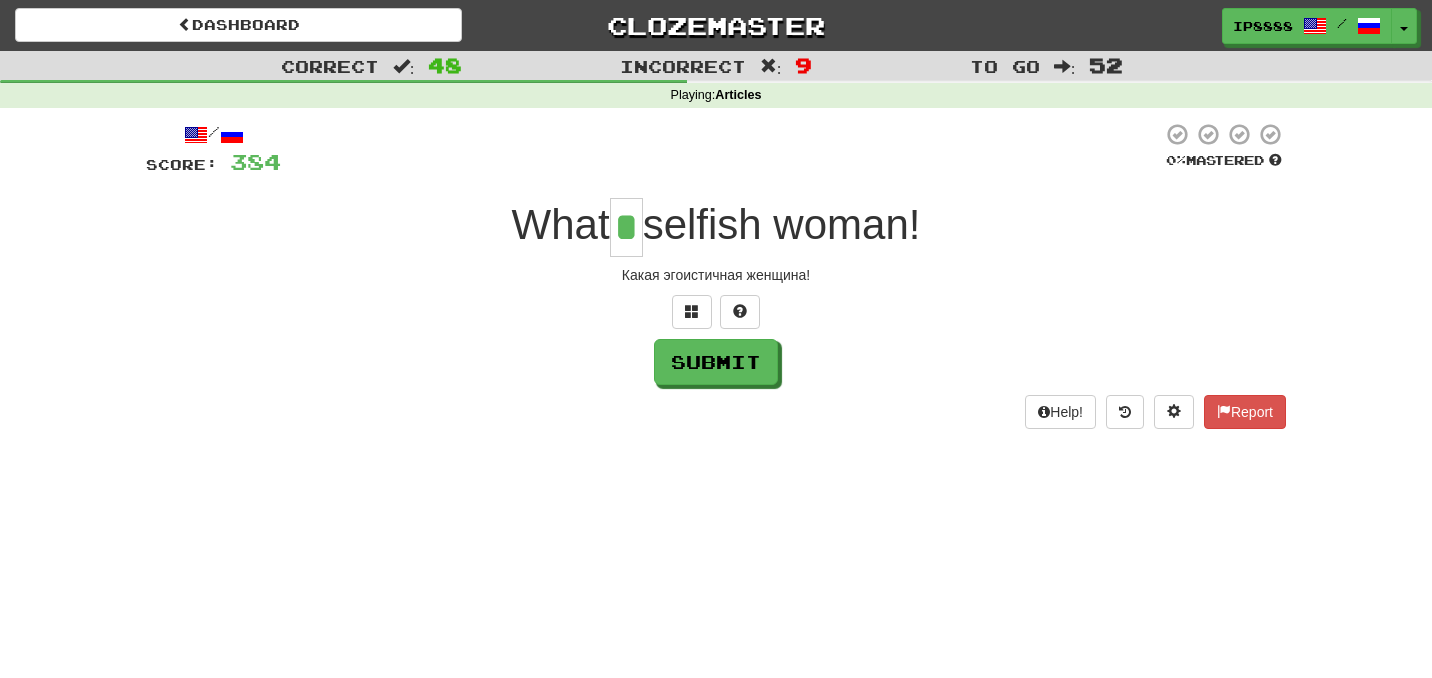 type on "*" 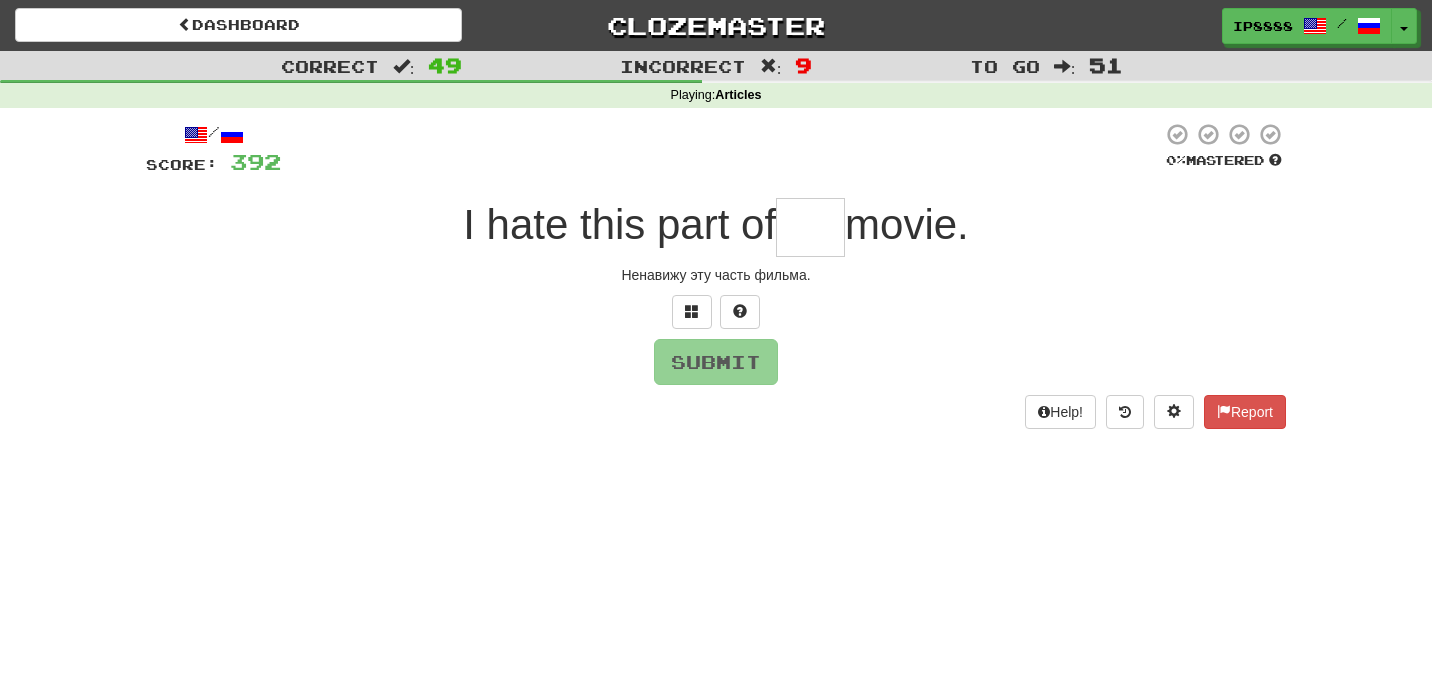 type on "*" 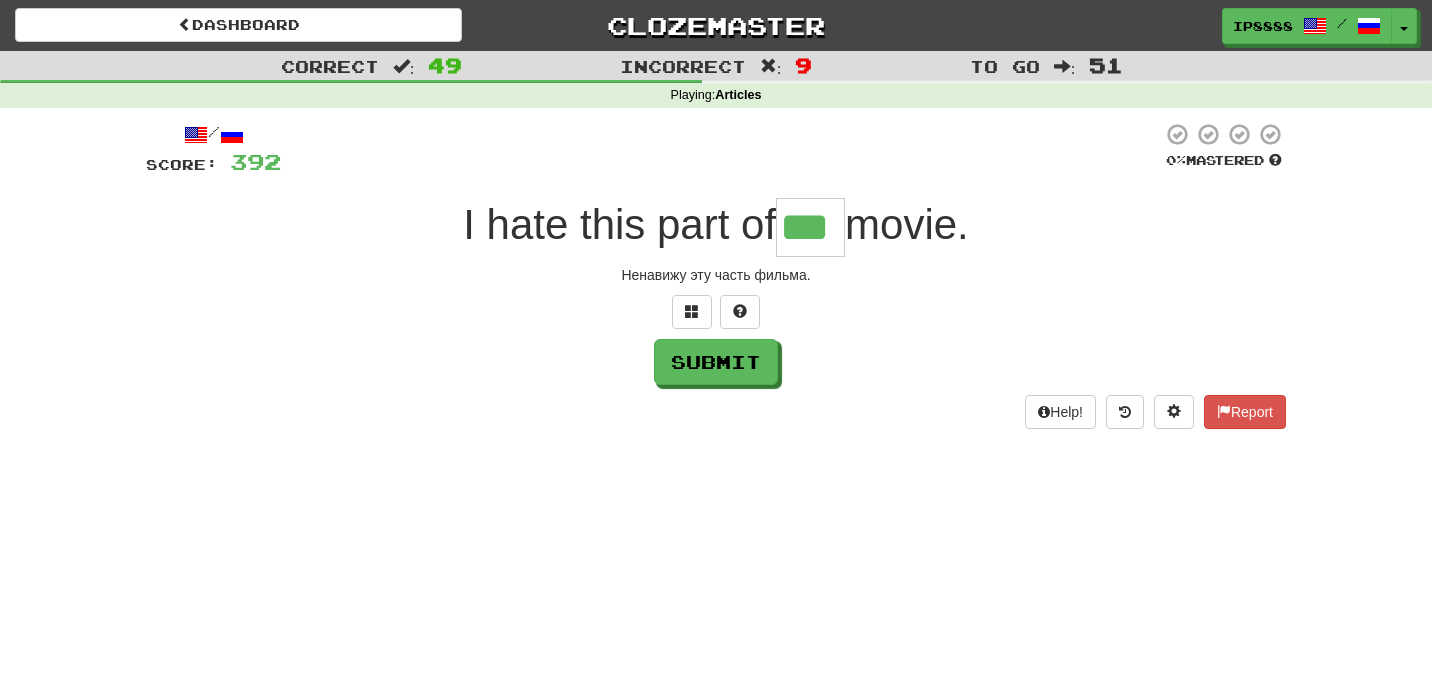 type on "***" 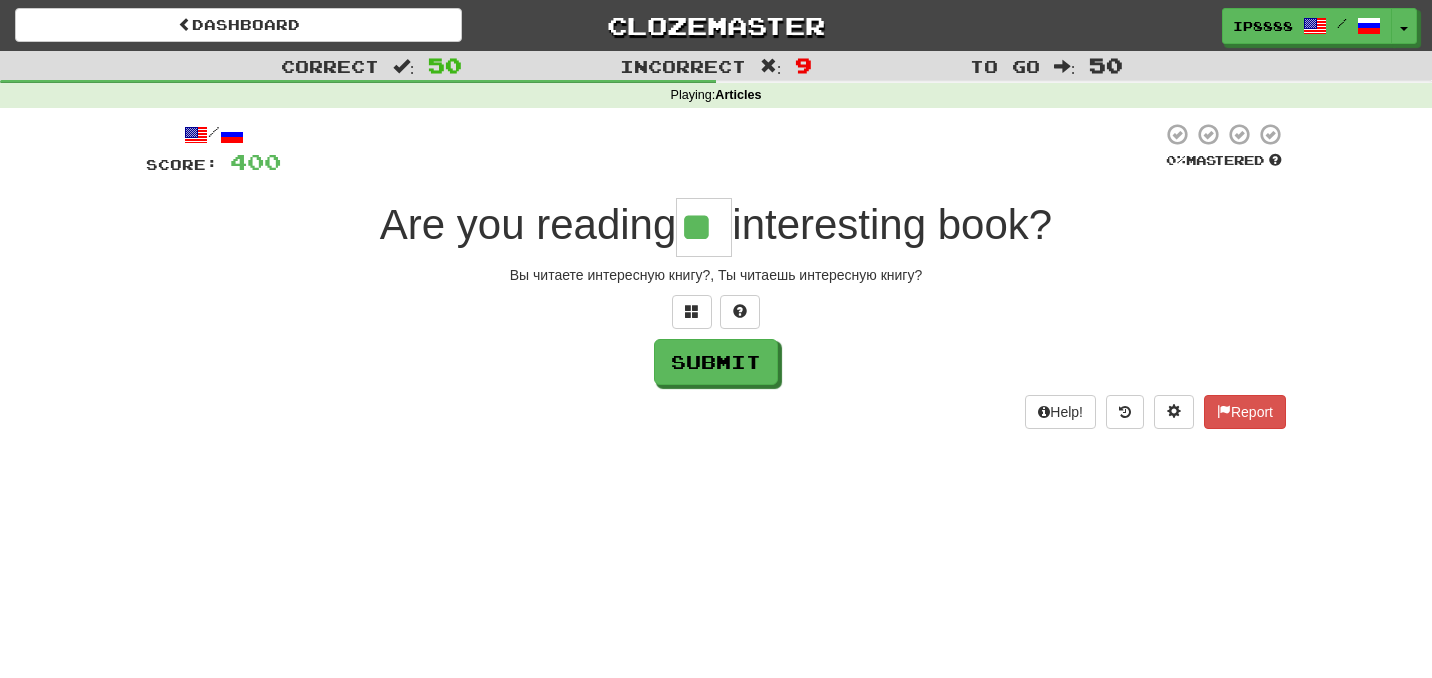 type on "**" 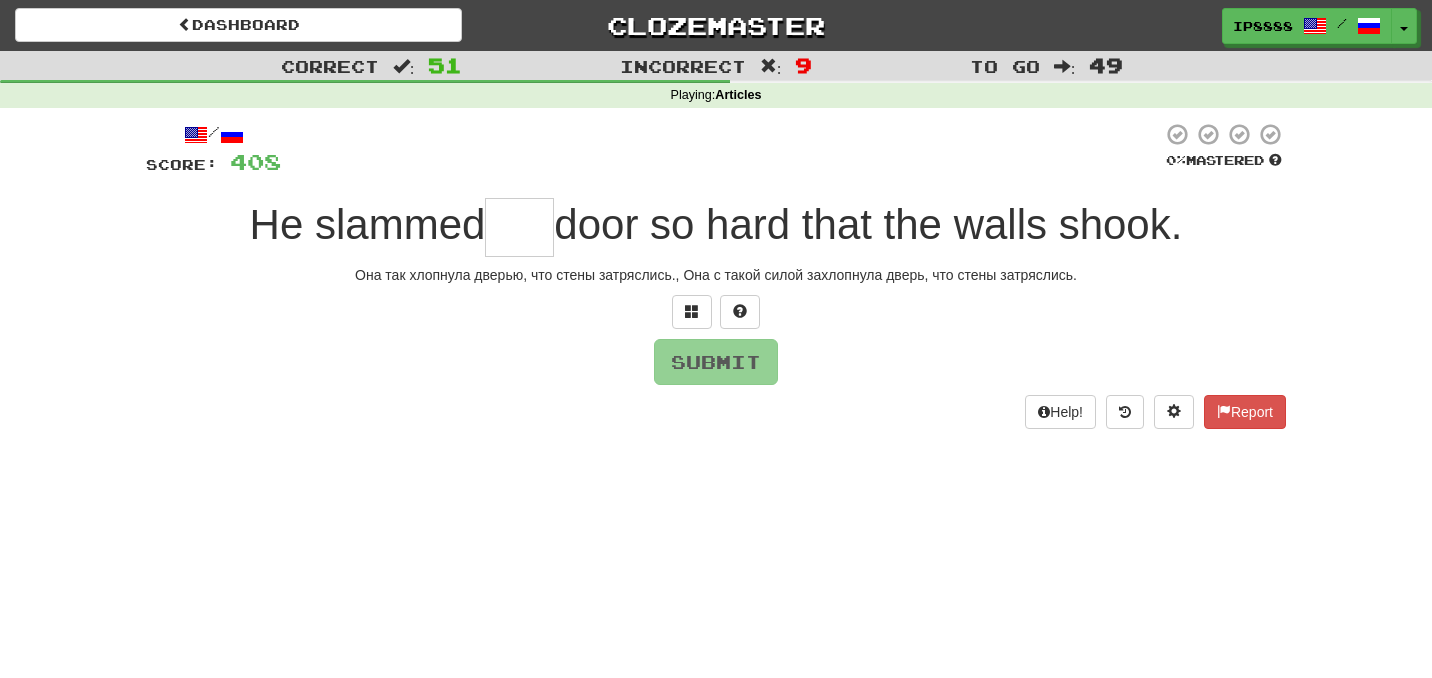 type on "*" 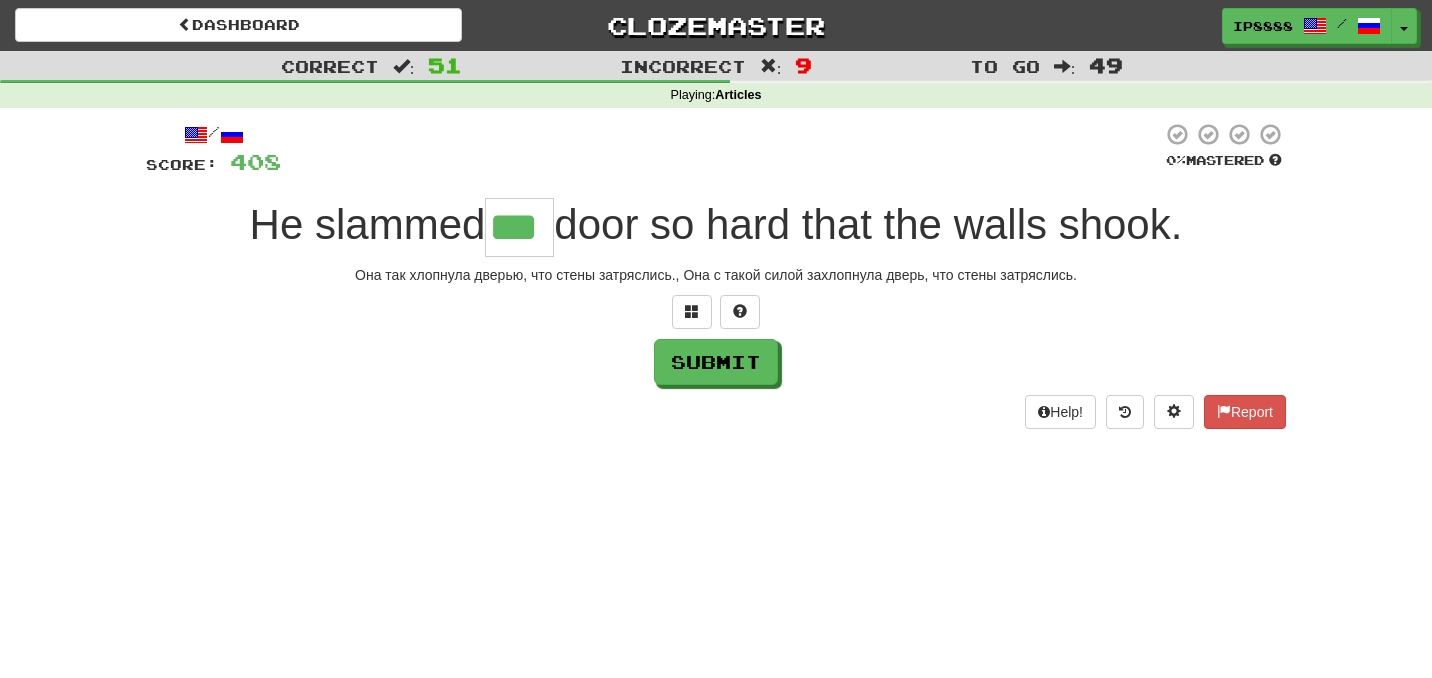 type on "***" 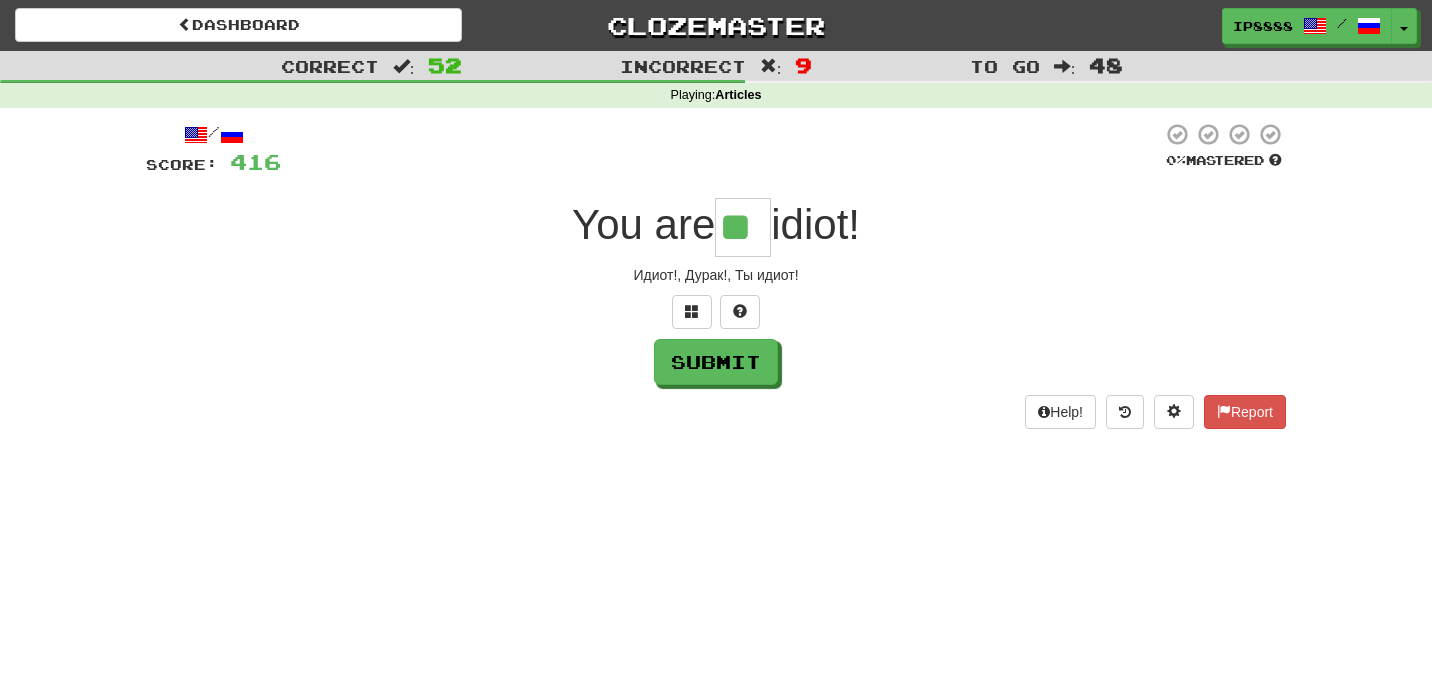 type on "**" 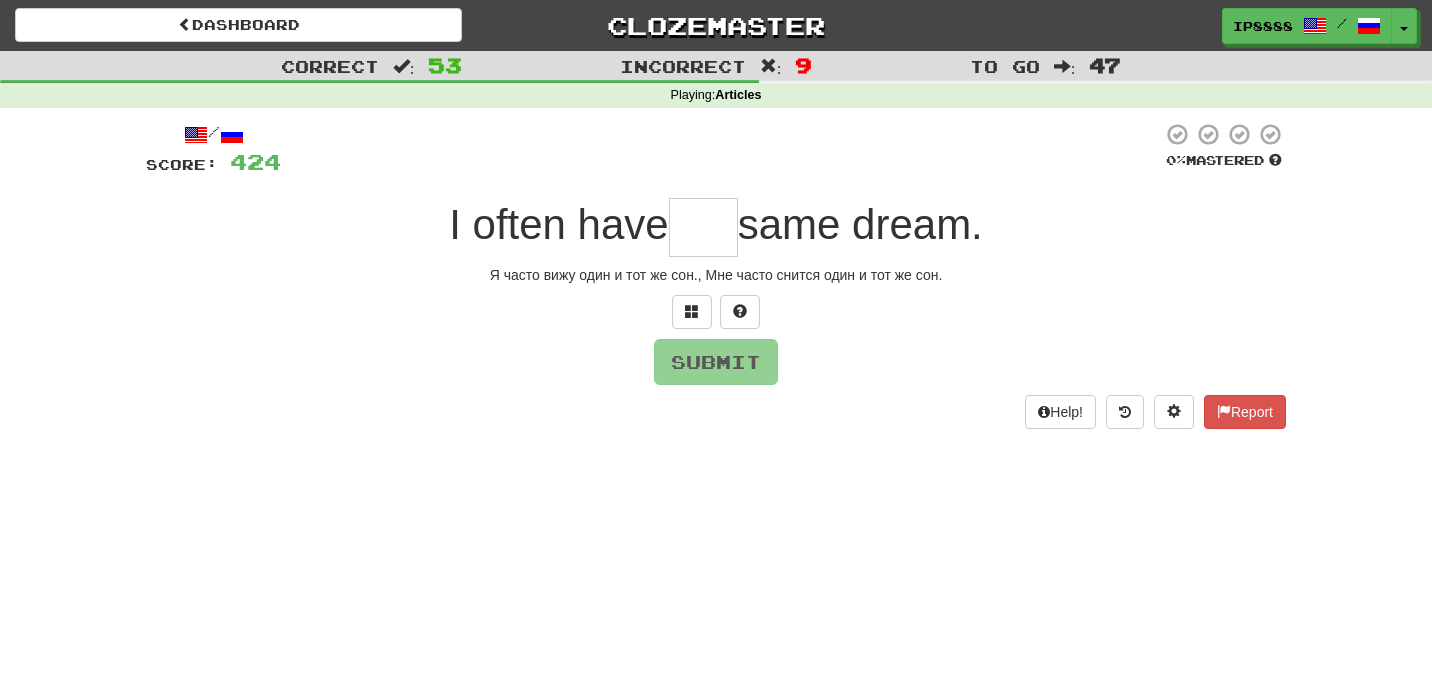 type on "*" 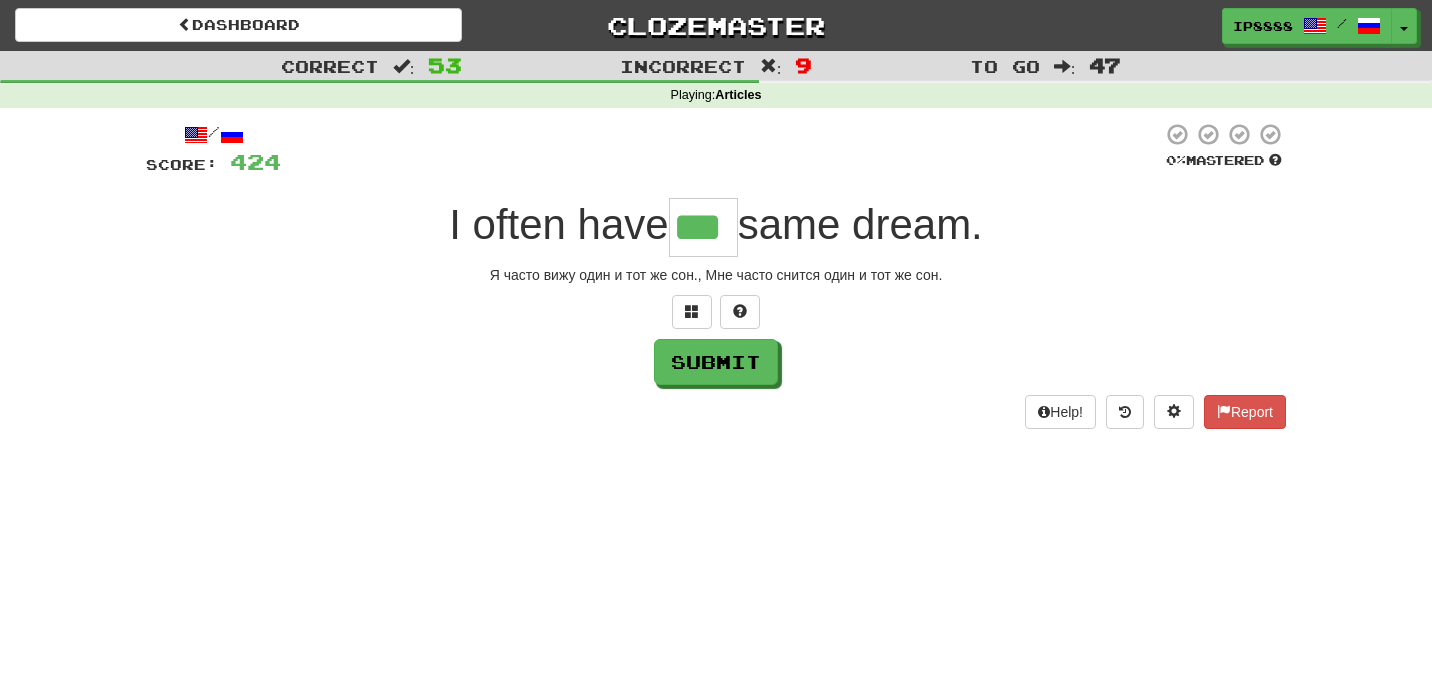 type on "***" 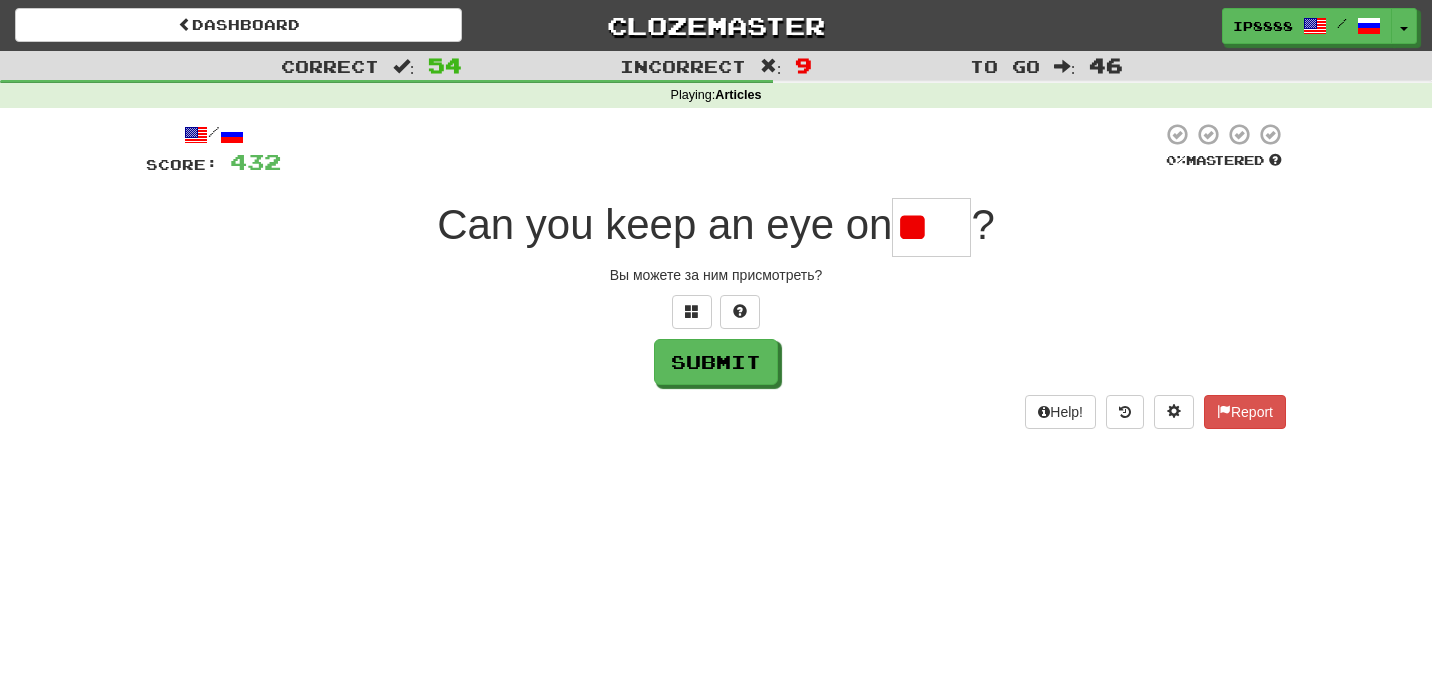 type on "*" 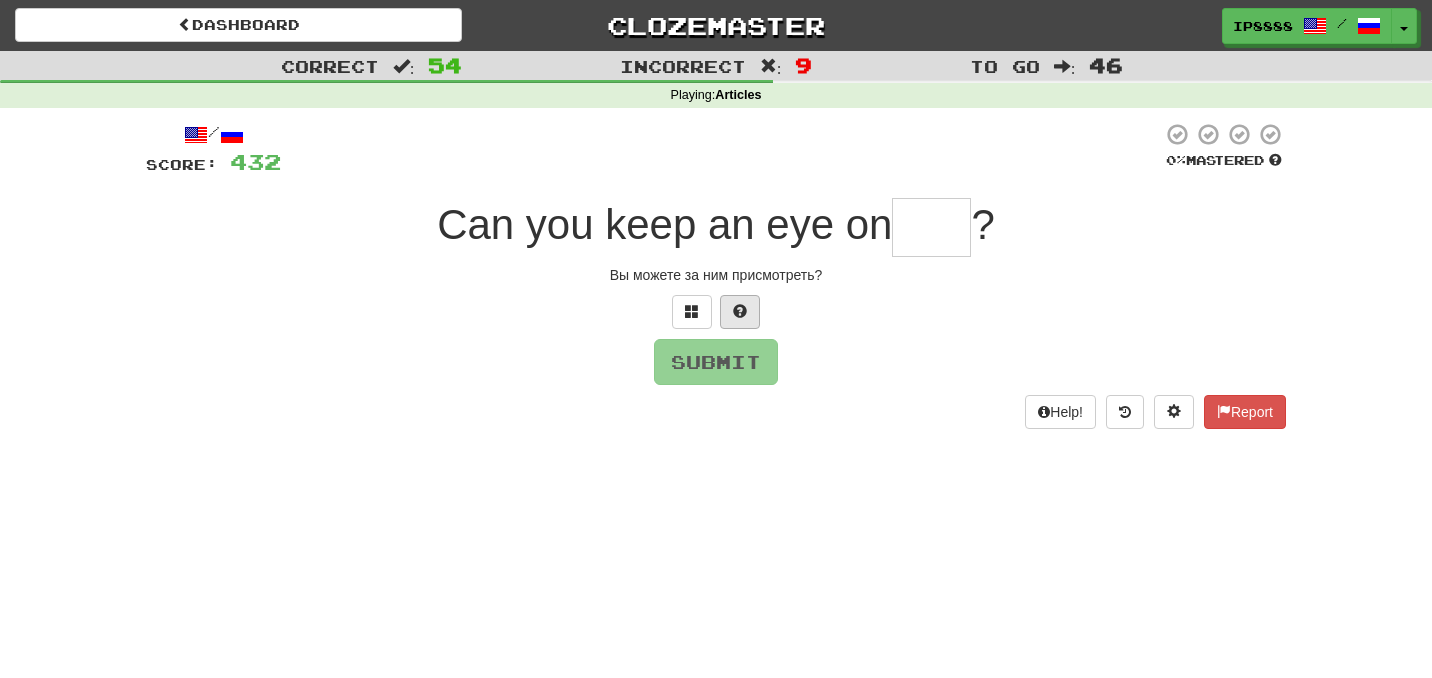 type on "***" 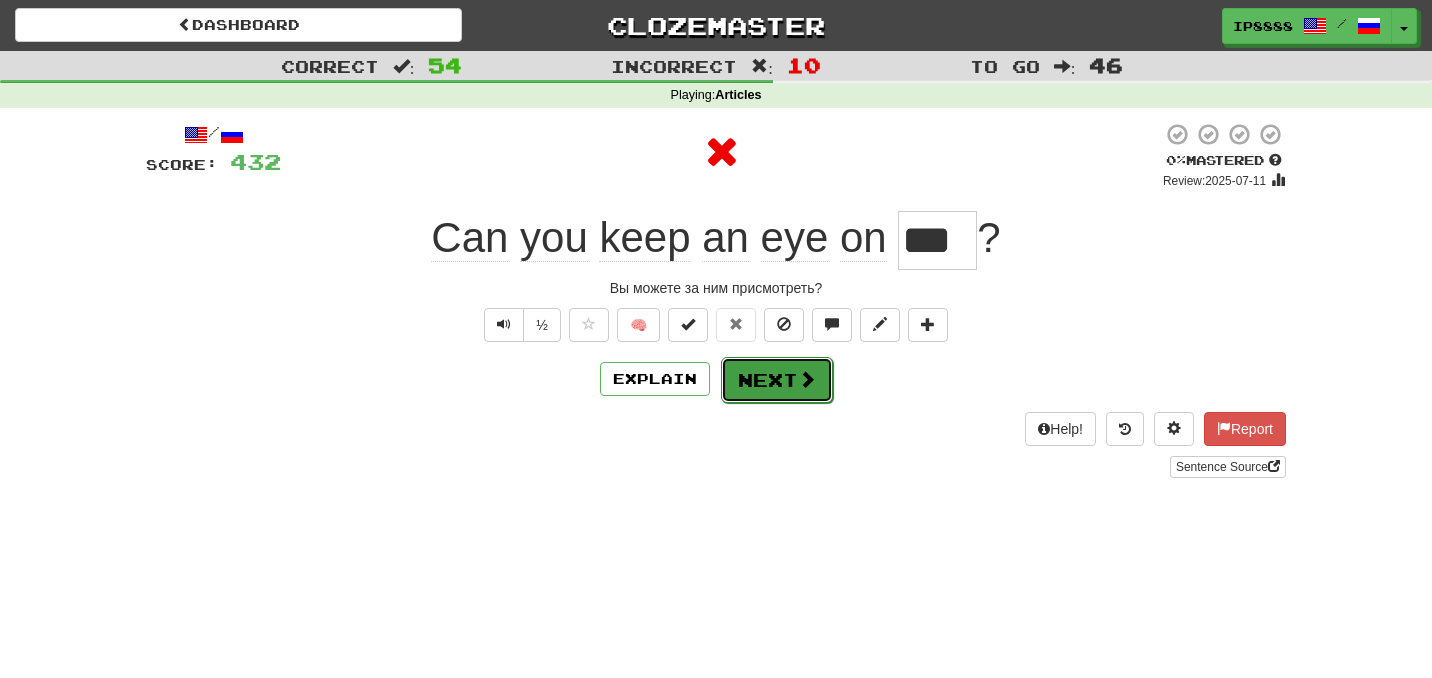 click at bounding box center [807, 379] 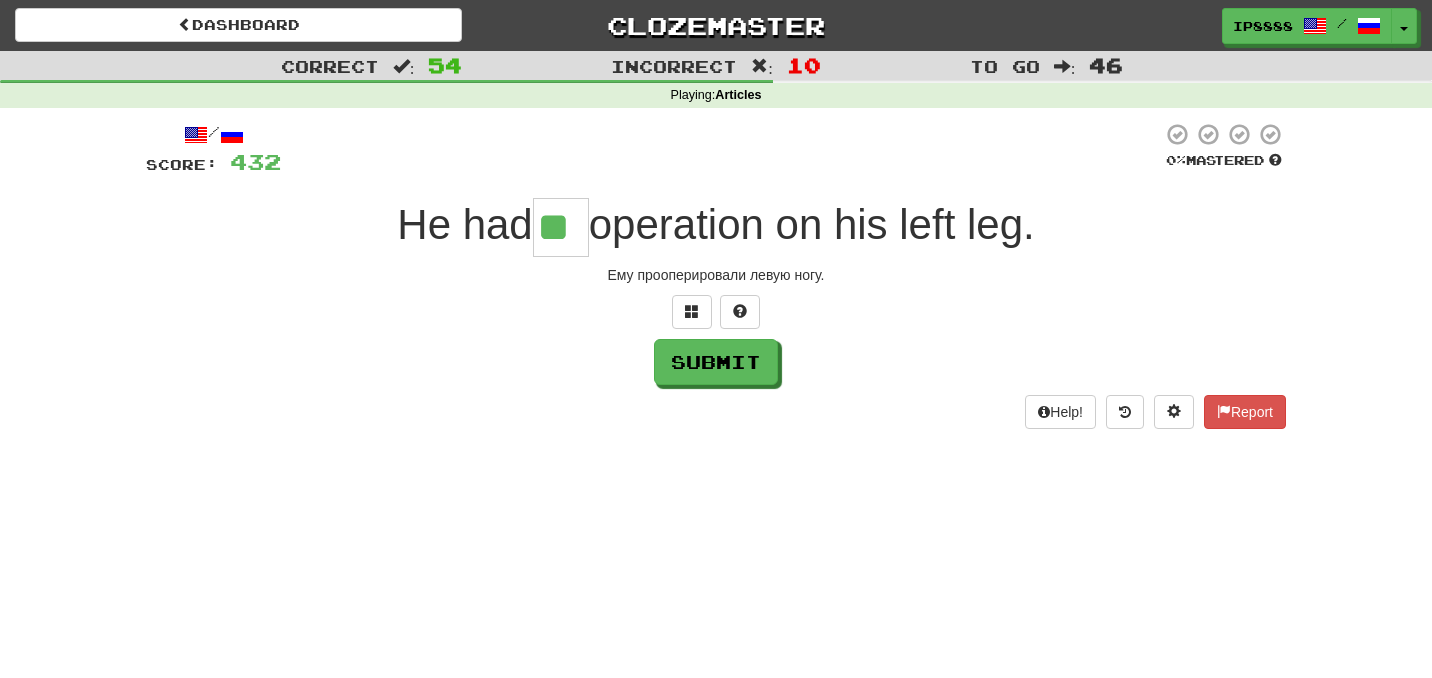 type on "**" 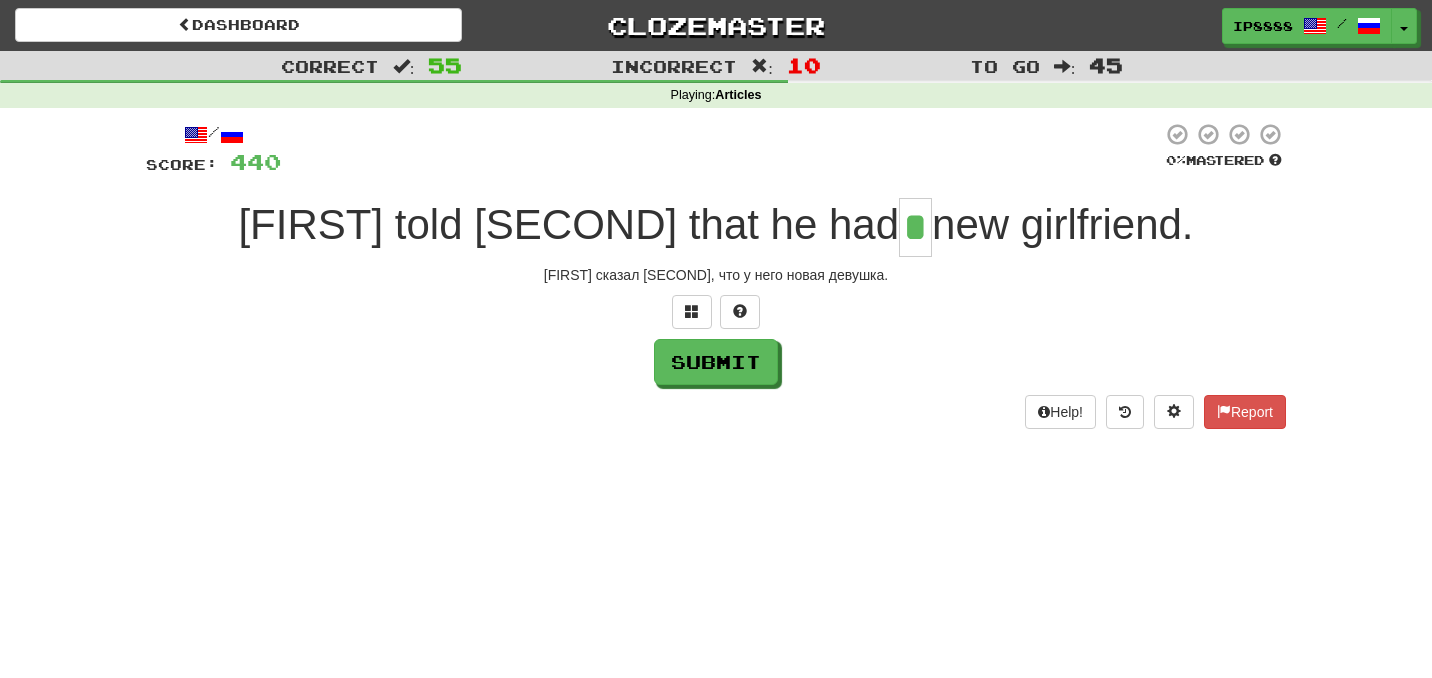 type on "*" 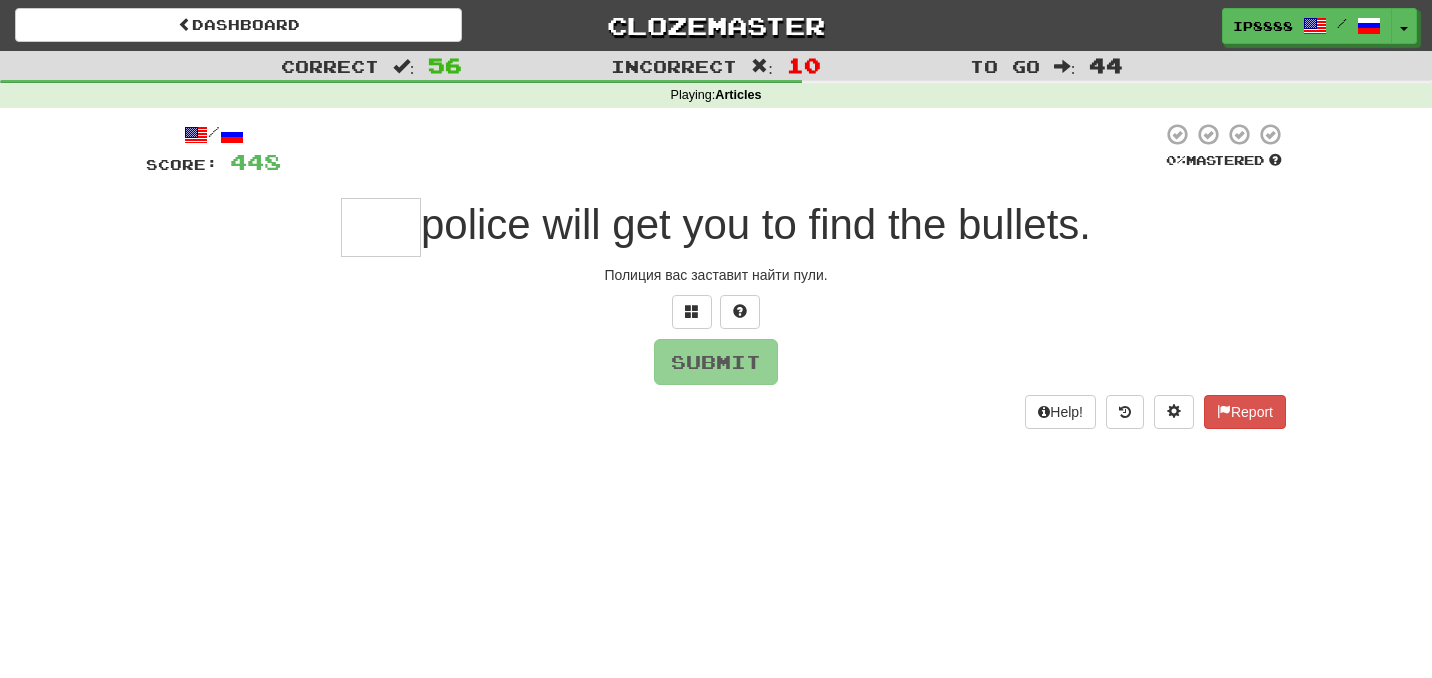 type on "*" 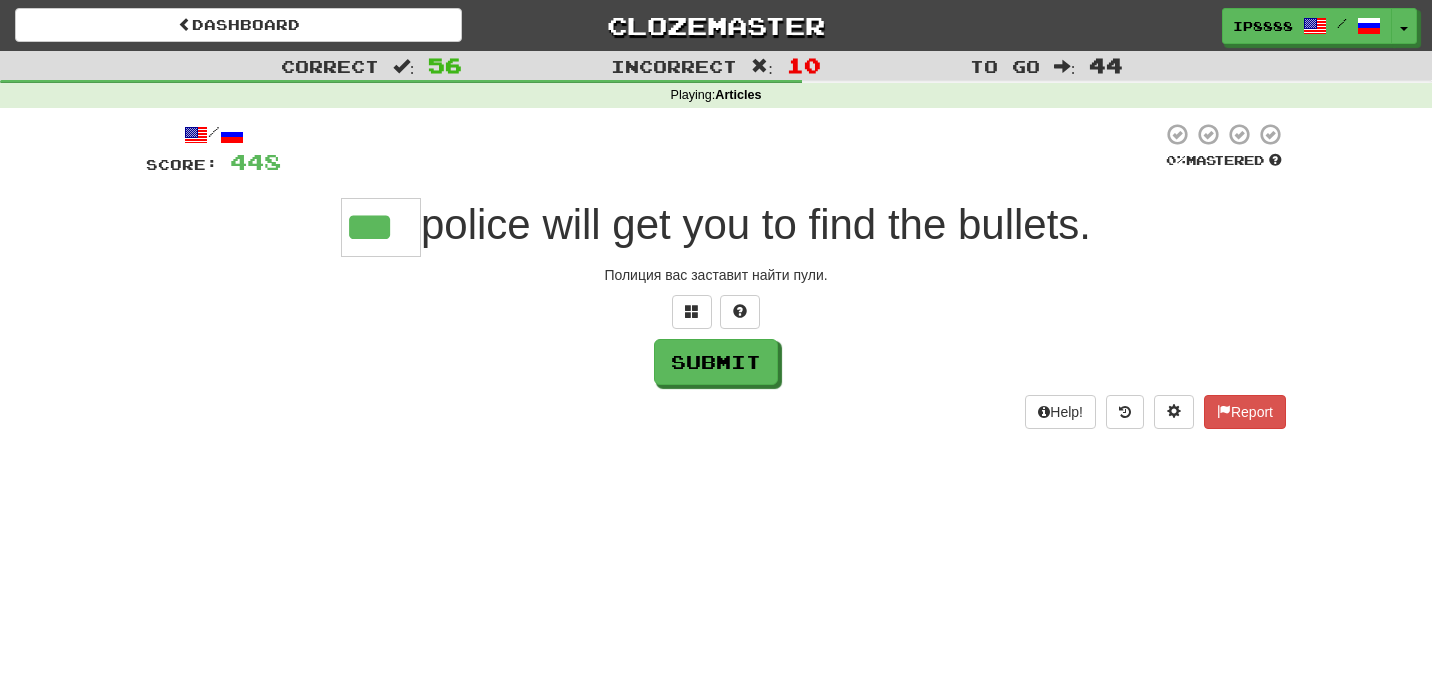 type on "***" 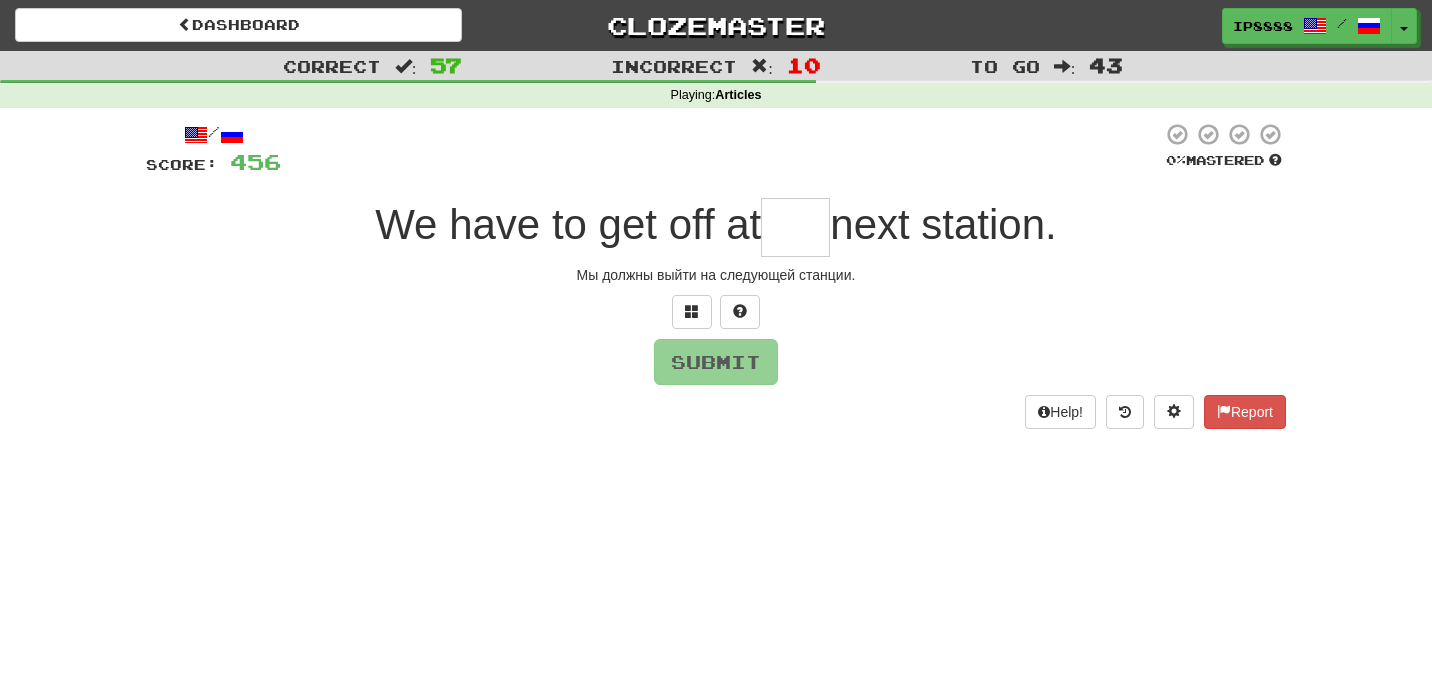 type on "*" 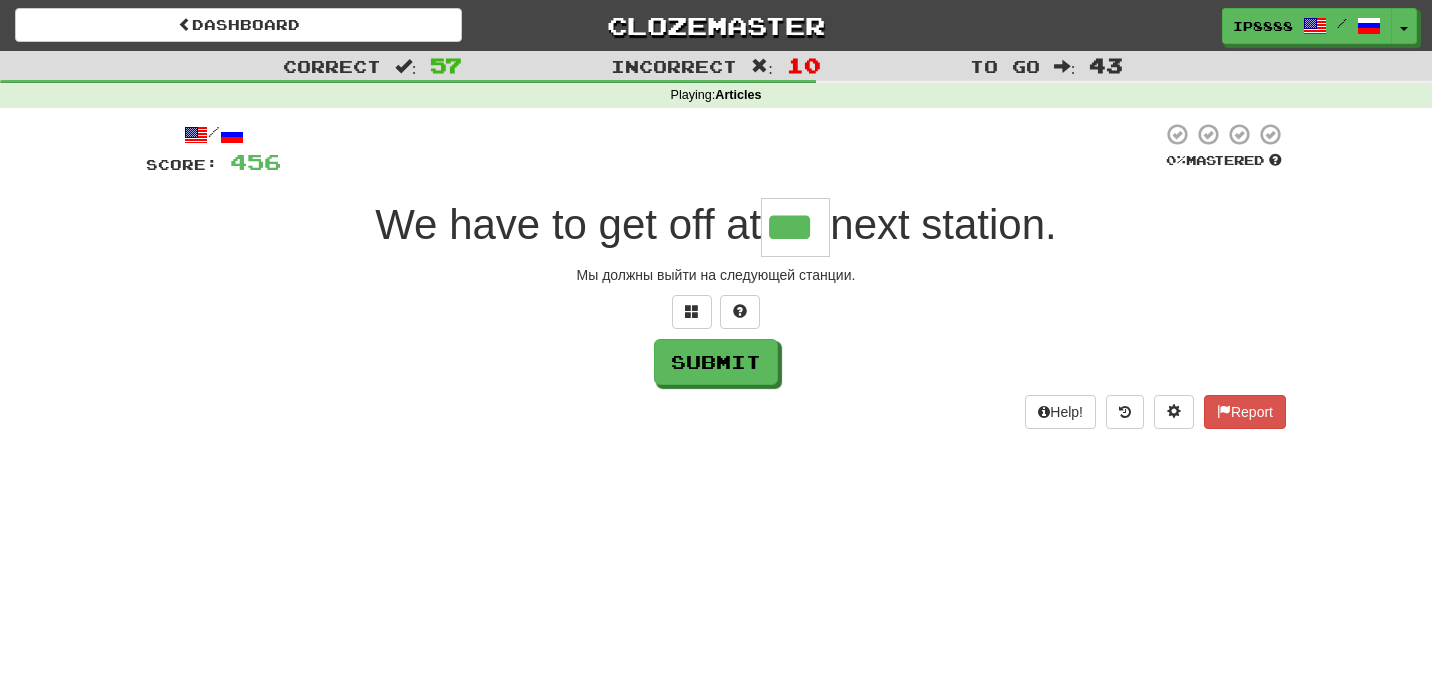 type on "***" 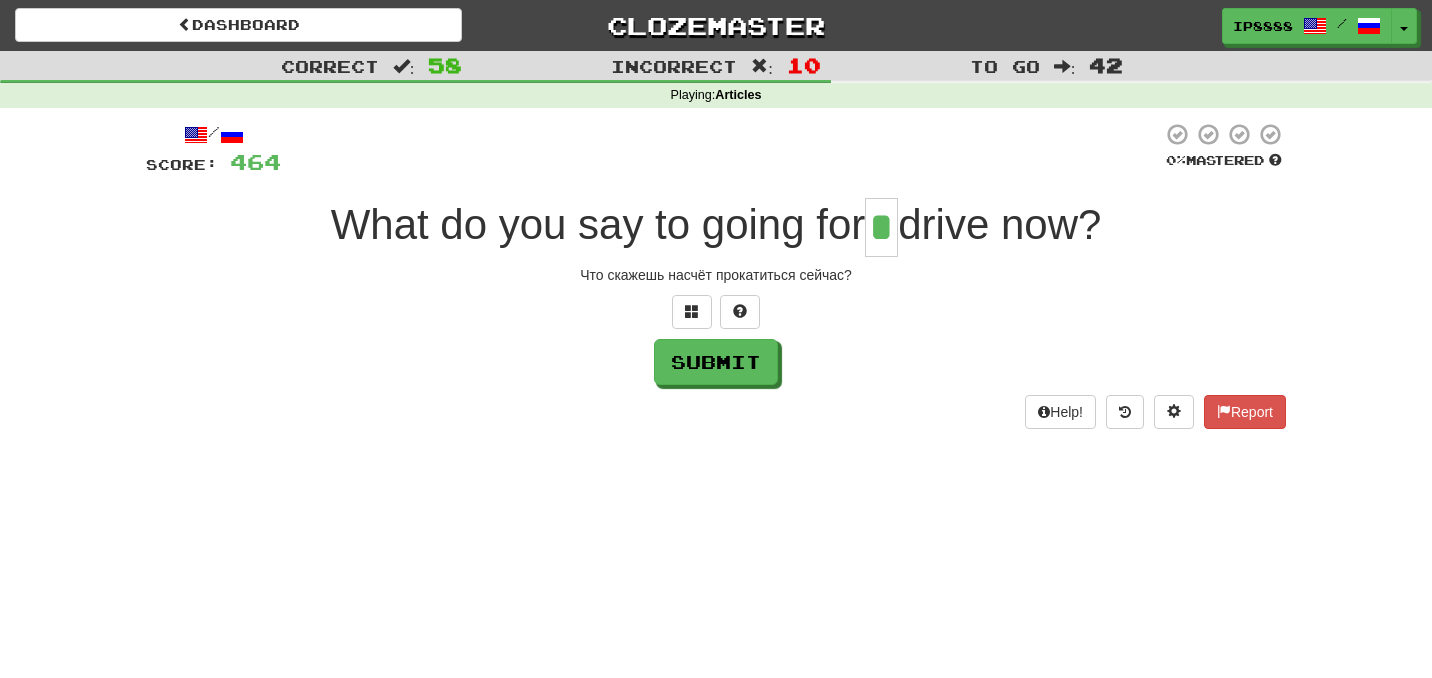 type on "*" 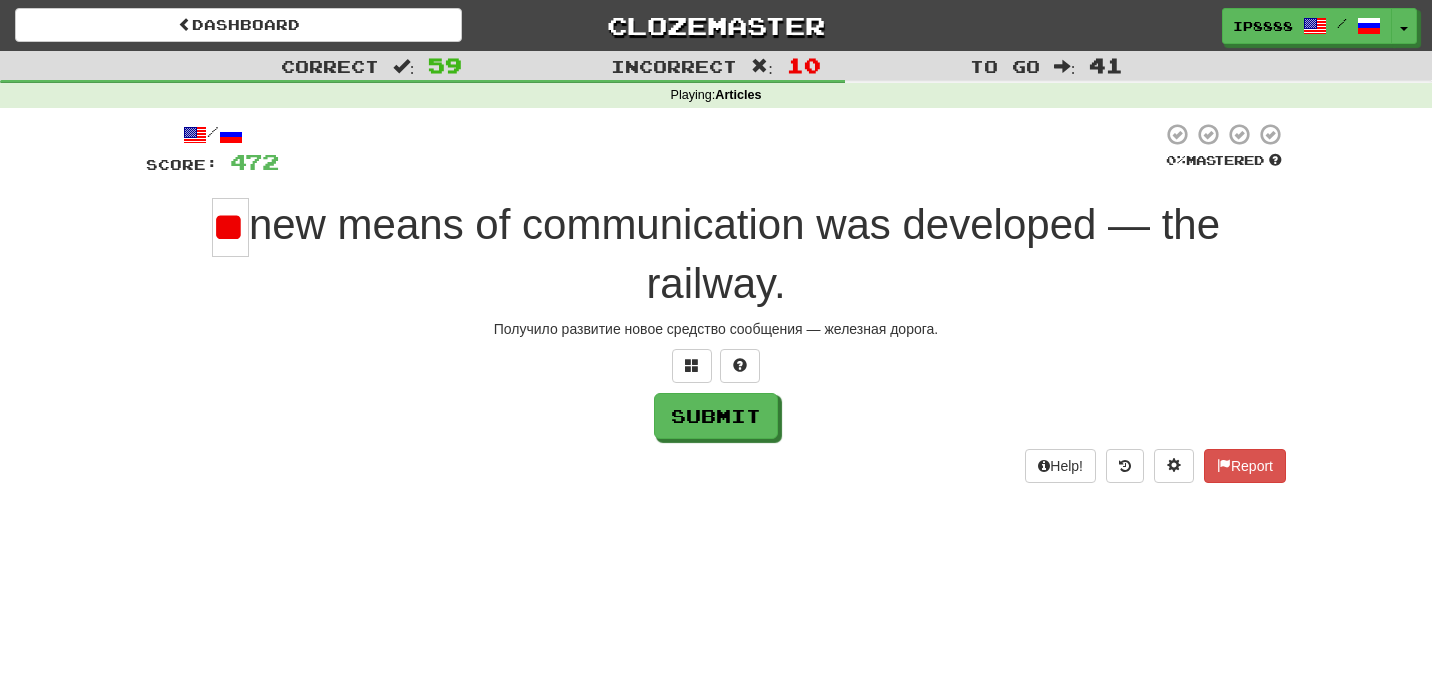 scroll, scrollTop: 0, scrollLeft: 7, axis: horizontal 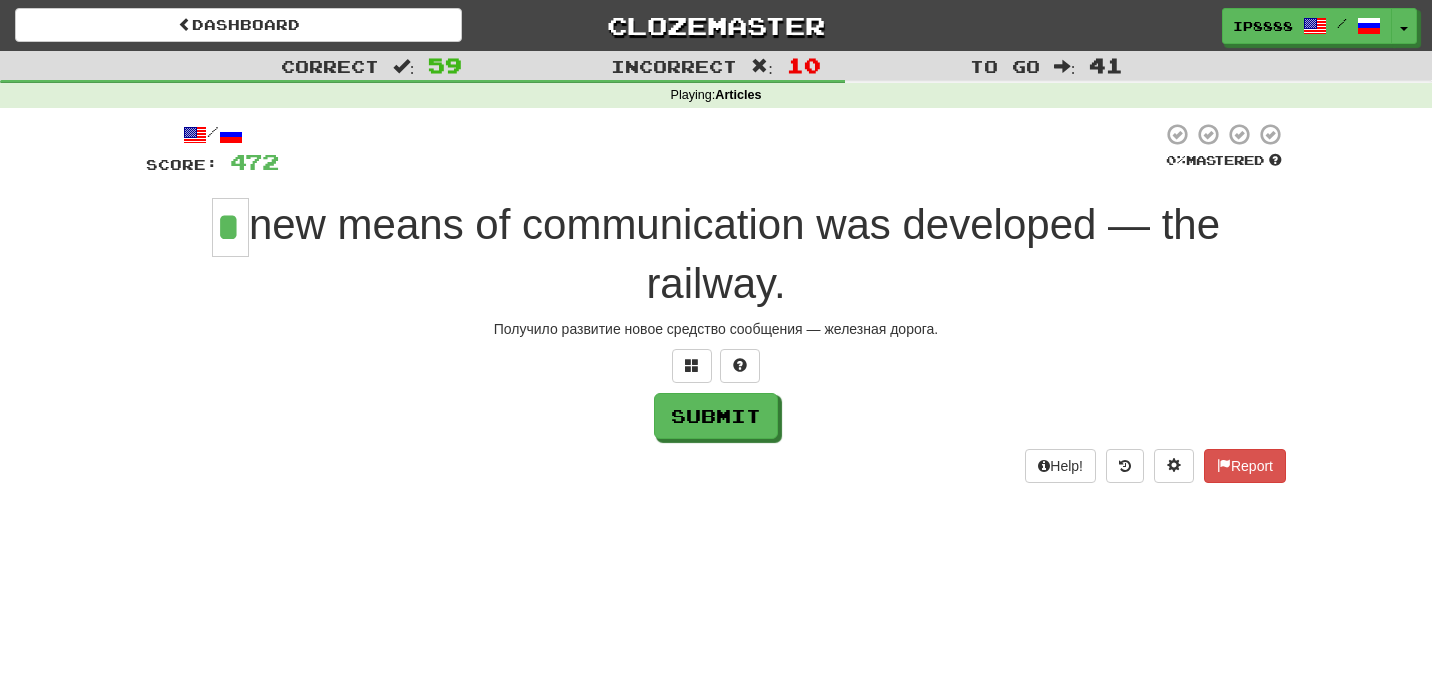 type on "*" 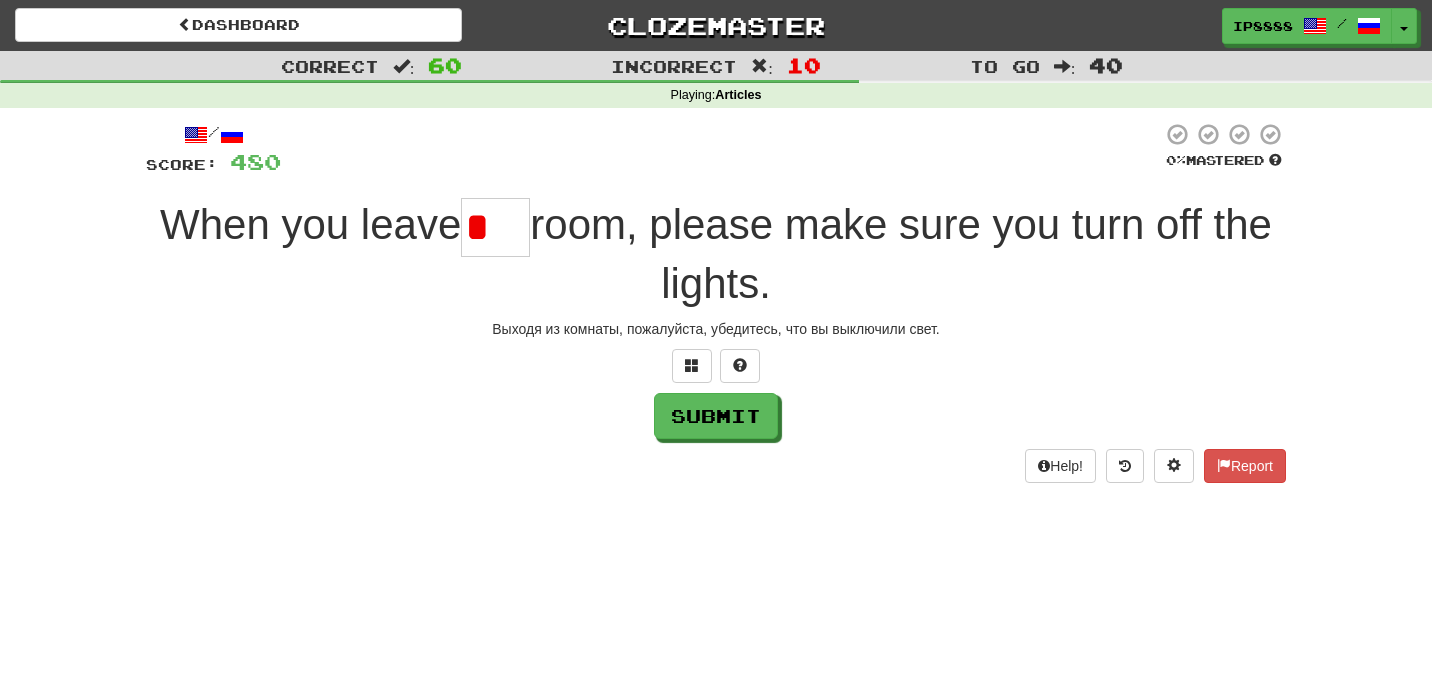type on "***" 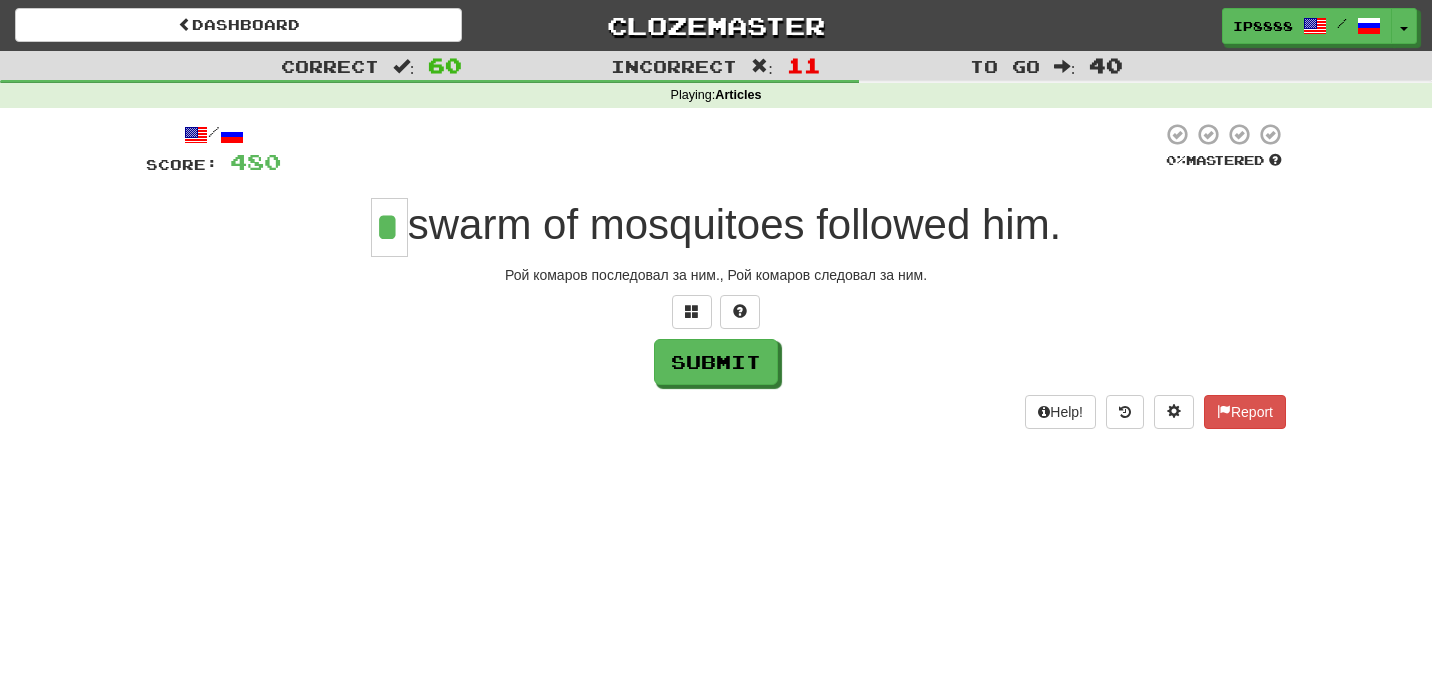 type on "*" 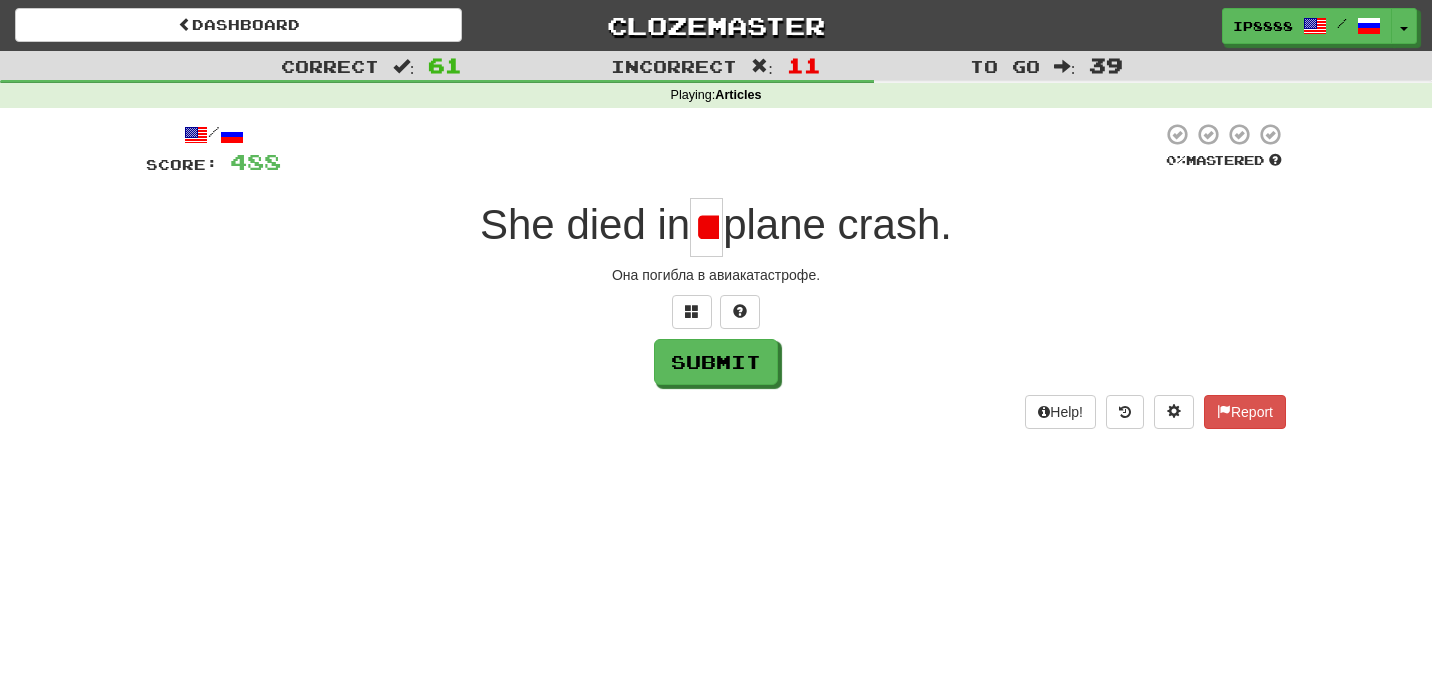 scroll, scrollTop: 0, scrollLeft: 11, axis: horizontal 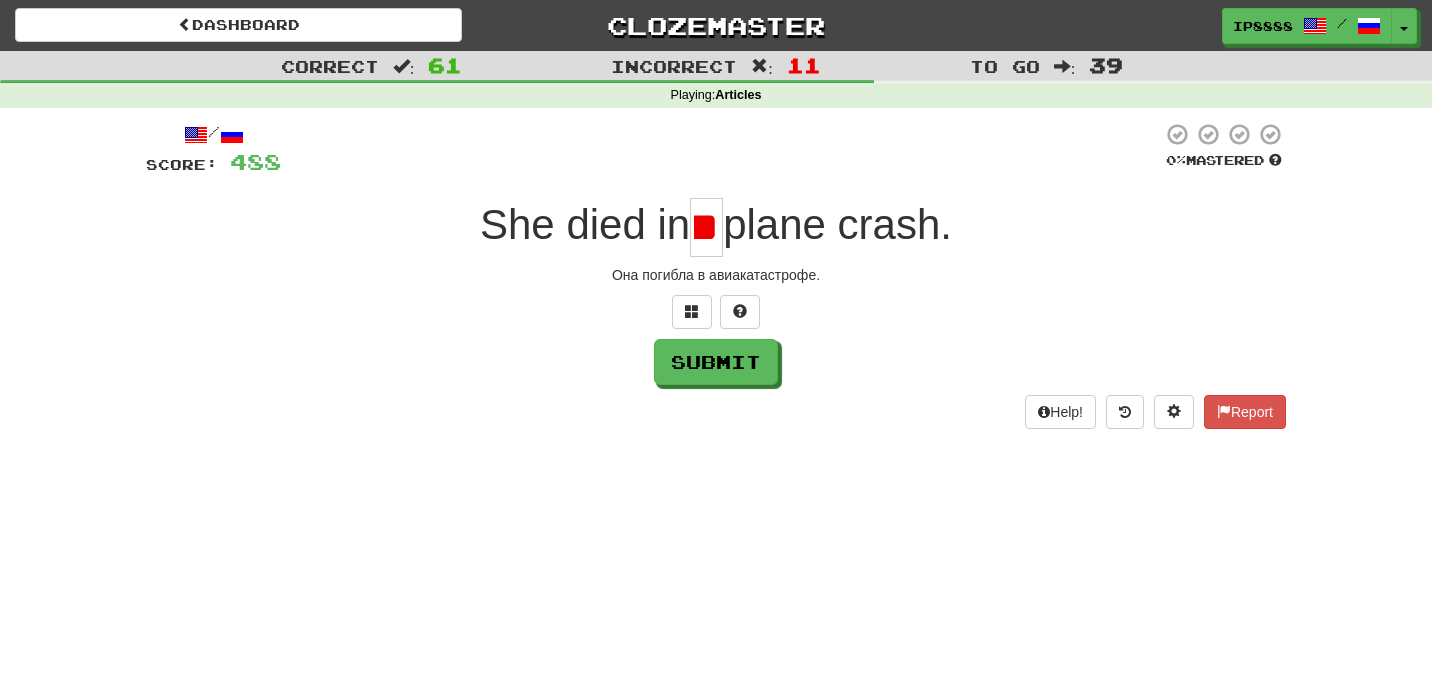 type on "*" 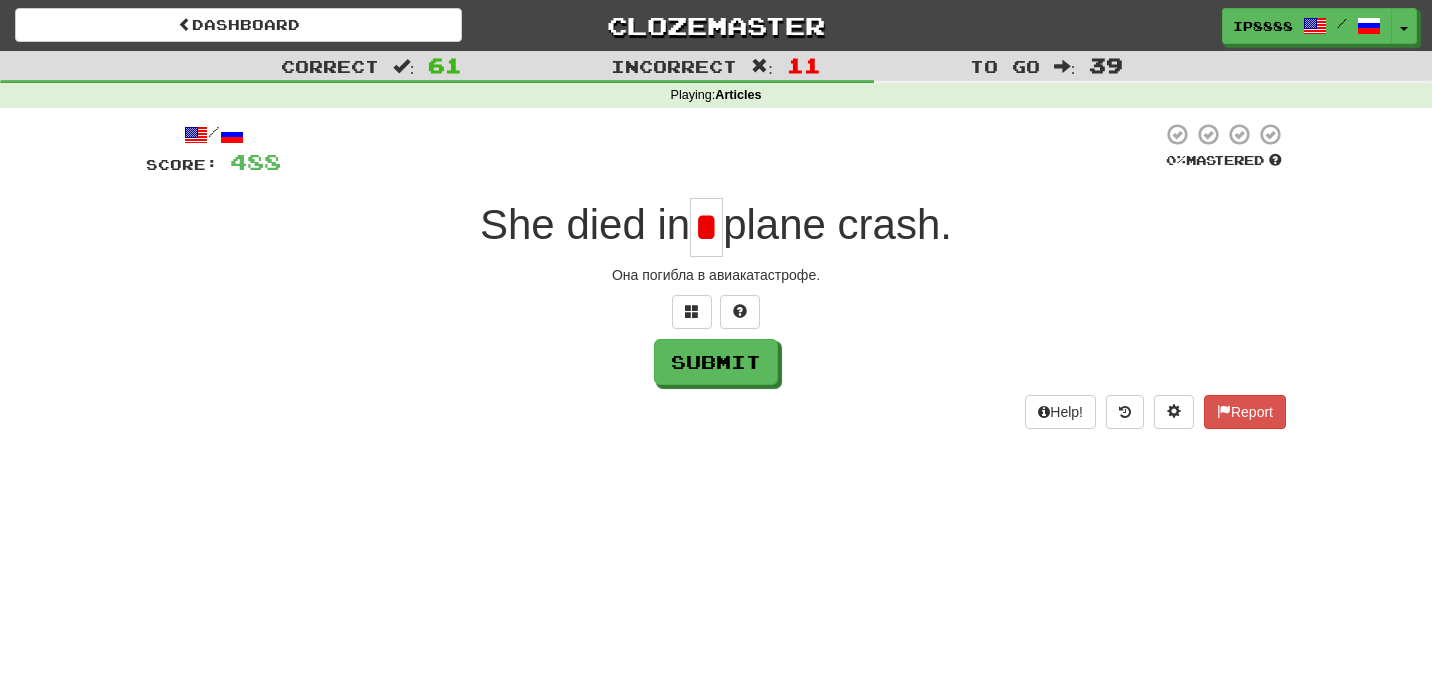 scroll, scrollTop: 0, scrollLeft: 0, axis: both 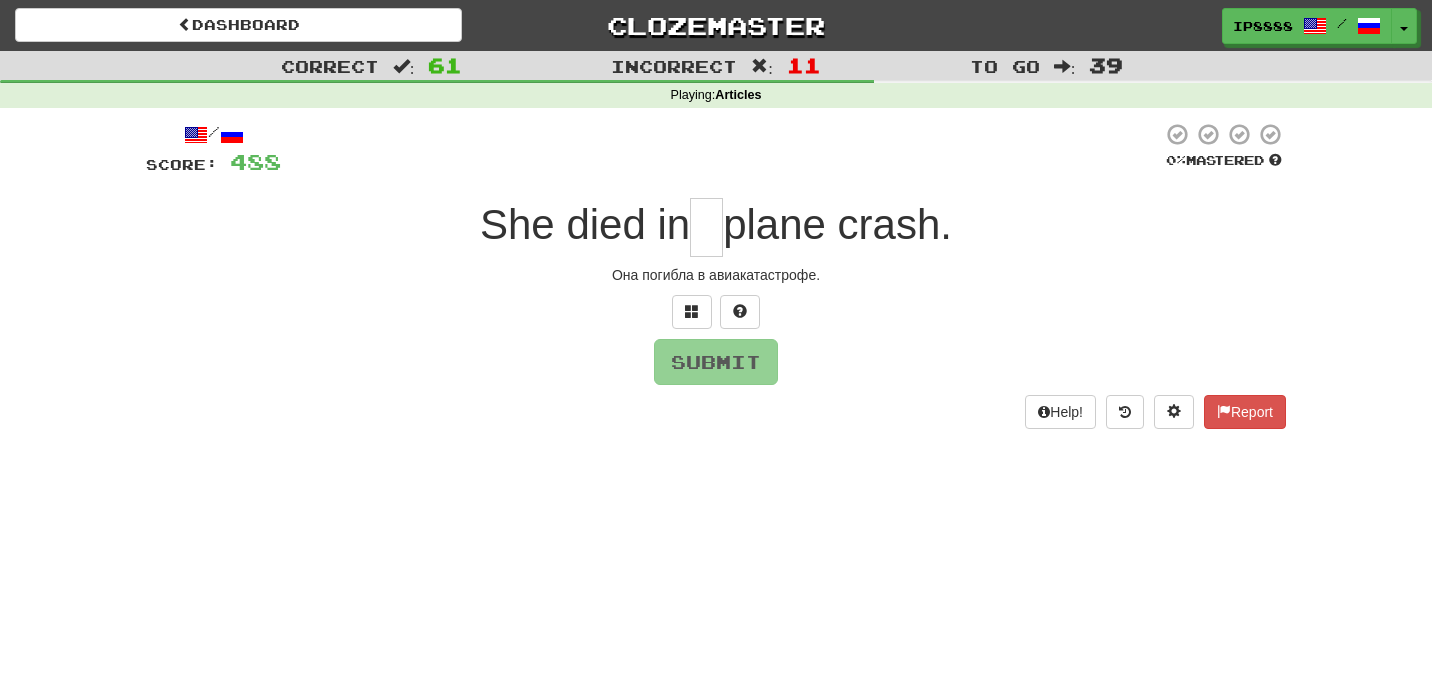 type on "*" 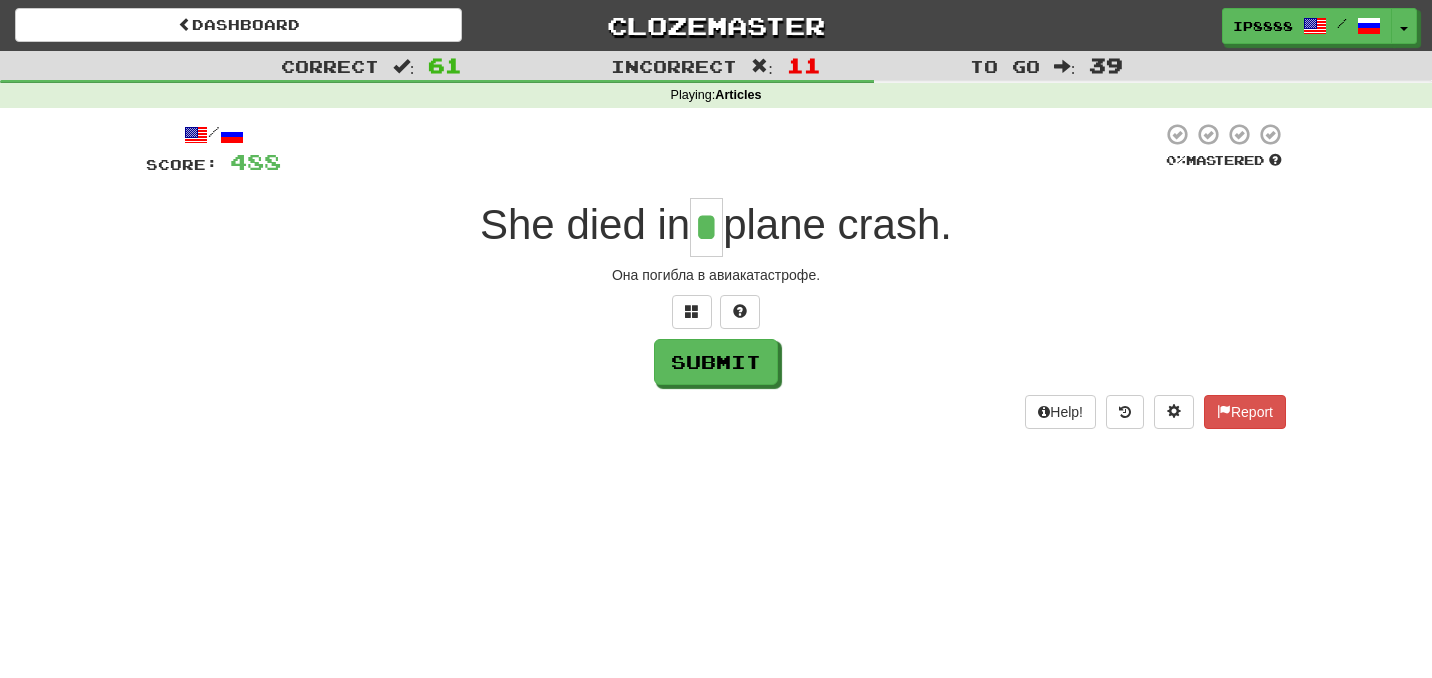 type on "*" 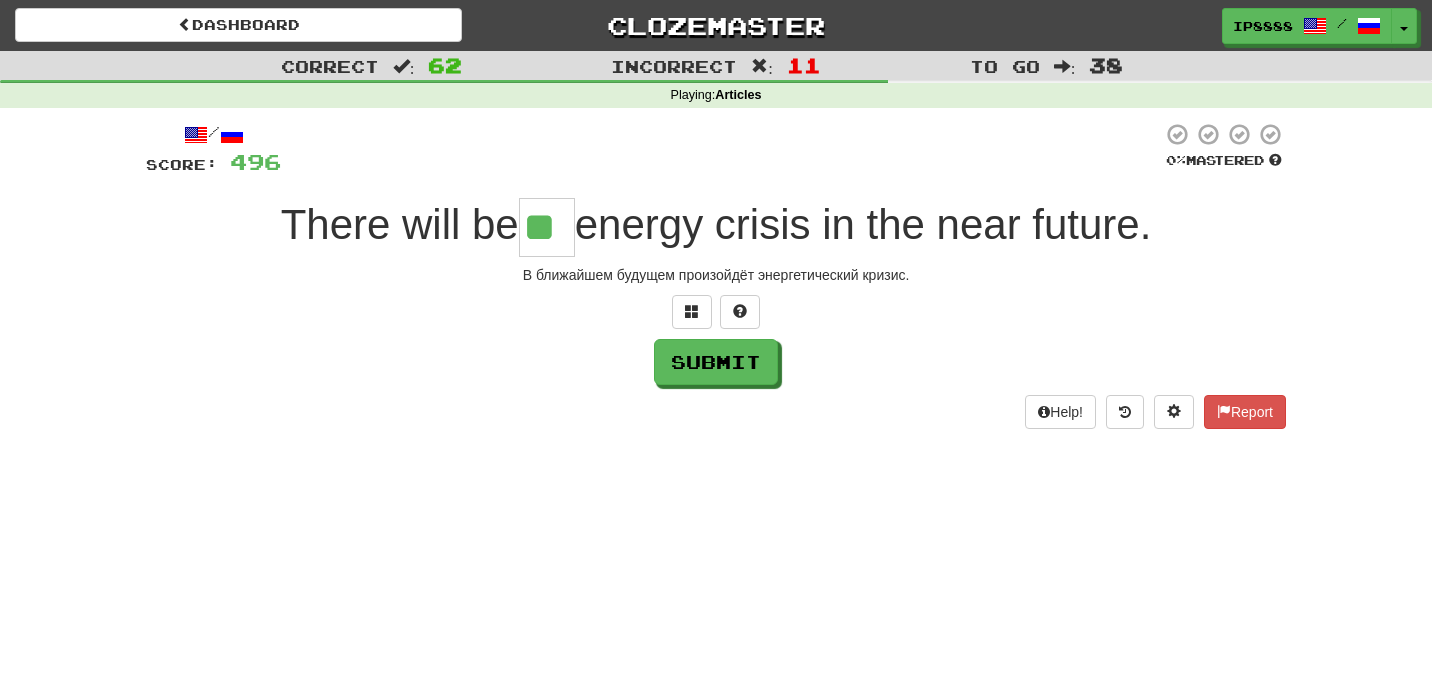 type on "**" 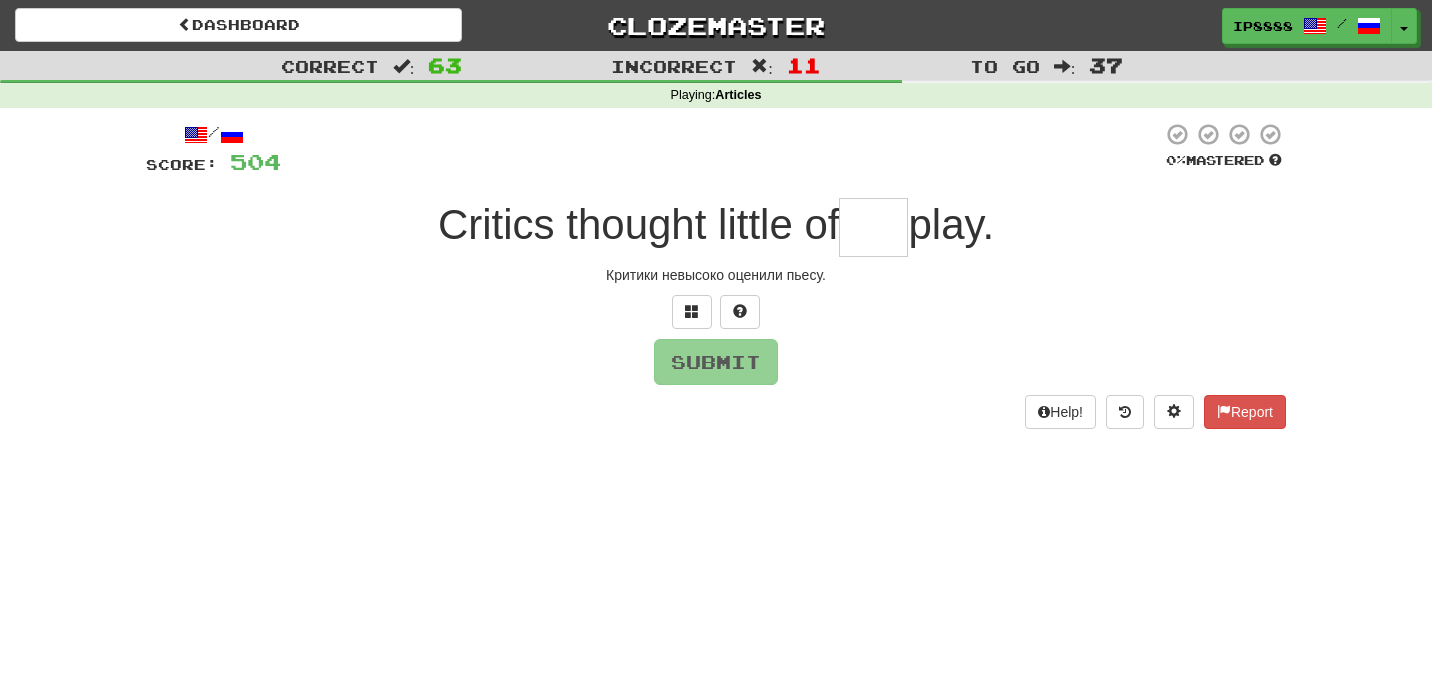 type on "*" 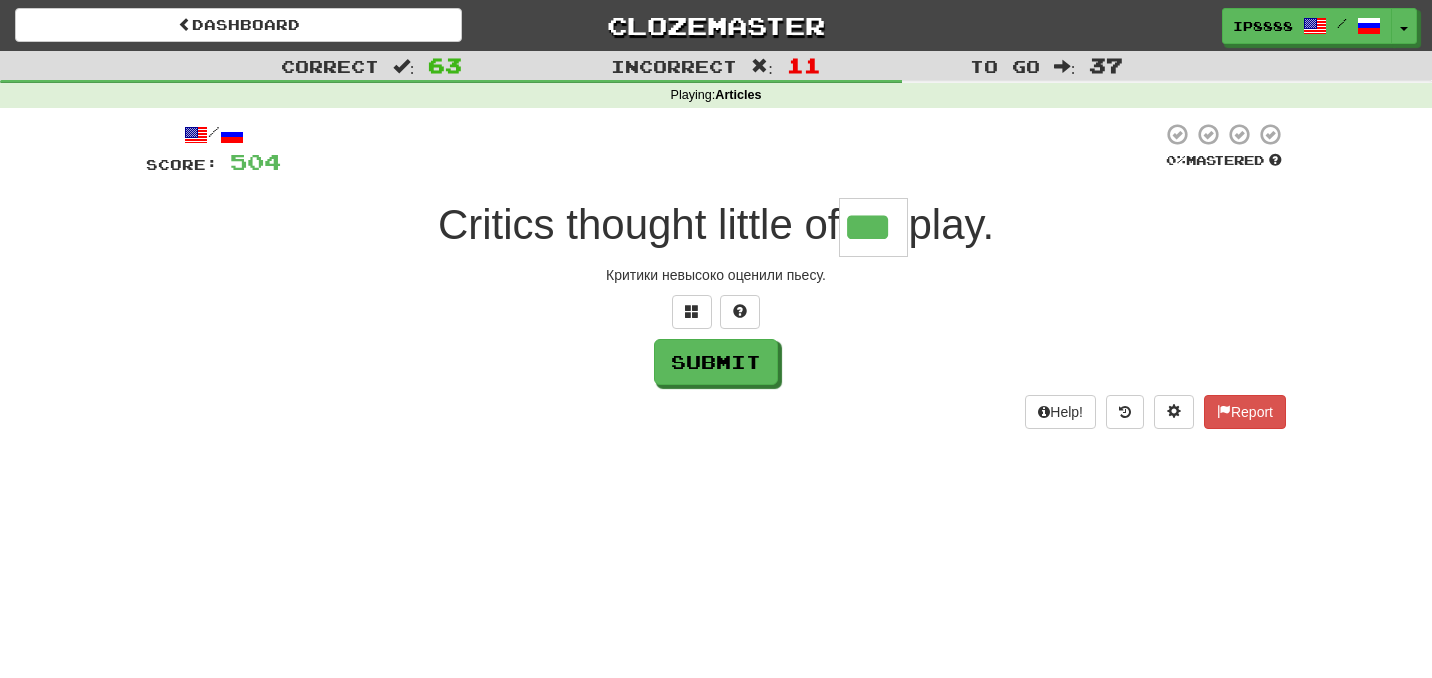 type on "***" 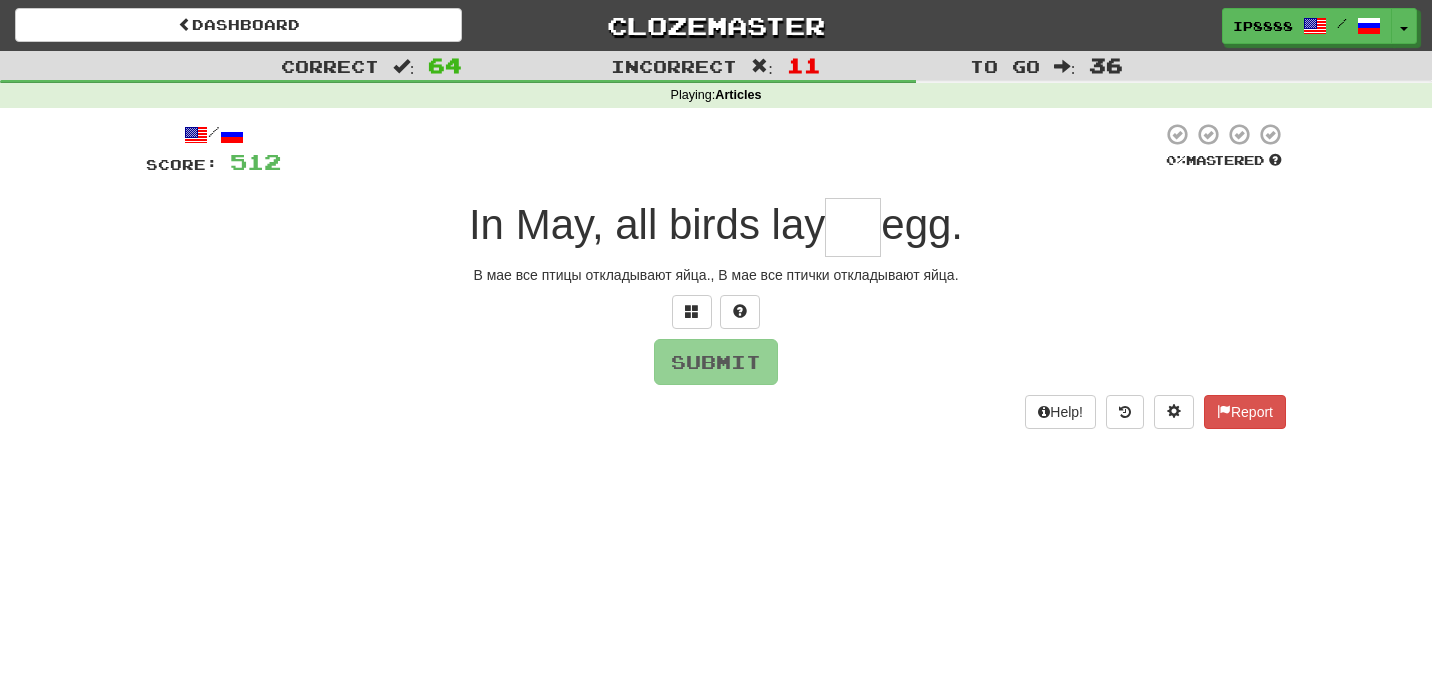 type on "*" 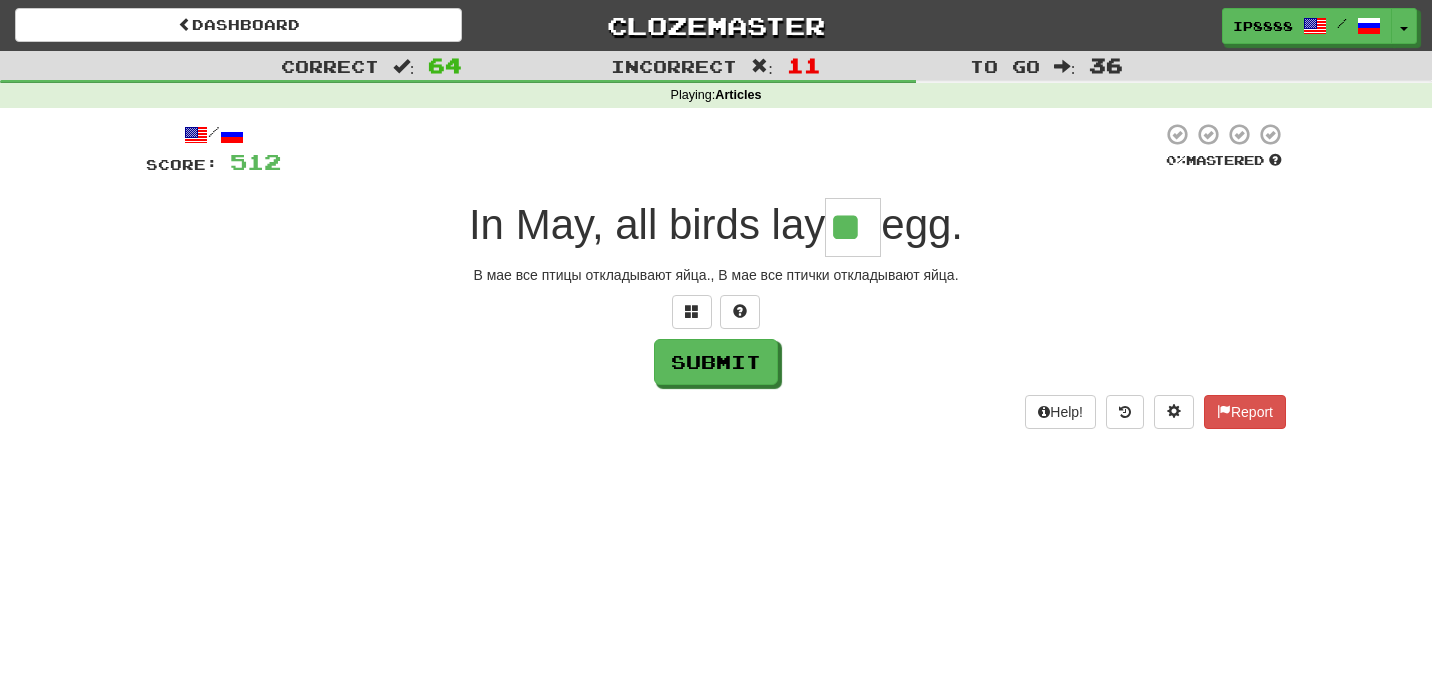 type on "**" 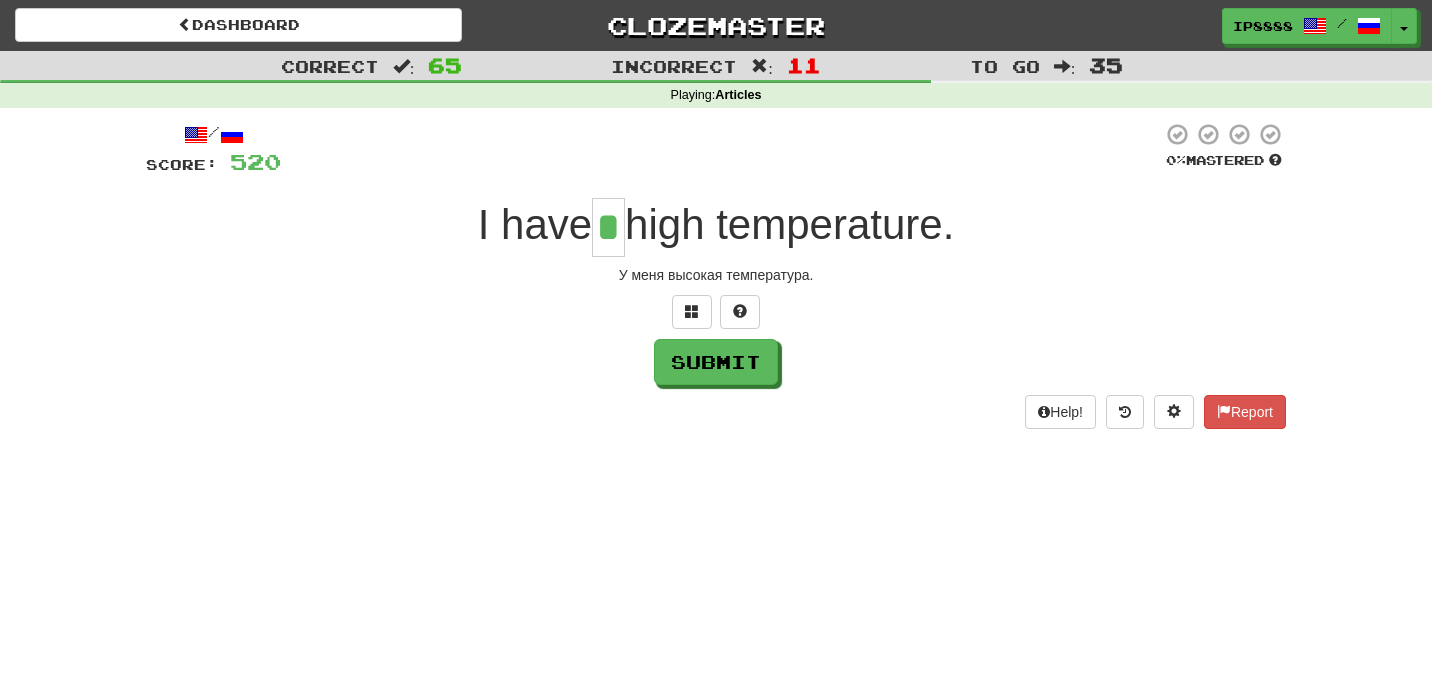type on "*" 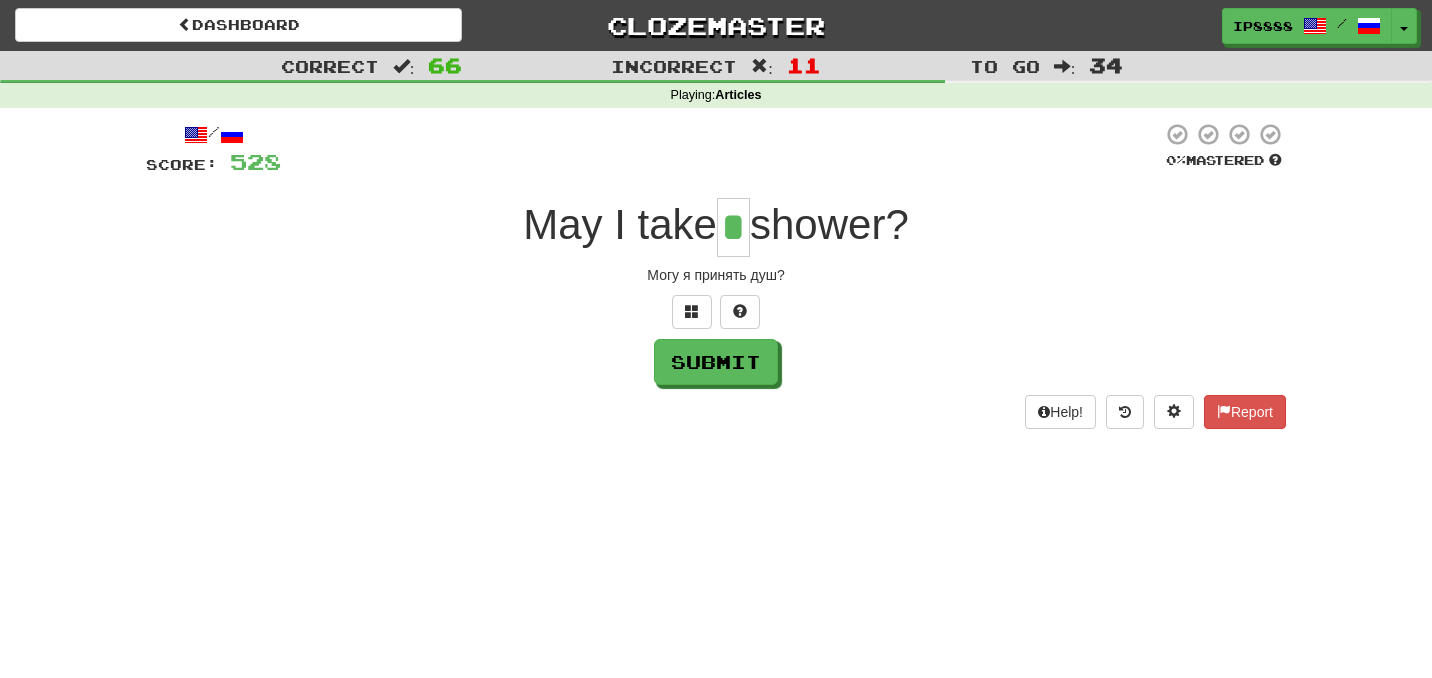 type on "*" 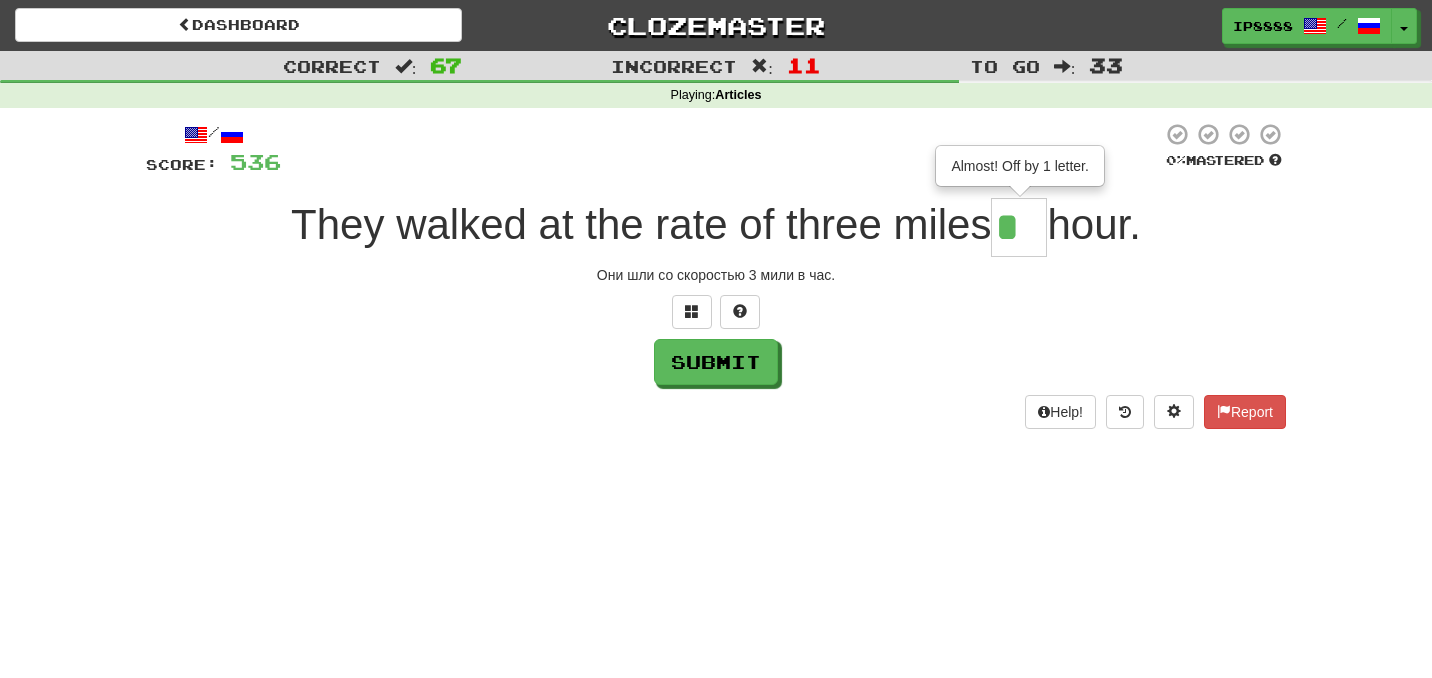 type on "**" 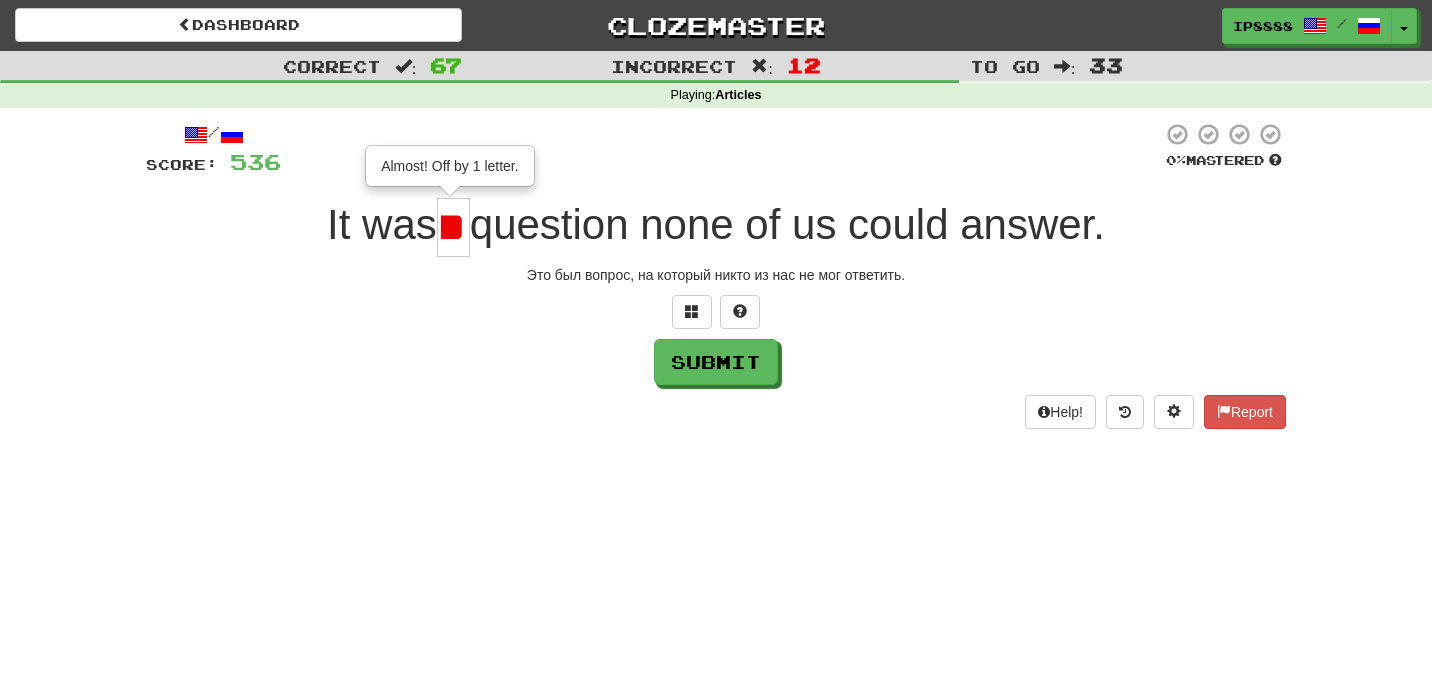 scroll, scrollTop: 0, scrollLeft: 0, axis: both 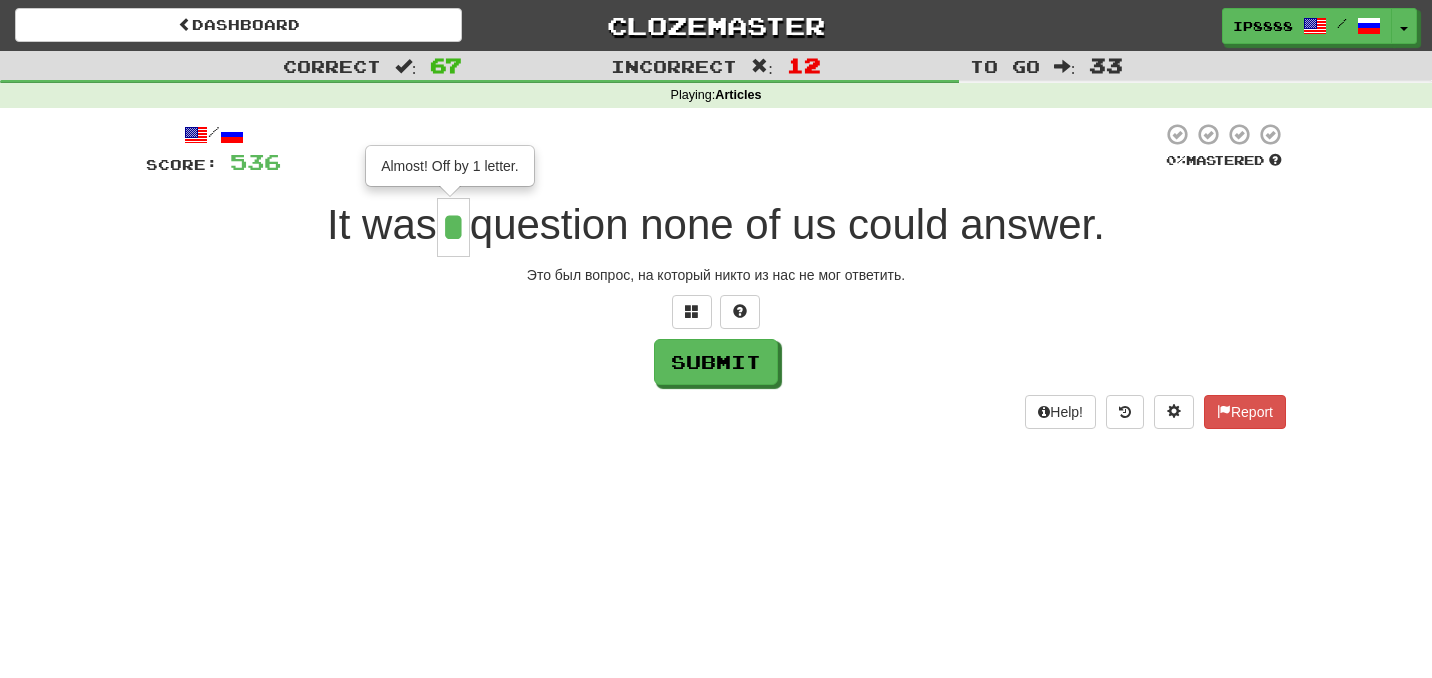 type on "*" 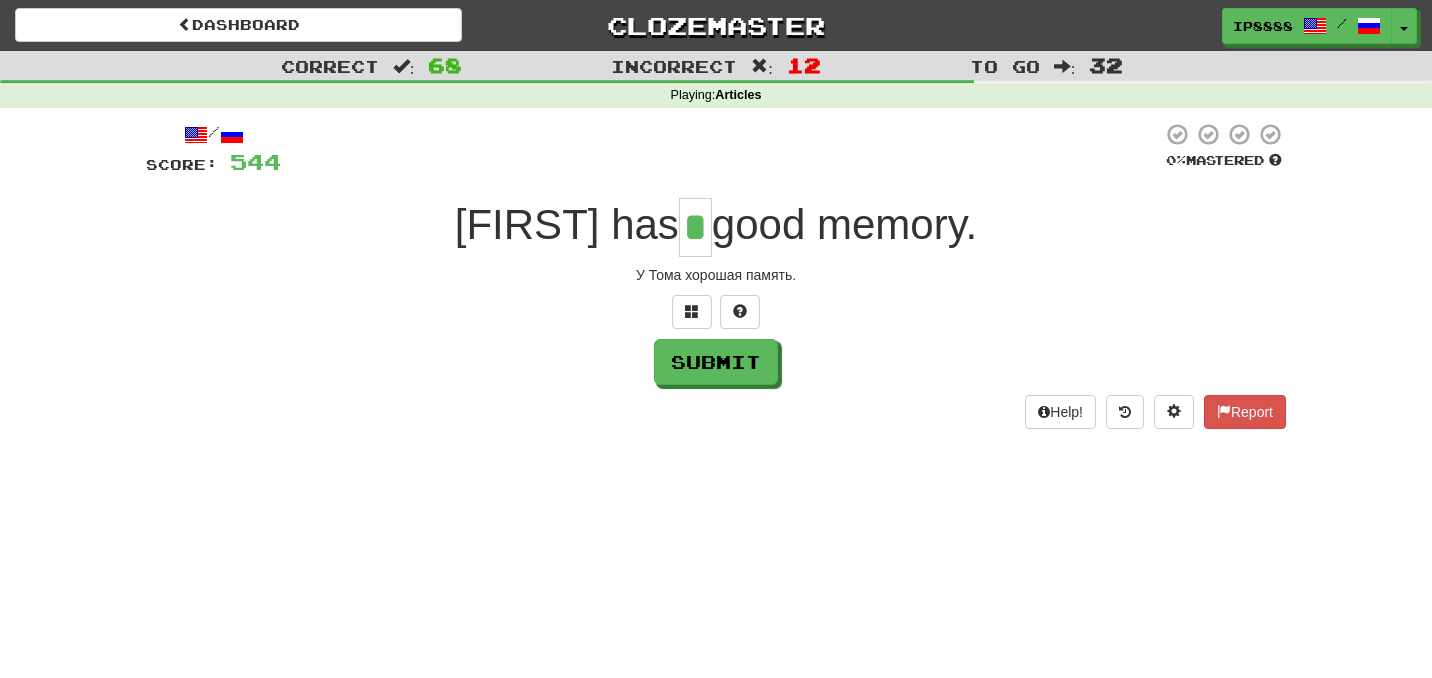 type on "*" 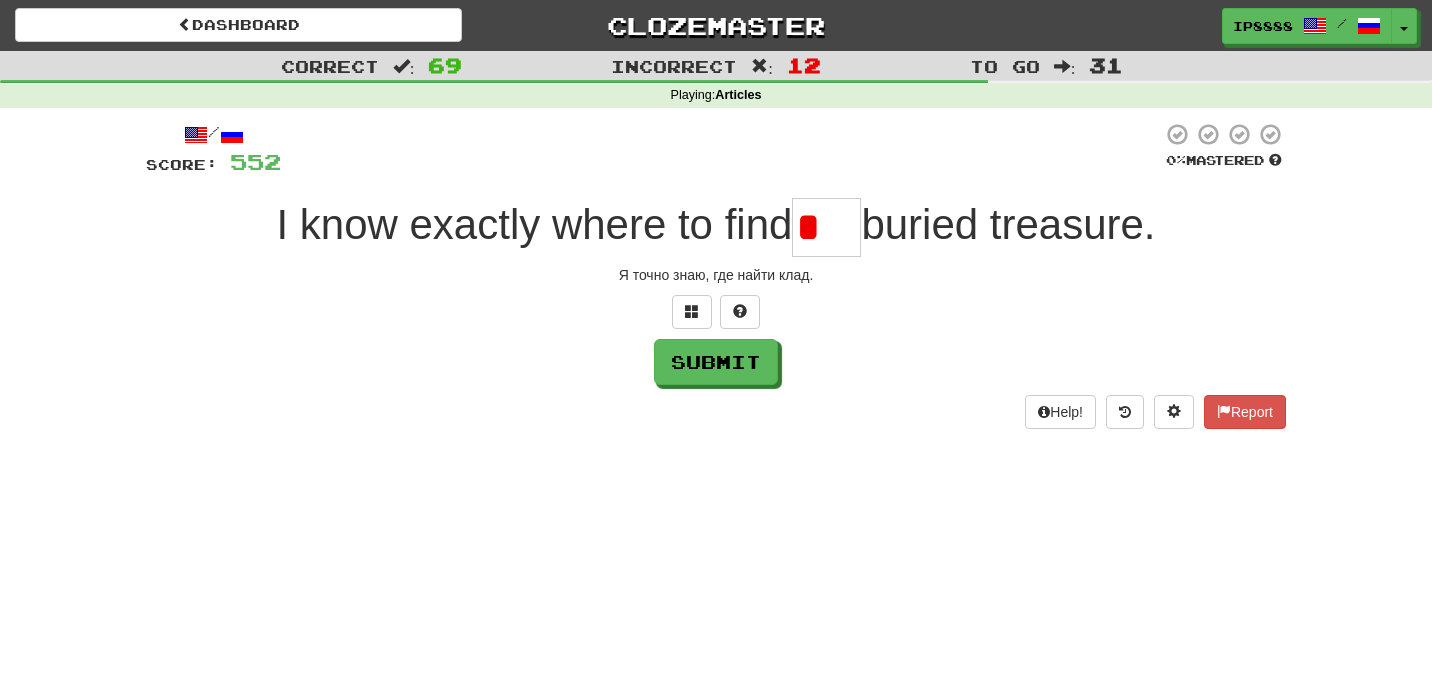 type on "***" 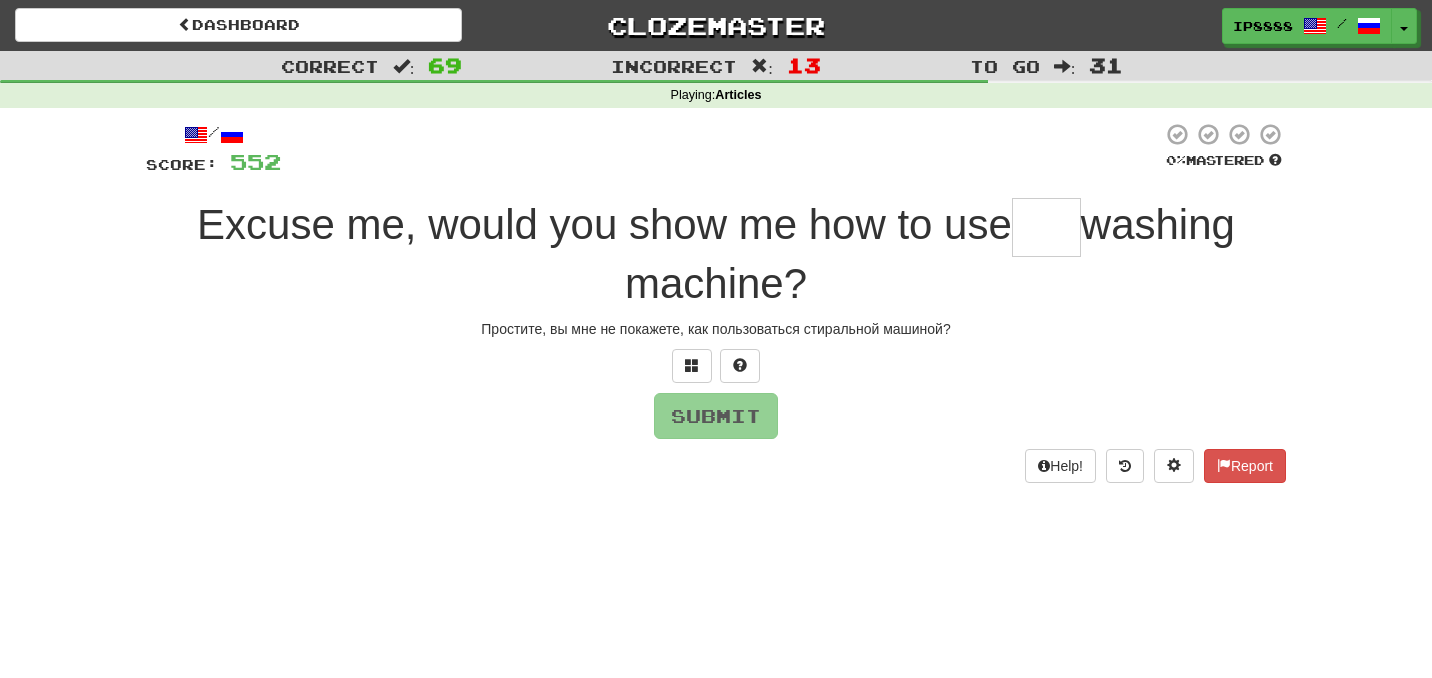 type on "*" 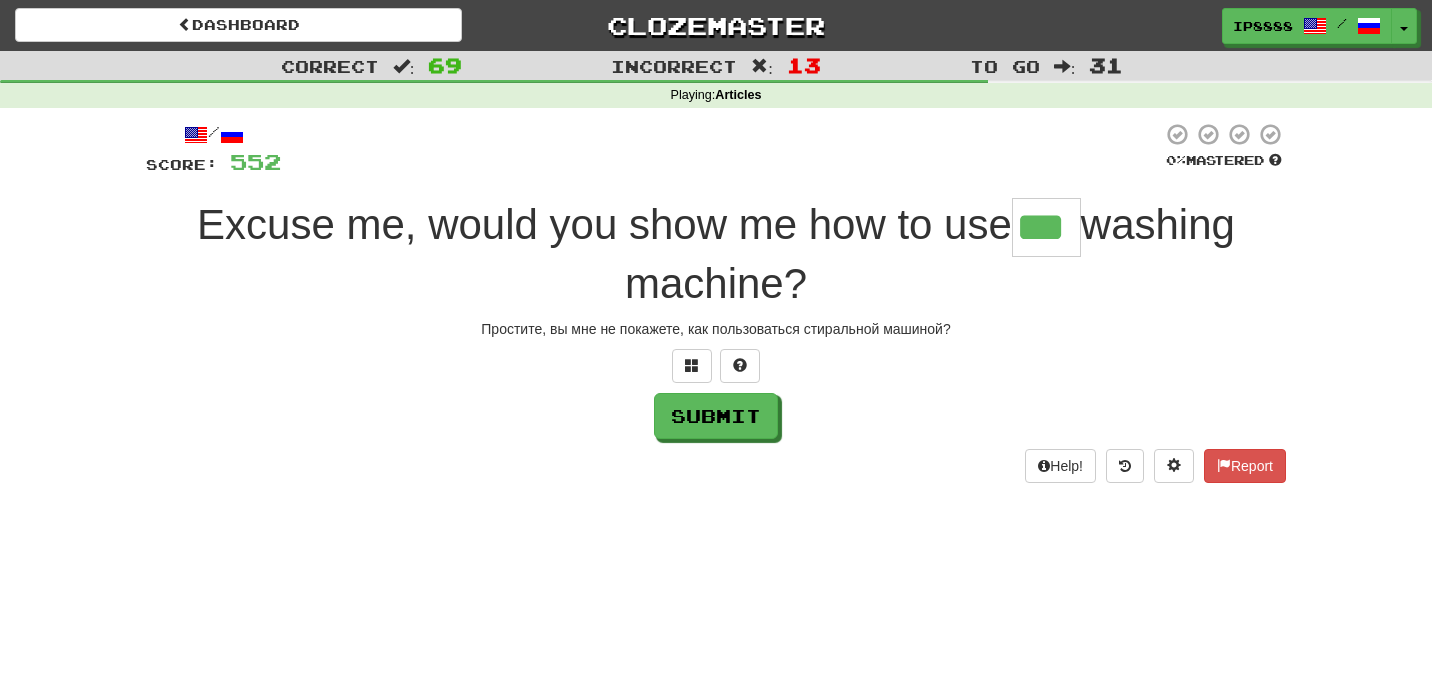 type on "***" 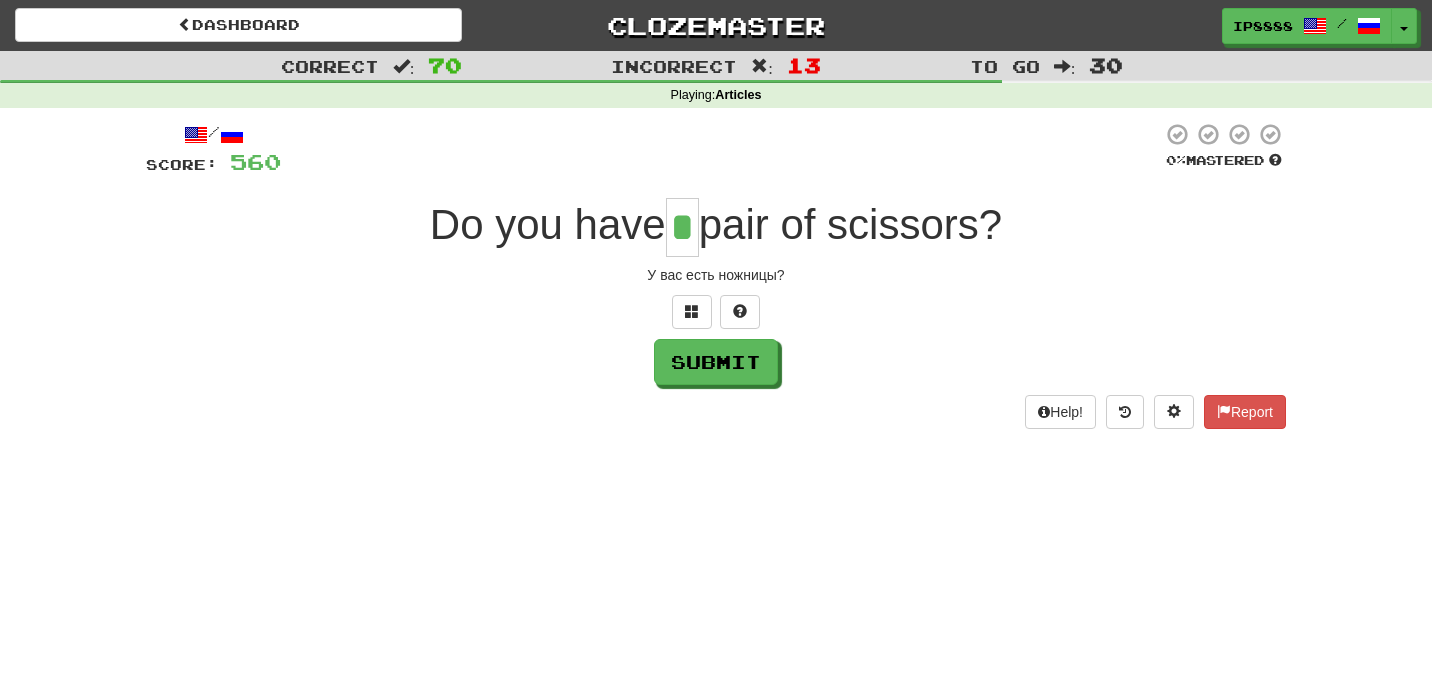type on "*" 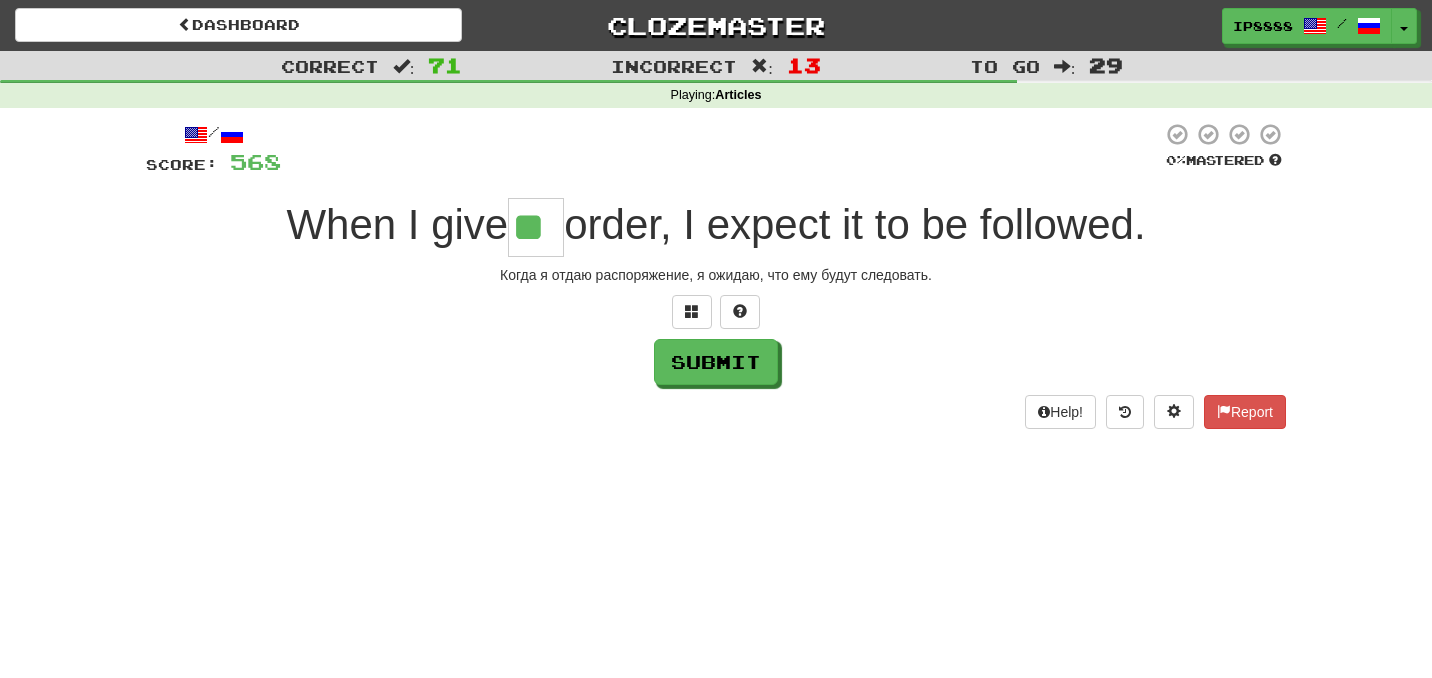 type on "**" 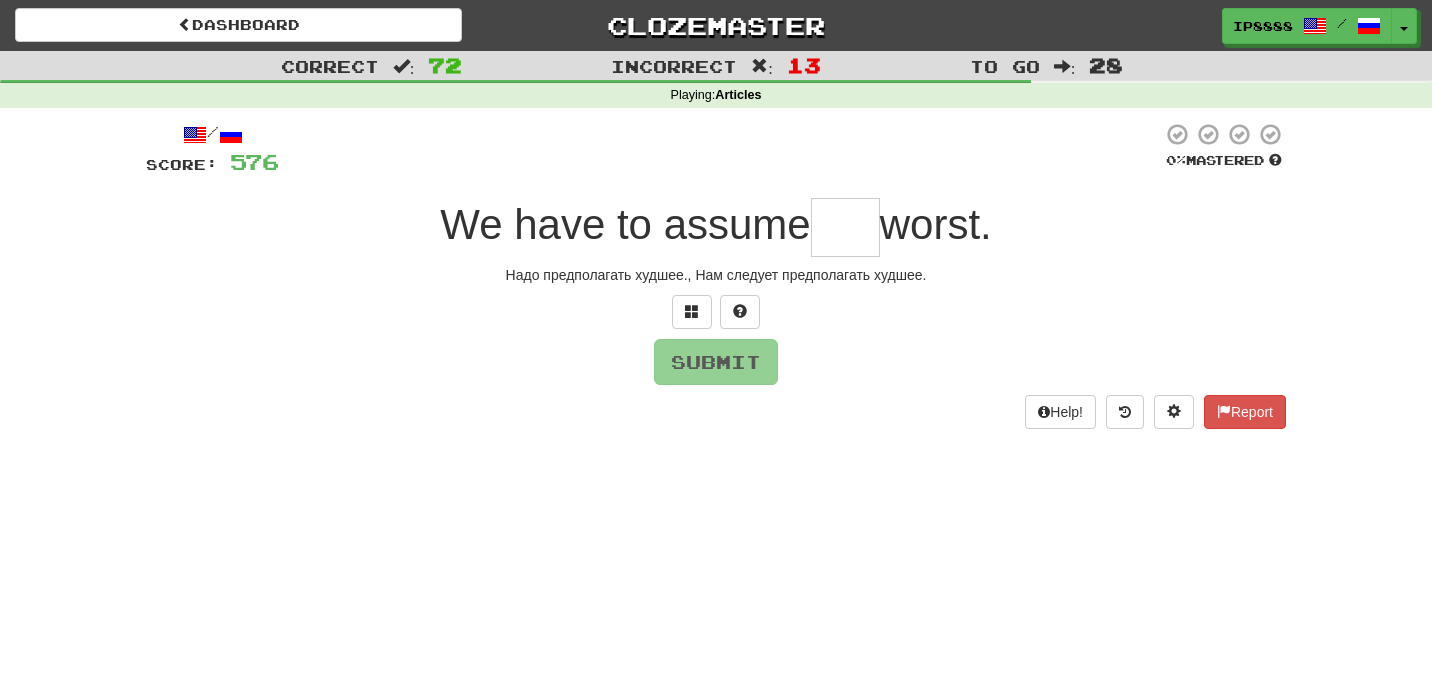 type on "*" 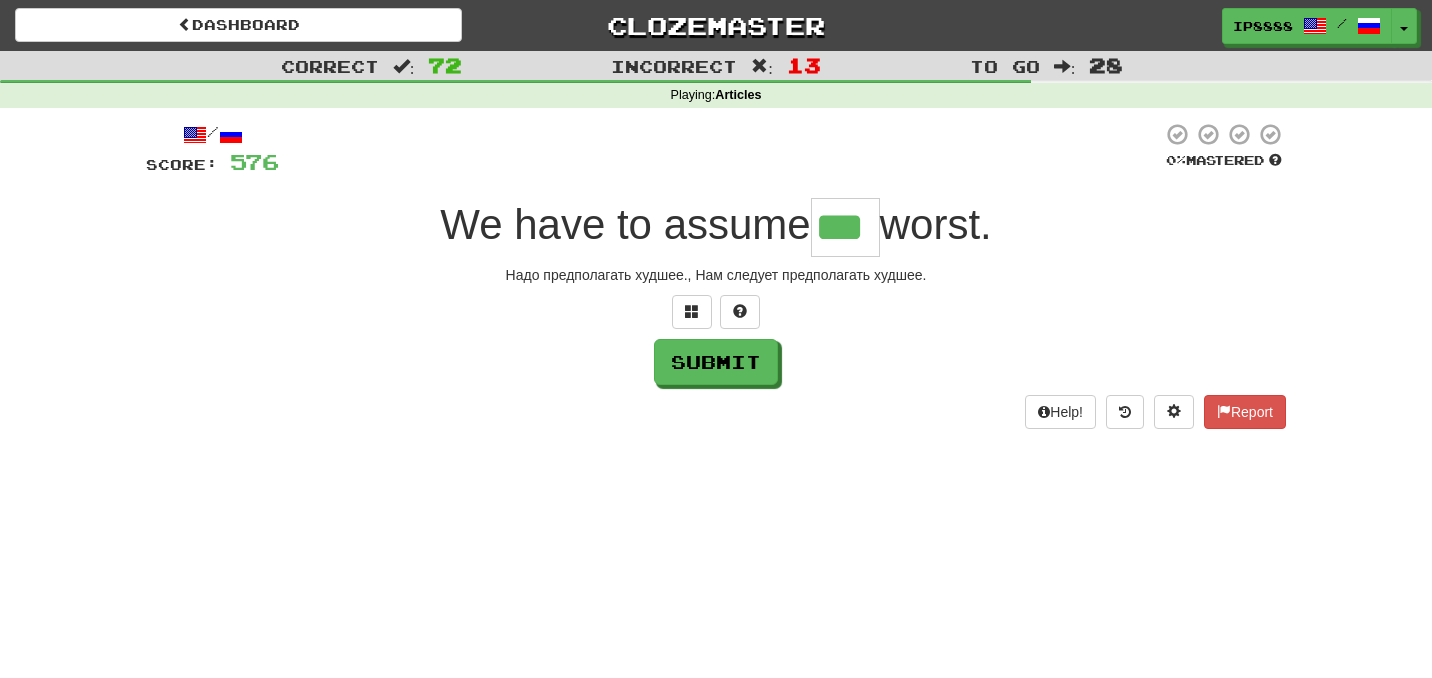 type on "***" 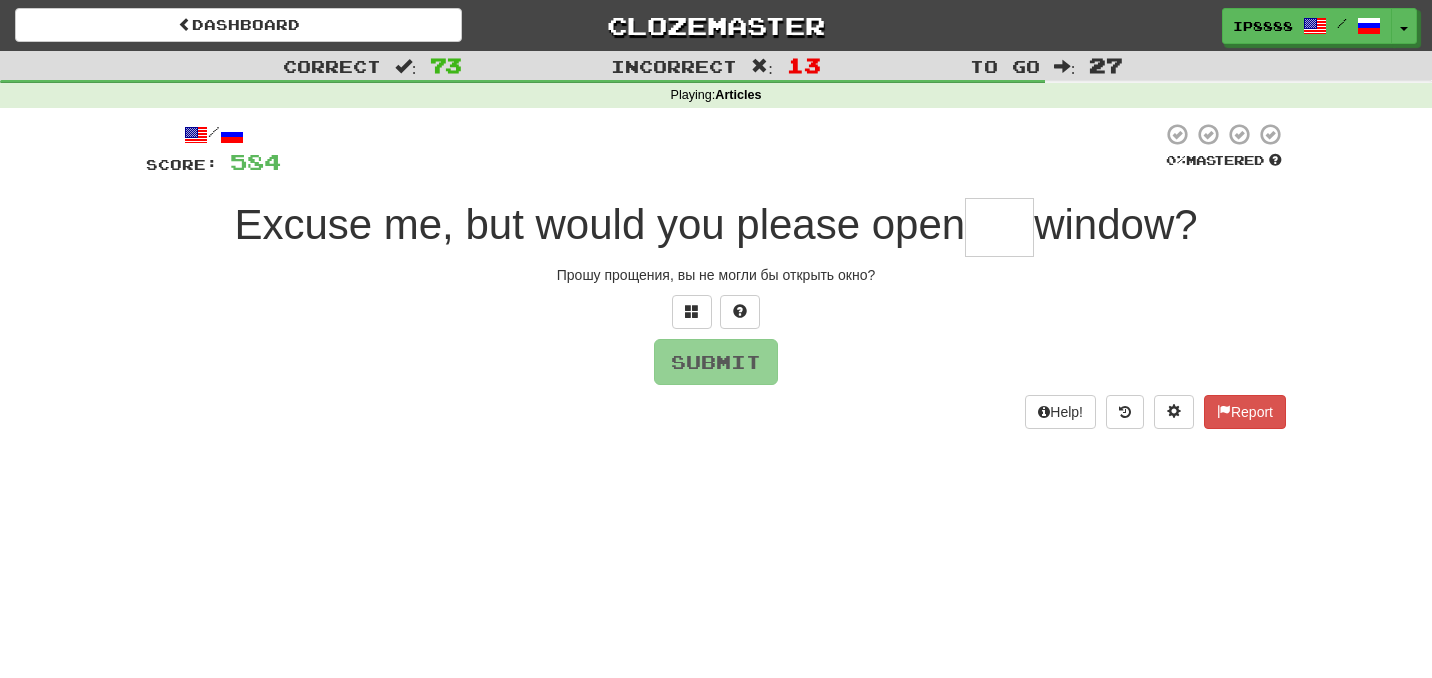 type on "*" 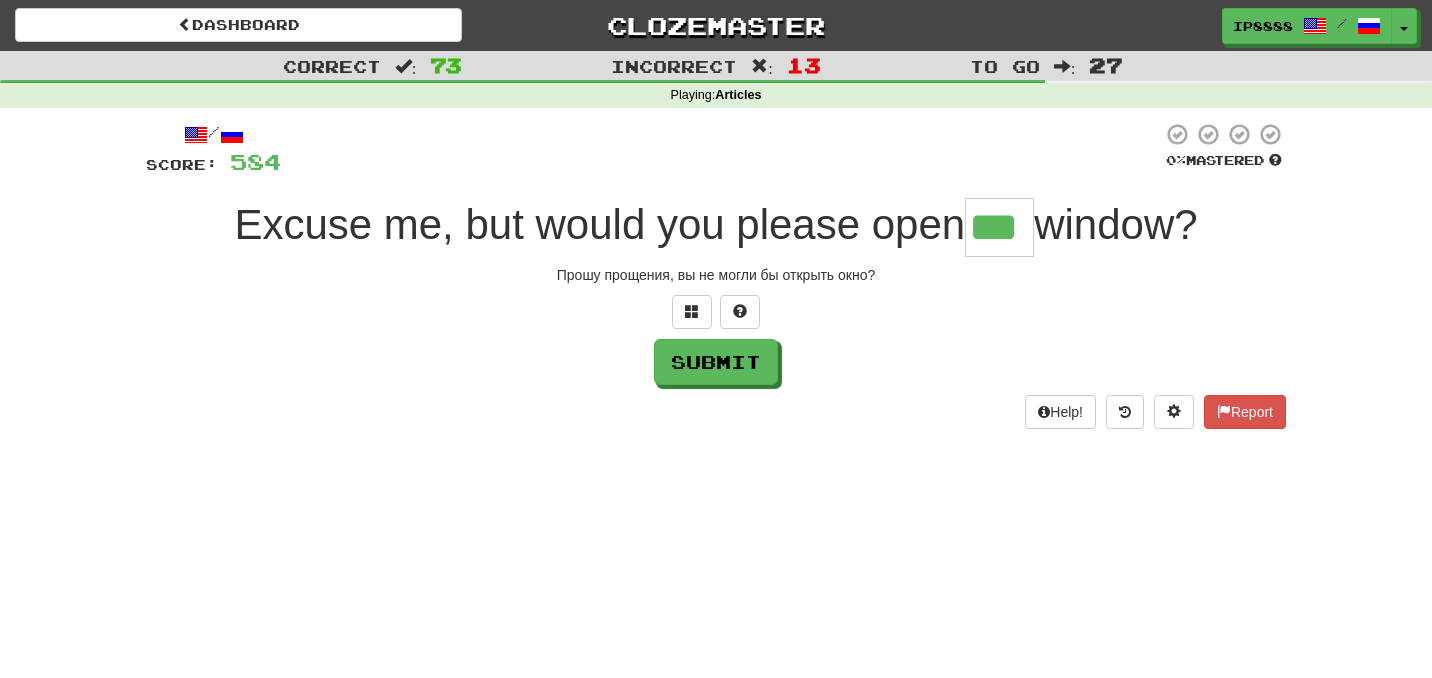 type on "***" 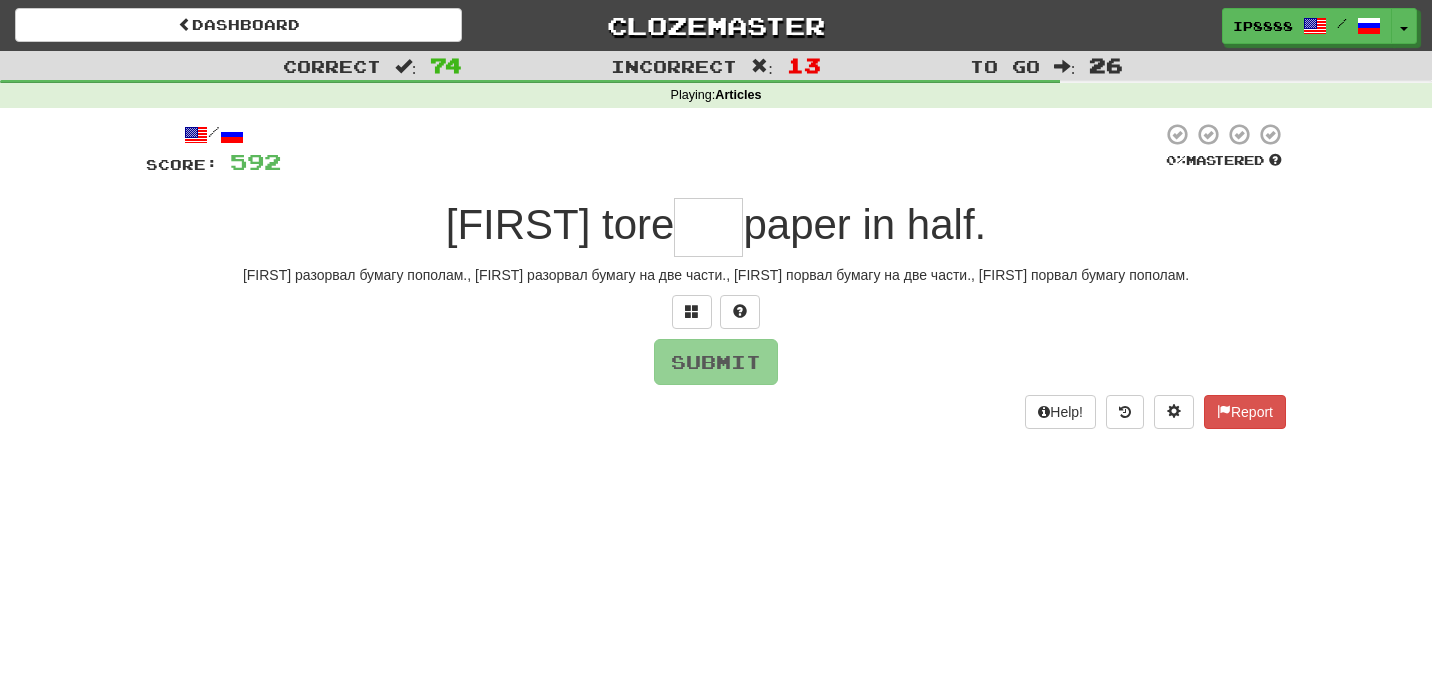 type on "*" 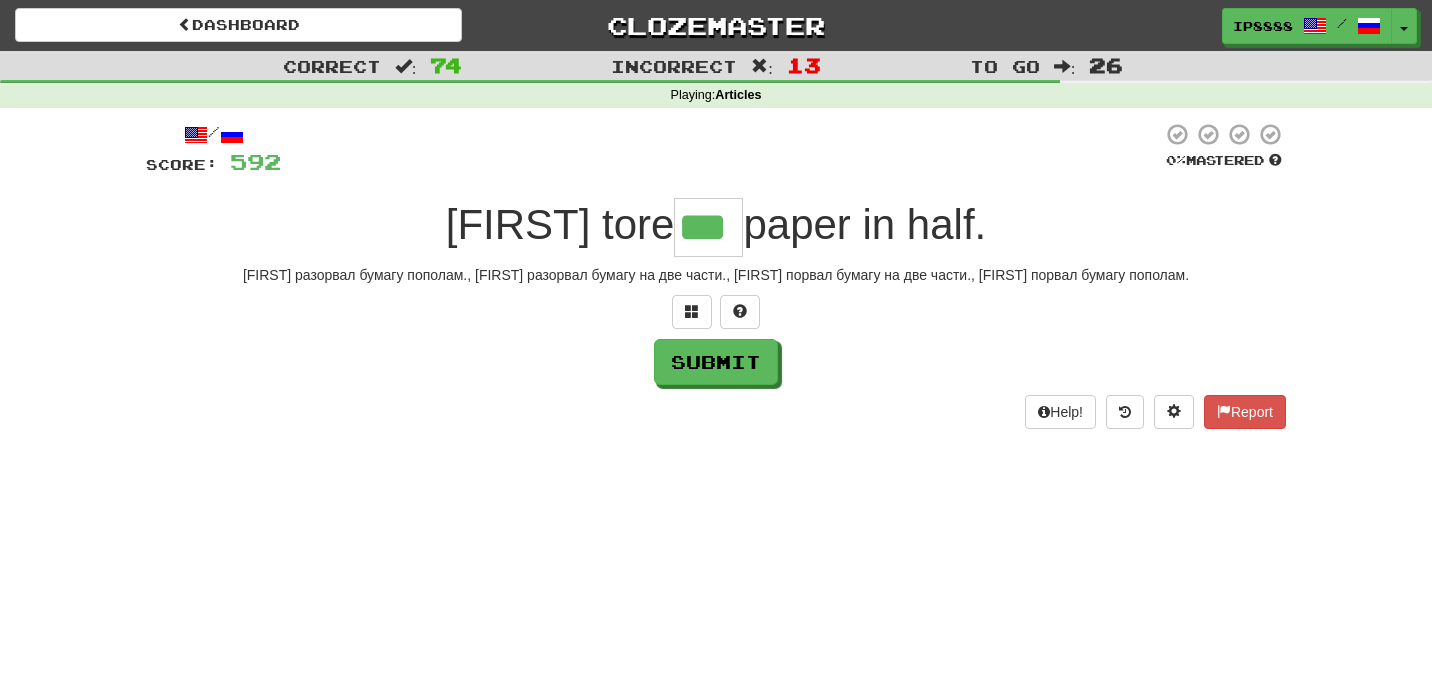 type on "***" 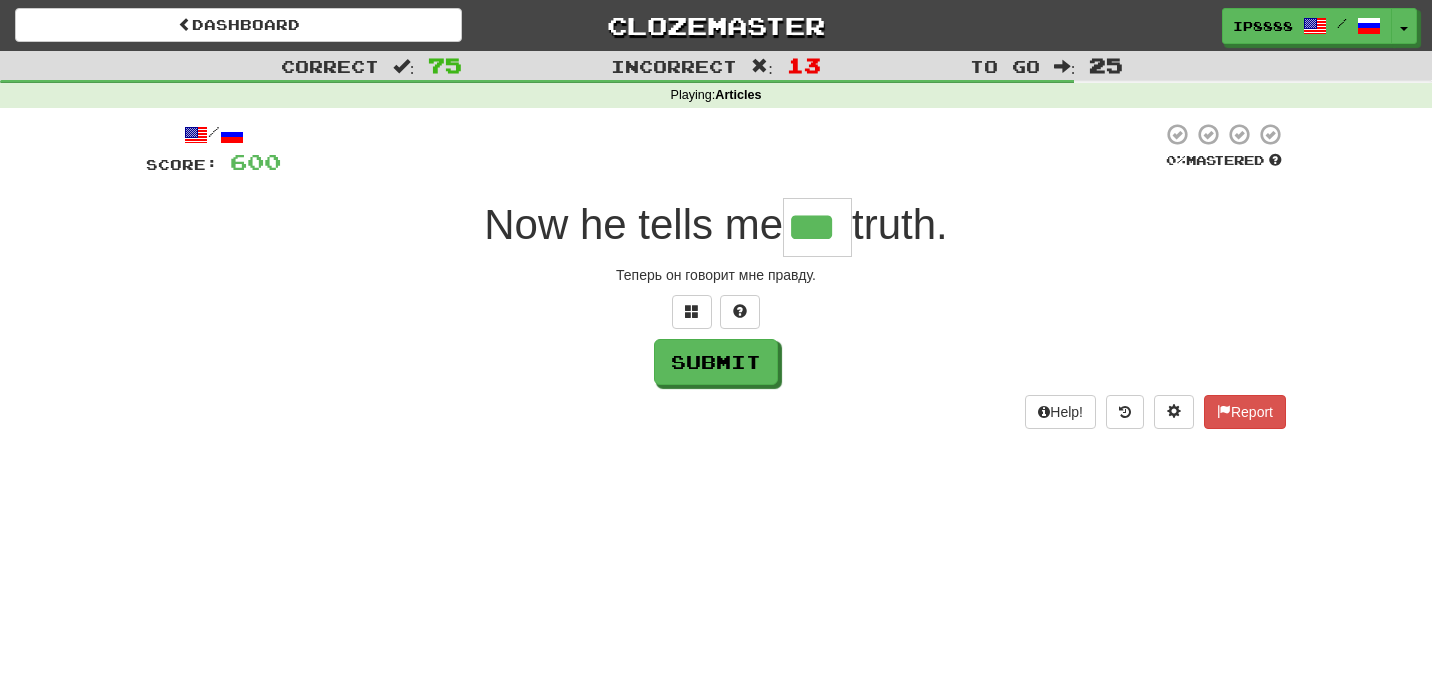 type on "***" 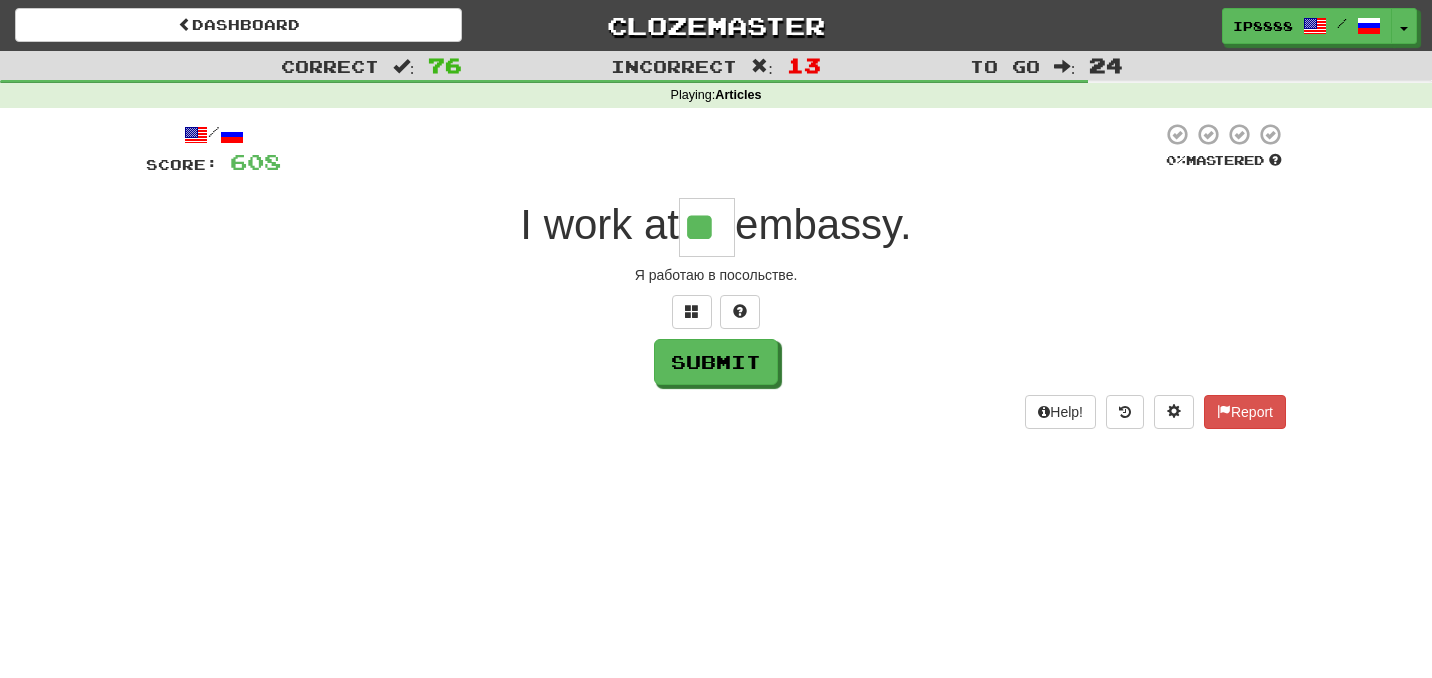 type on "**" 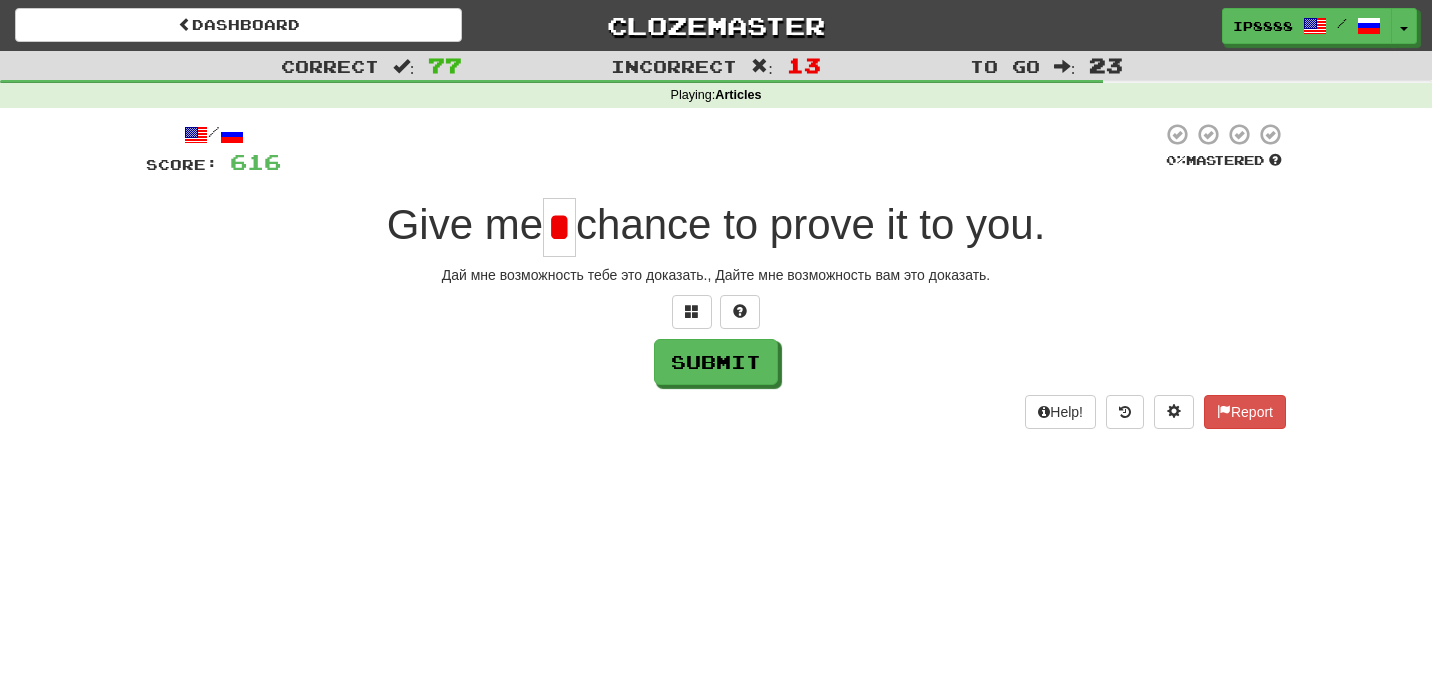 scroll, scrollTop: 0, scrollLeft: 0, axis: both 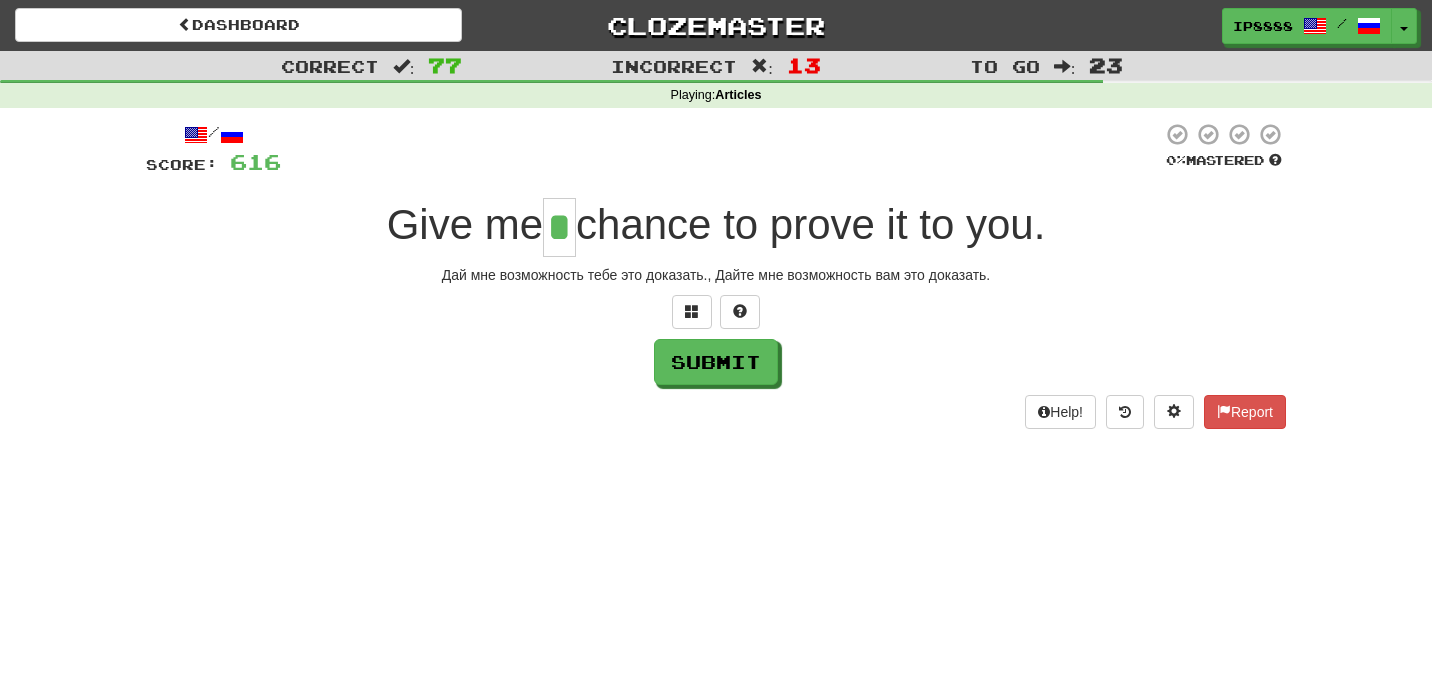 type on "*" 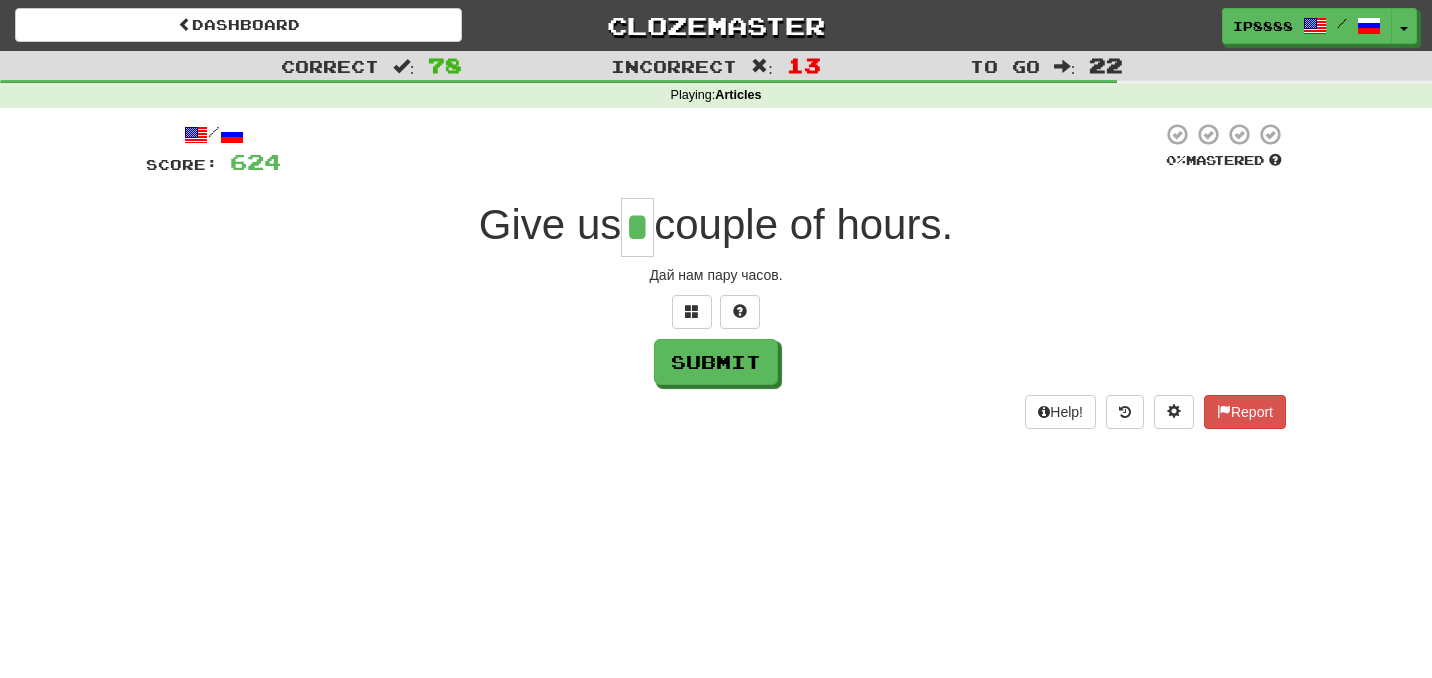 type on "*" 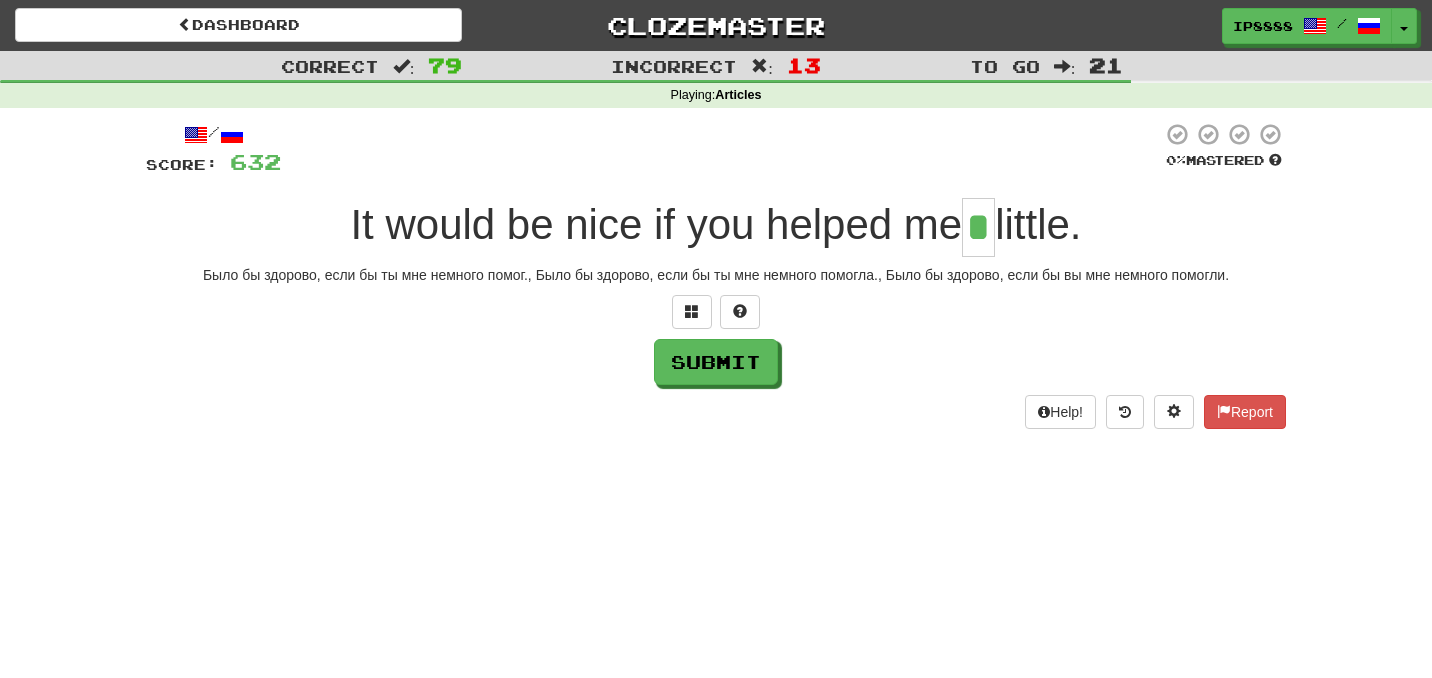 type on "*" 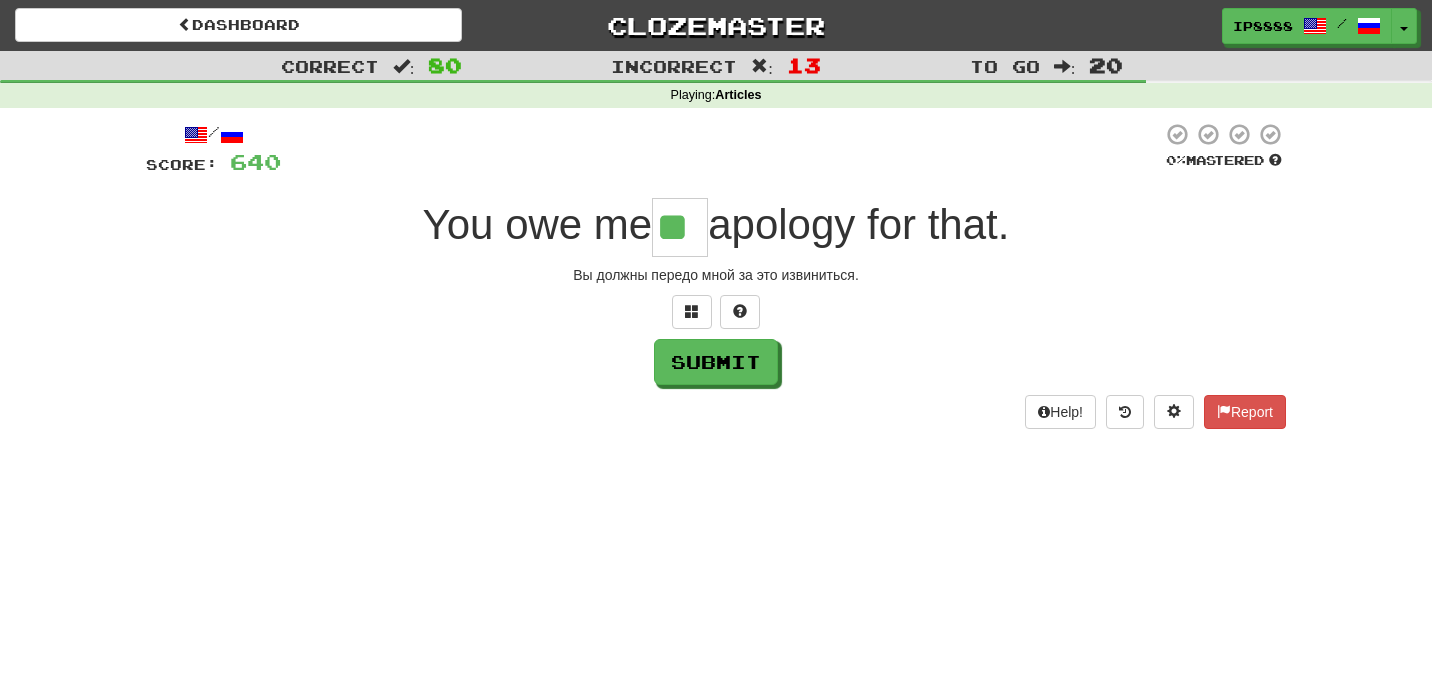 type on "**" 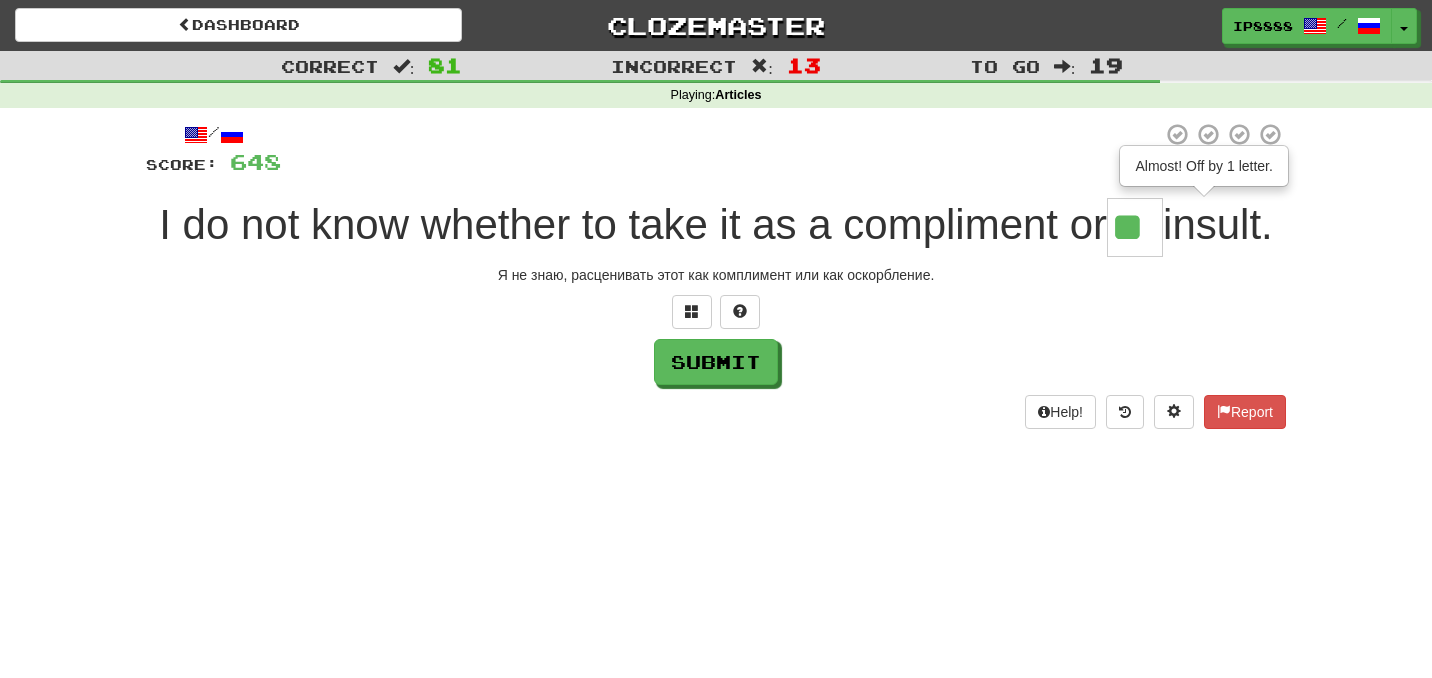 type on "**" 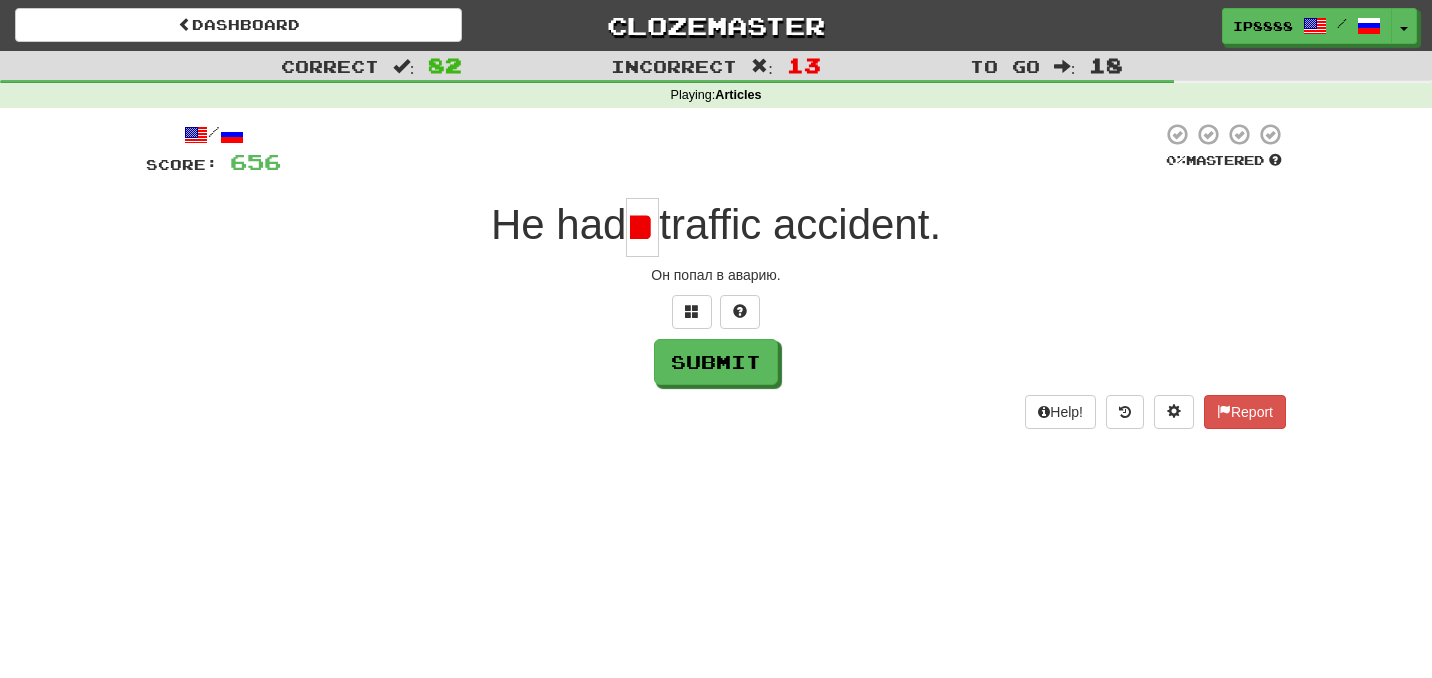 scroll, scrollTop: 0, scrollLeft: 11, axis: horizontal 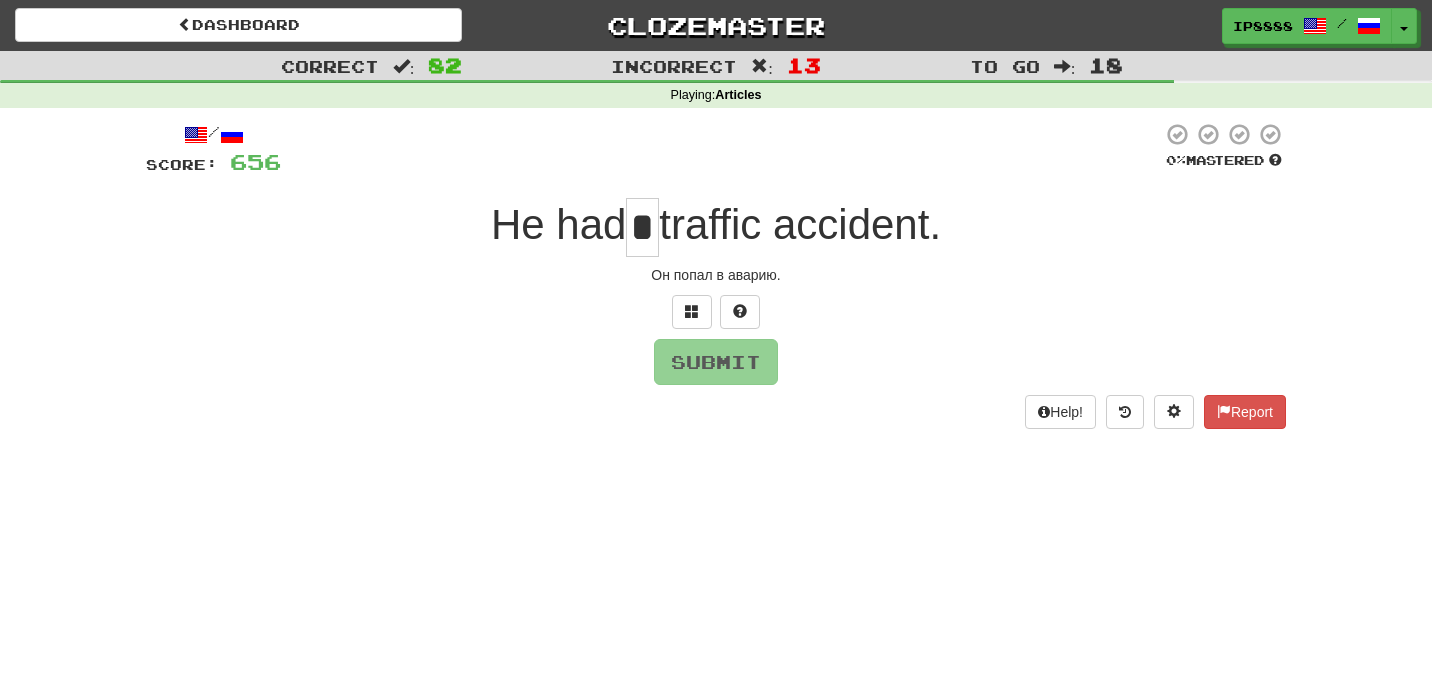 type on "*" 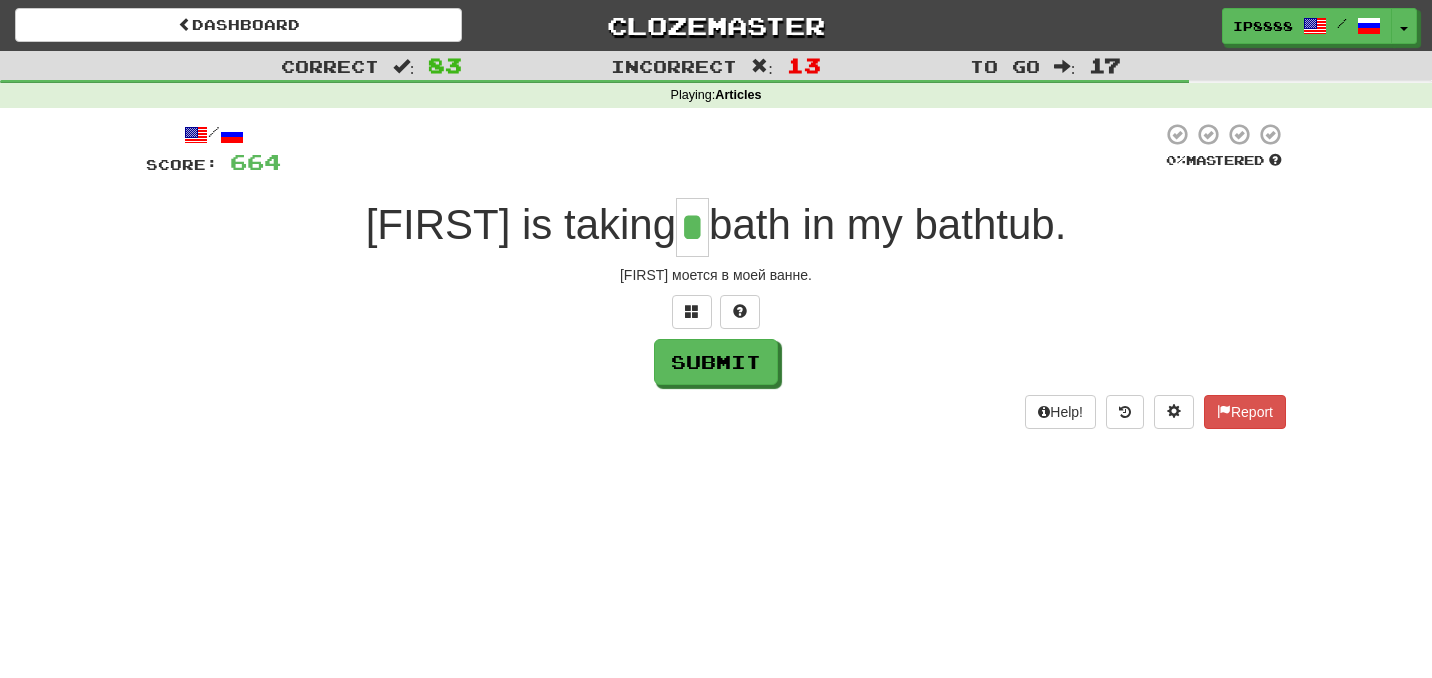 type on "*" 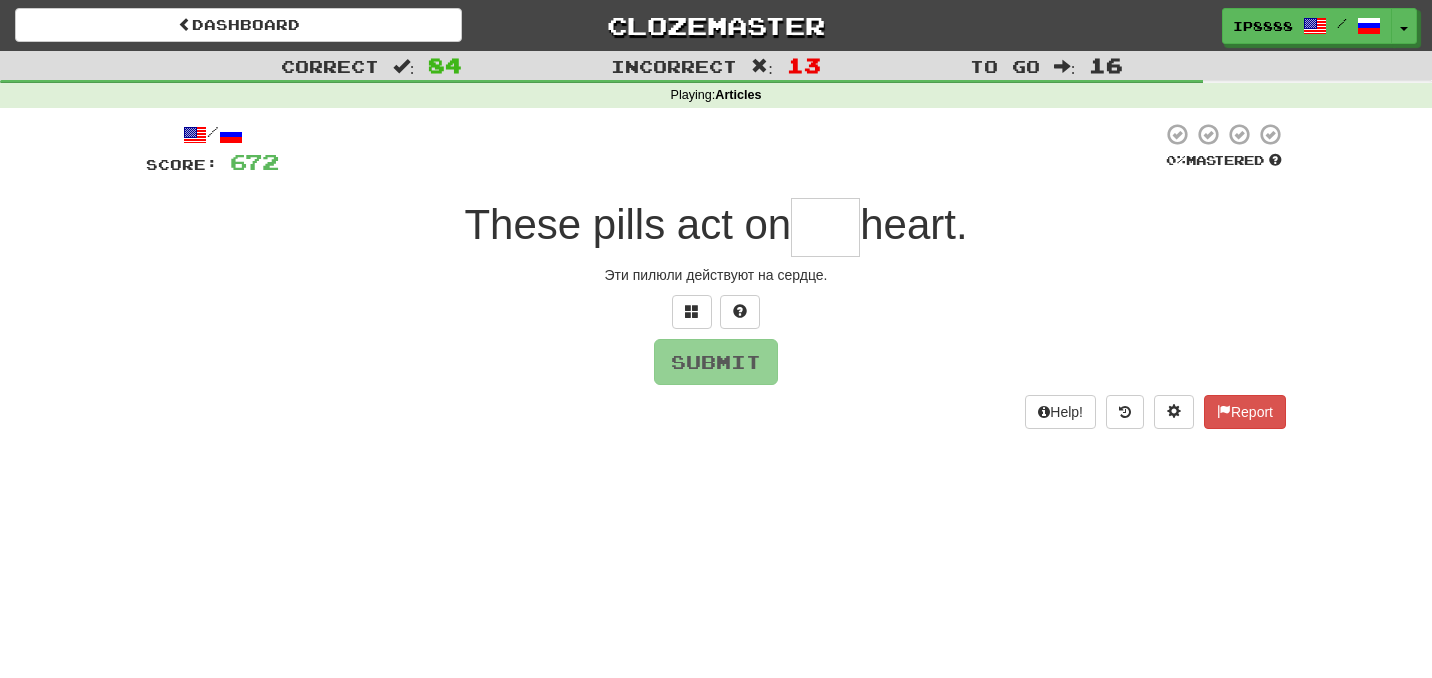type on "*" 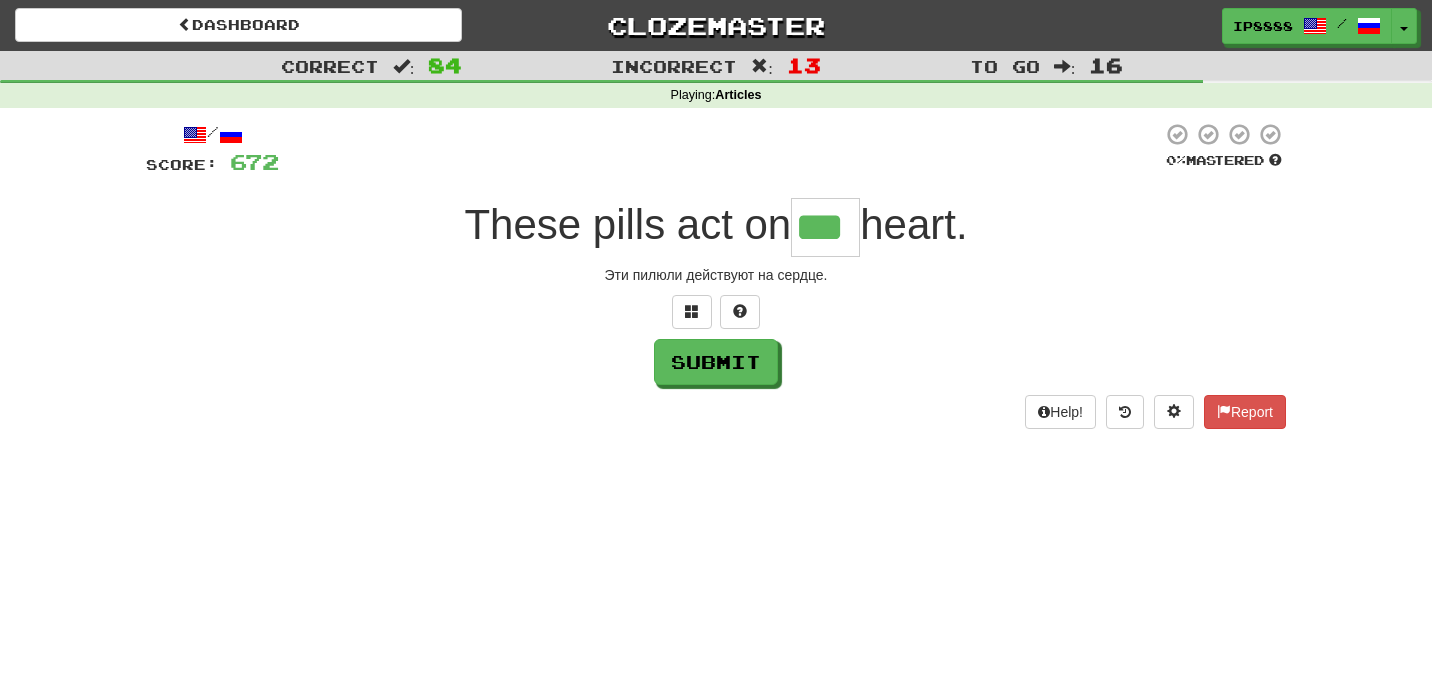 type on "***" 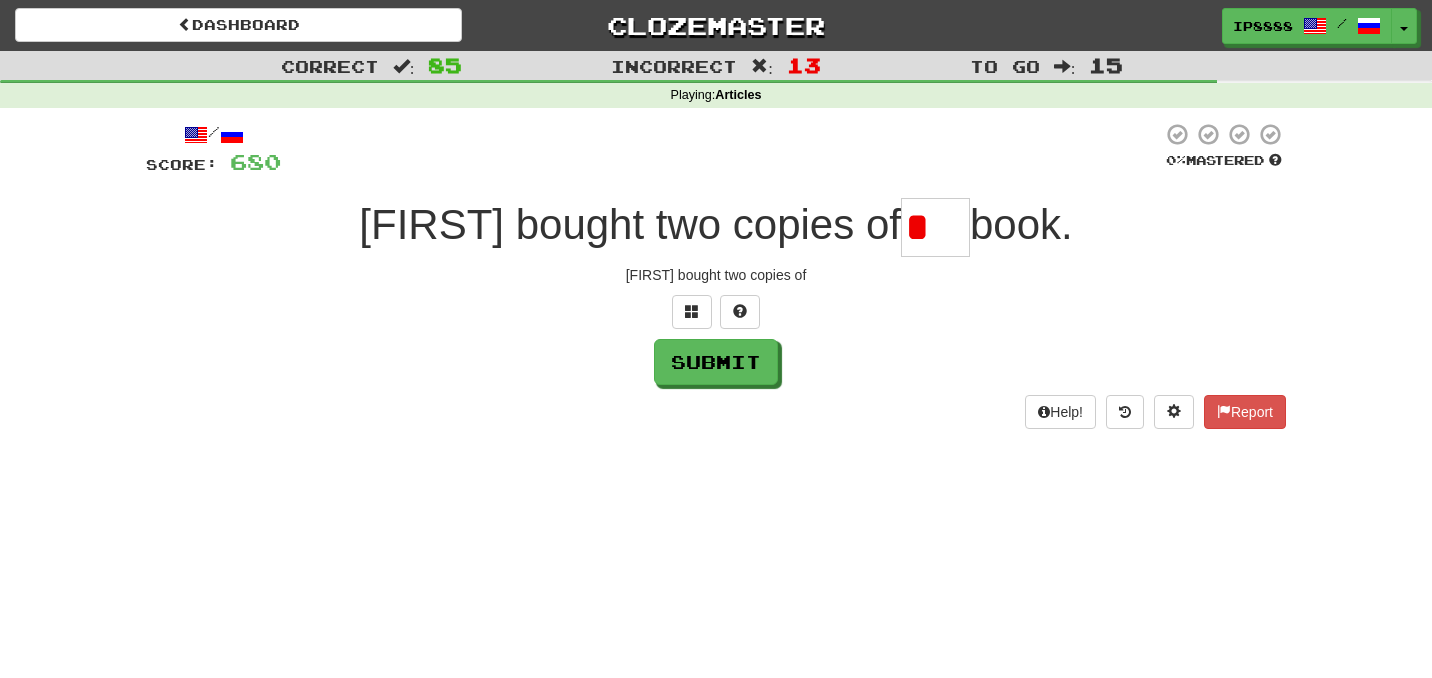 type on "***" 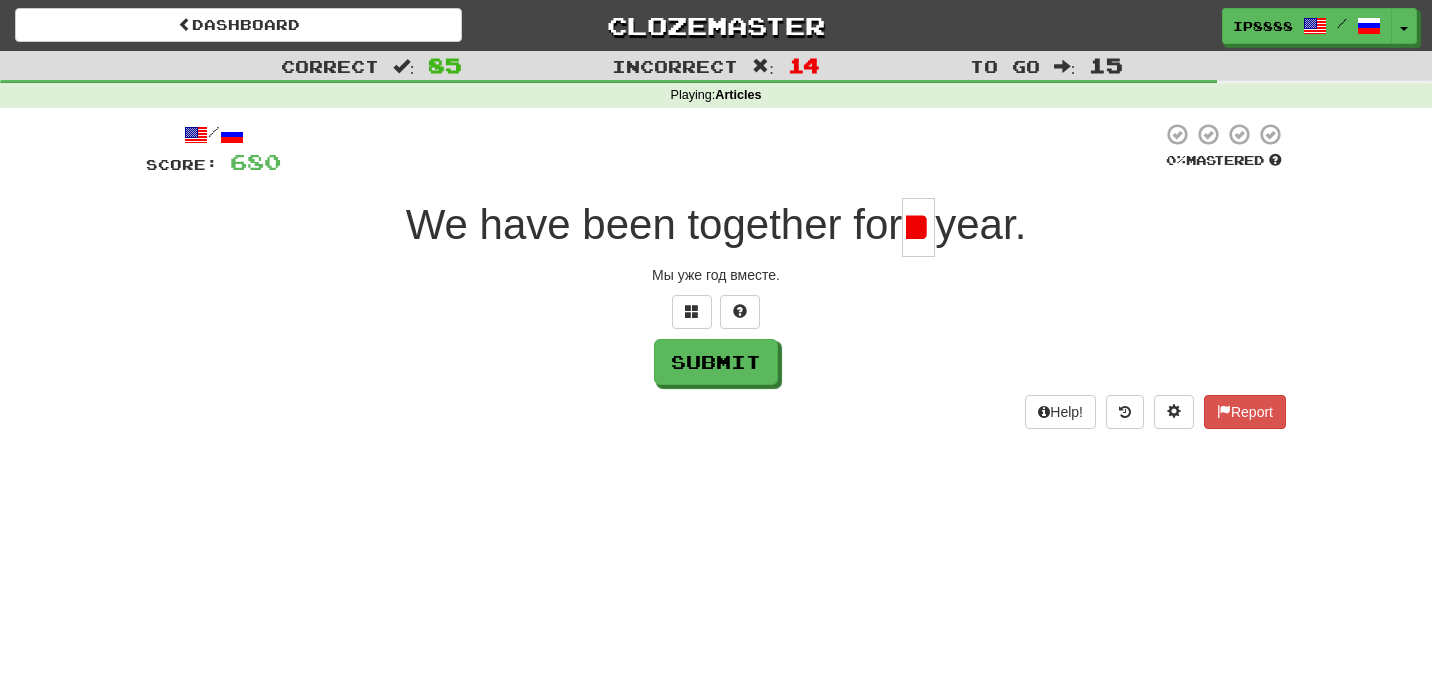 scroll, scrollTop: 0, scrollLeft: 11, axis: horizontal 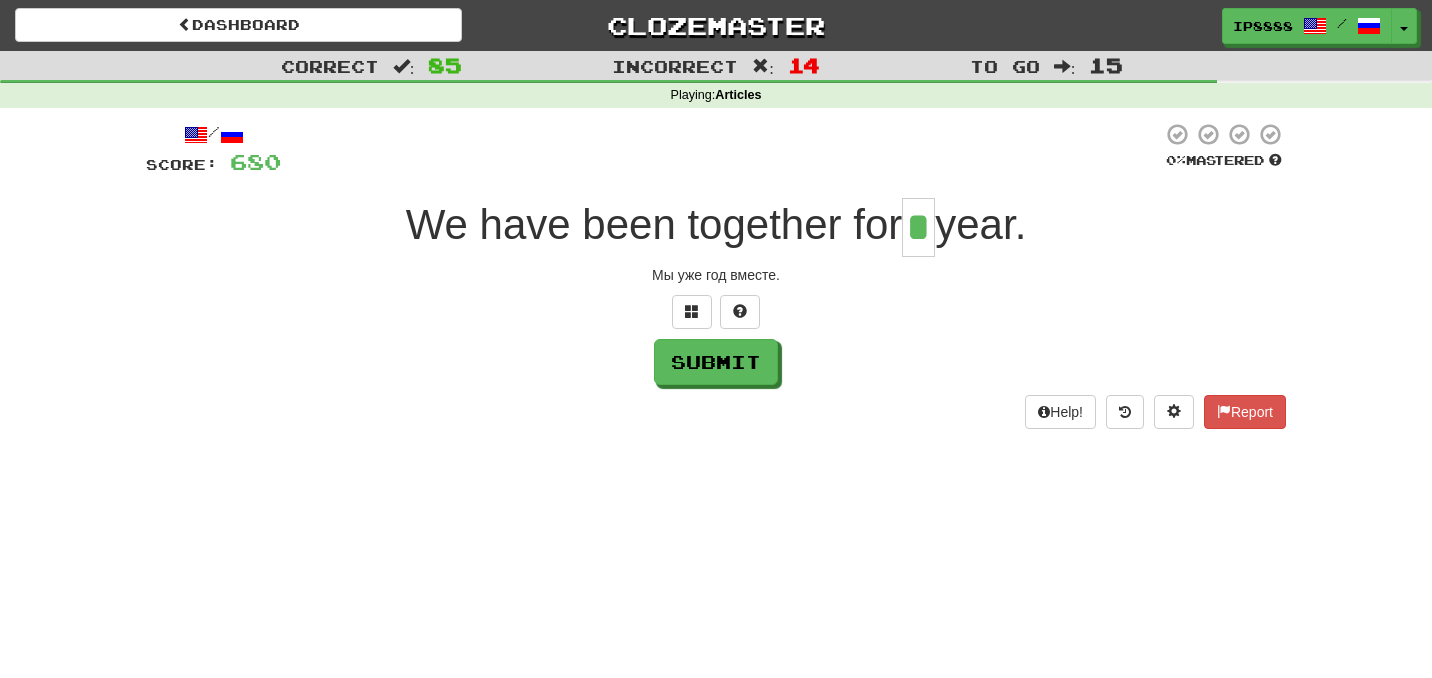 type on "*" 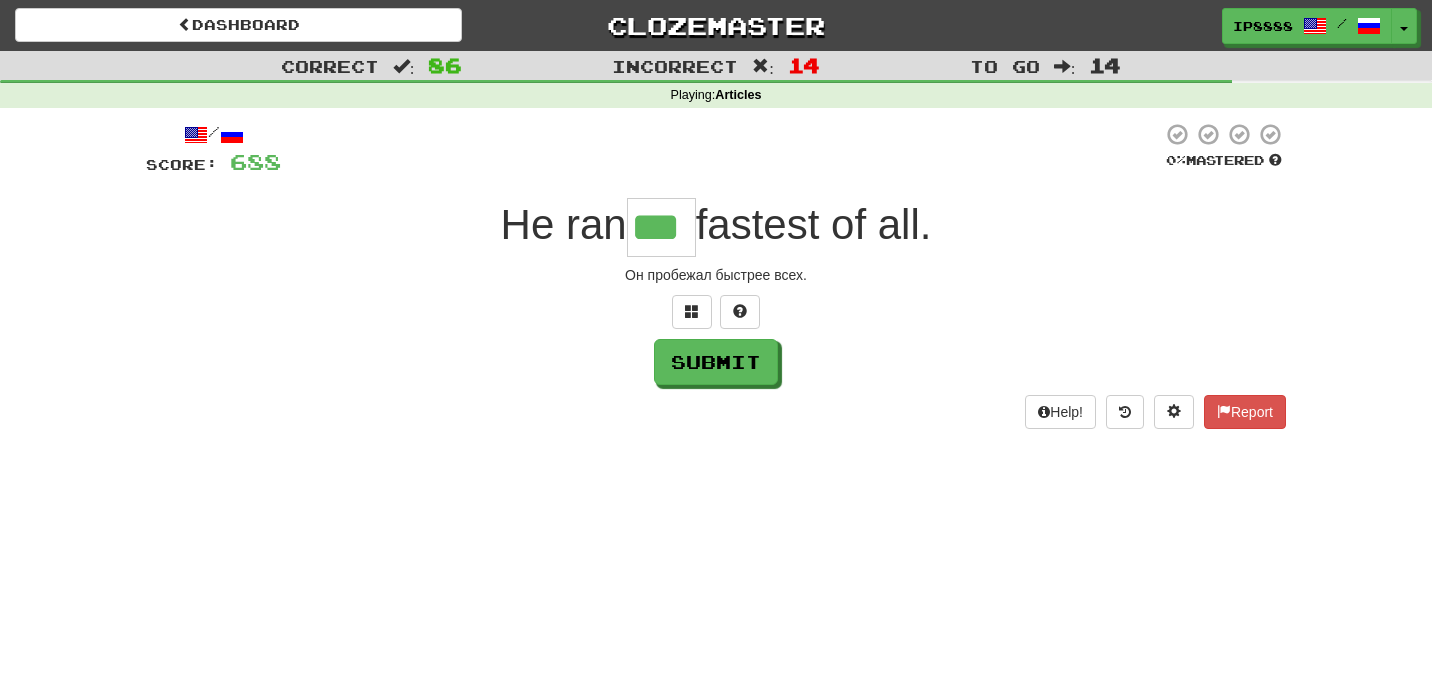 type on "***" 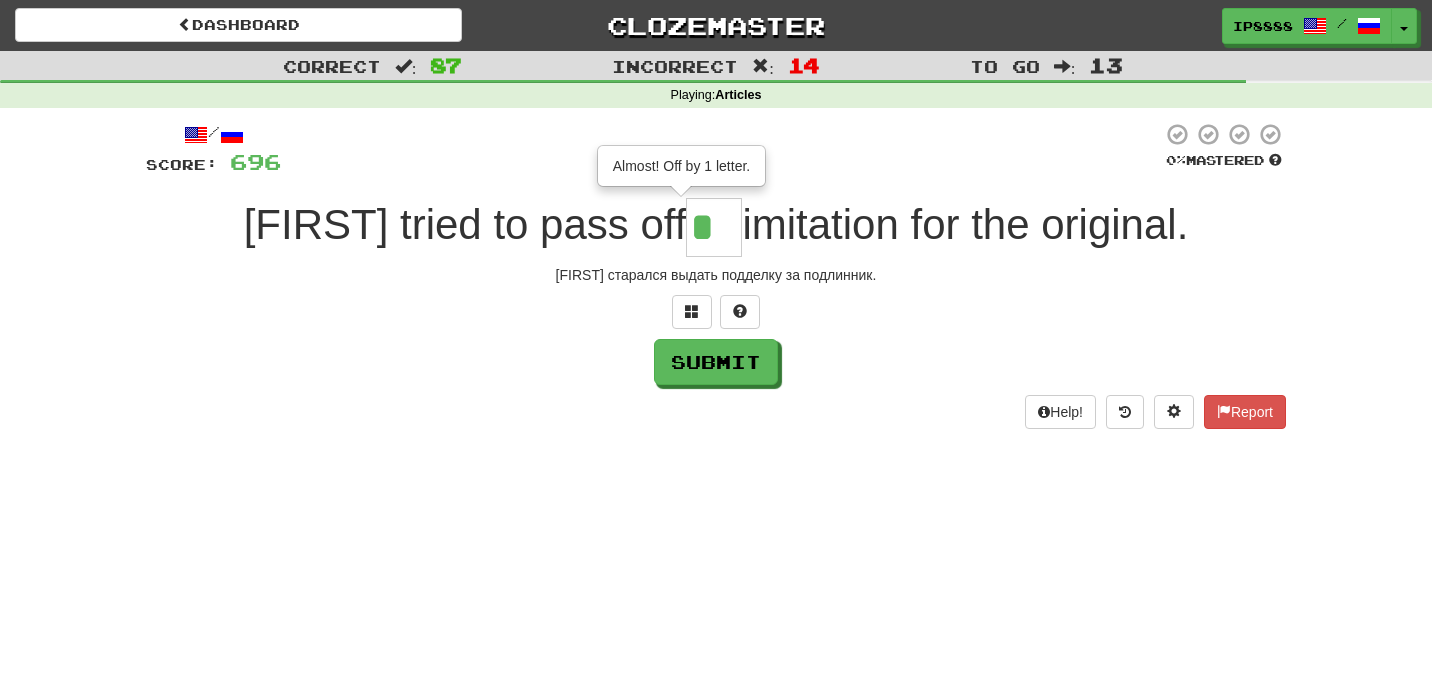 type on "**" 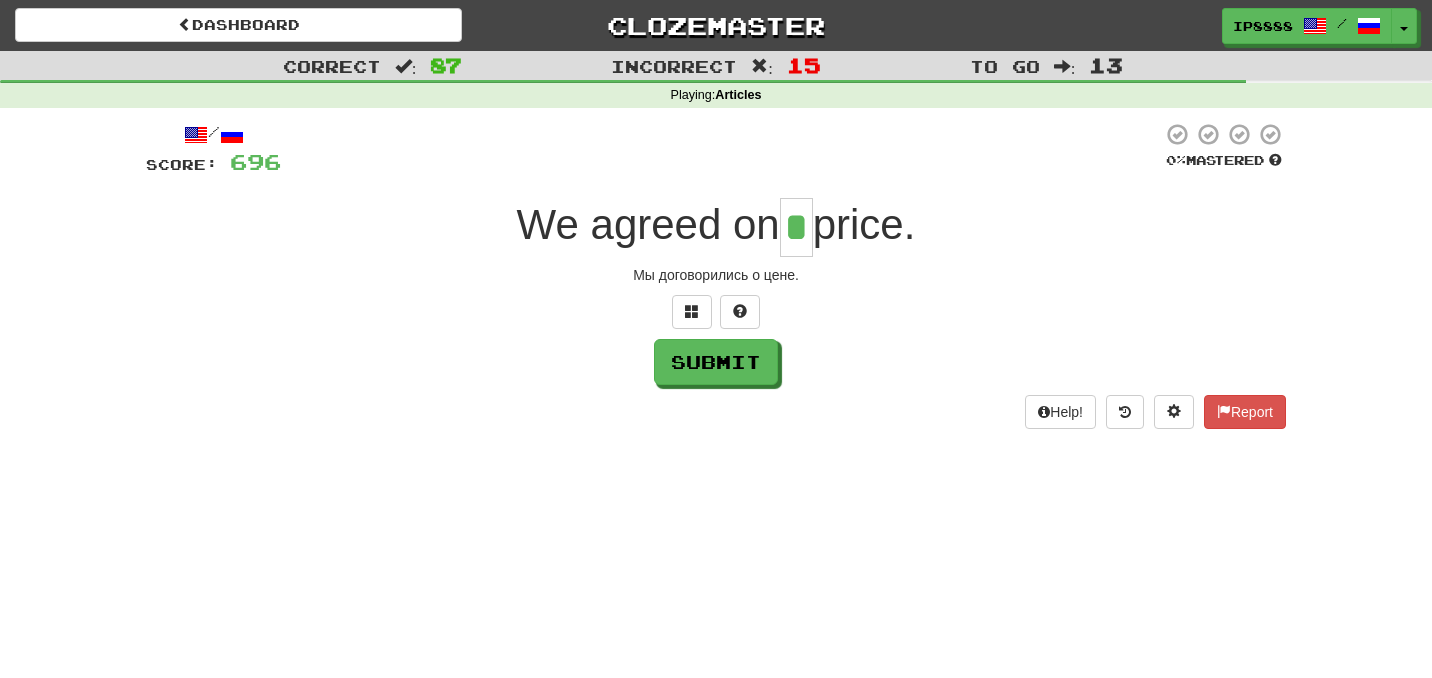 type on "*" 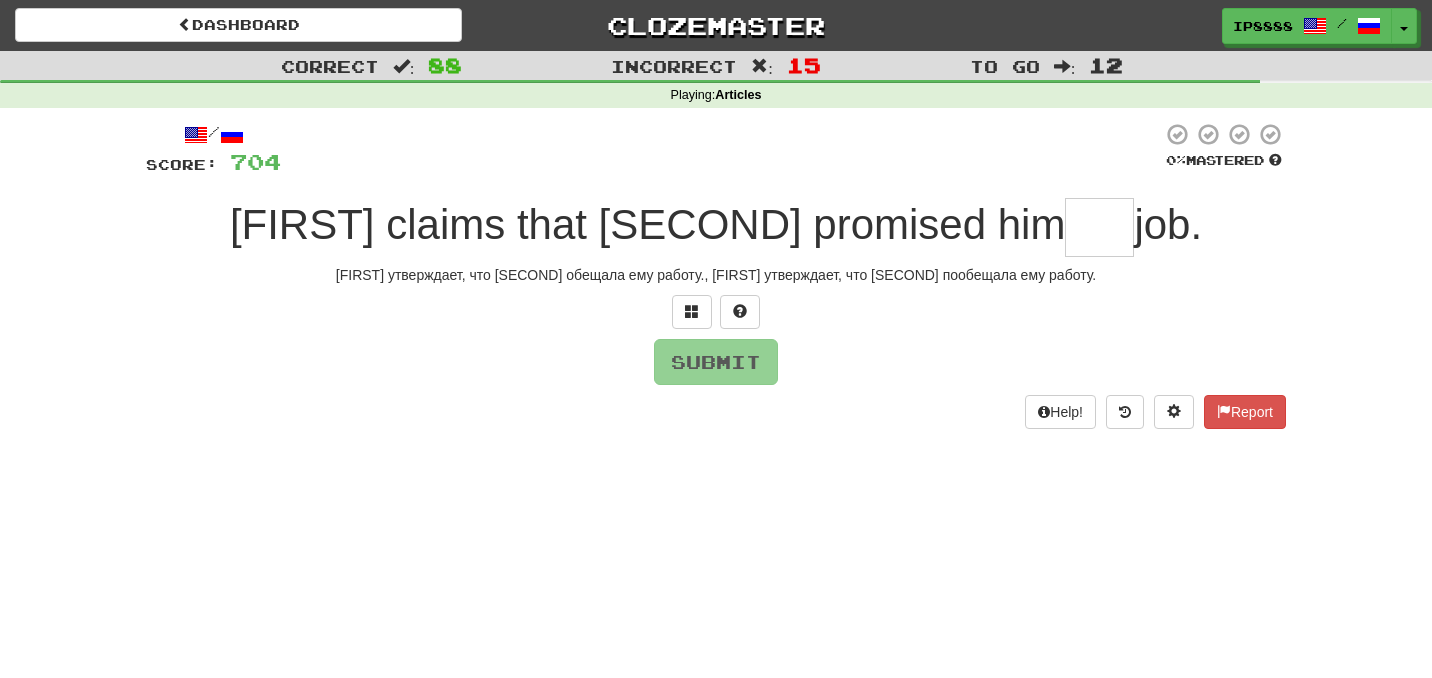 type on "*" 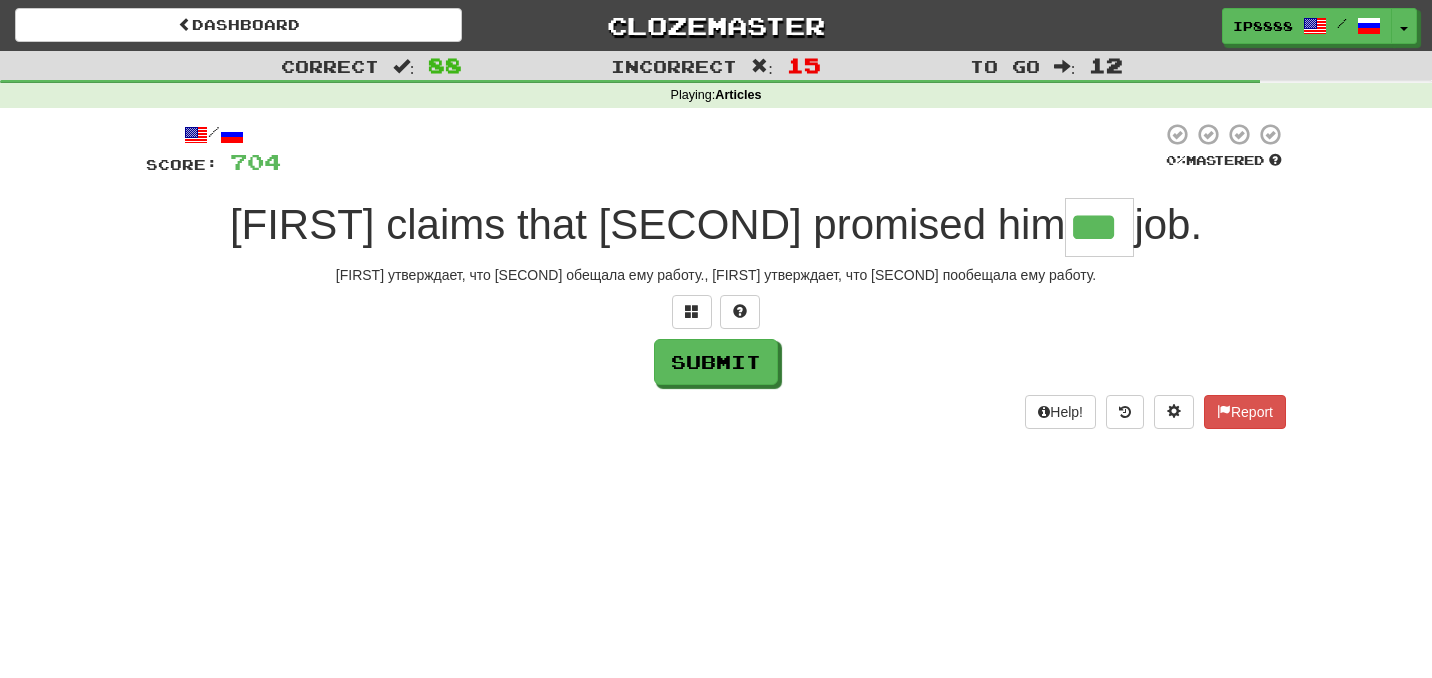 type on "***" 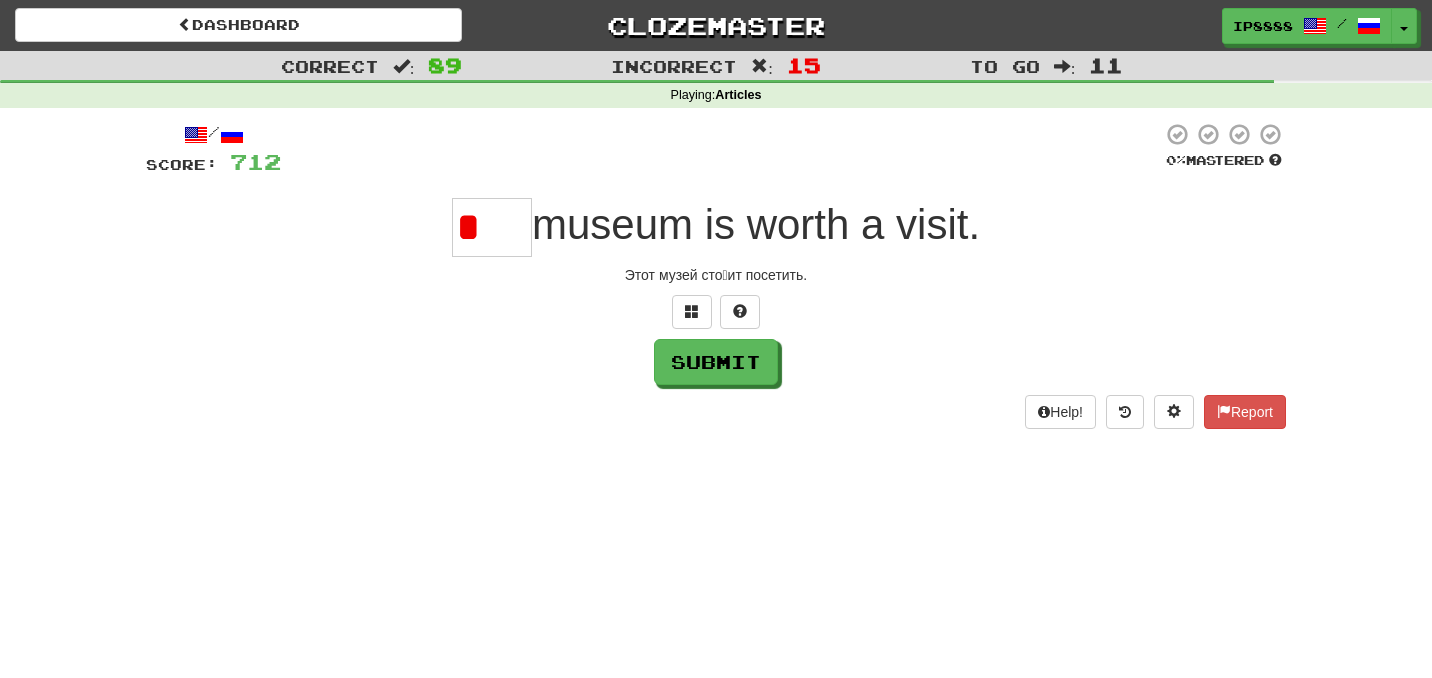 type on "***" 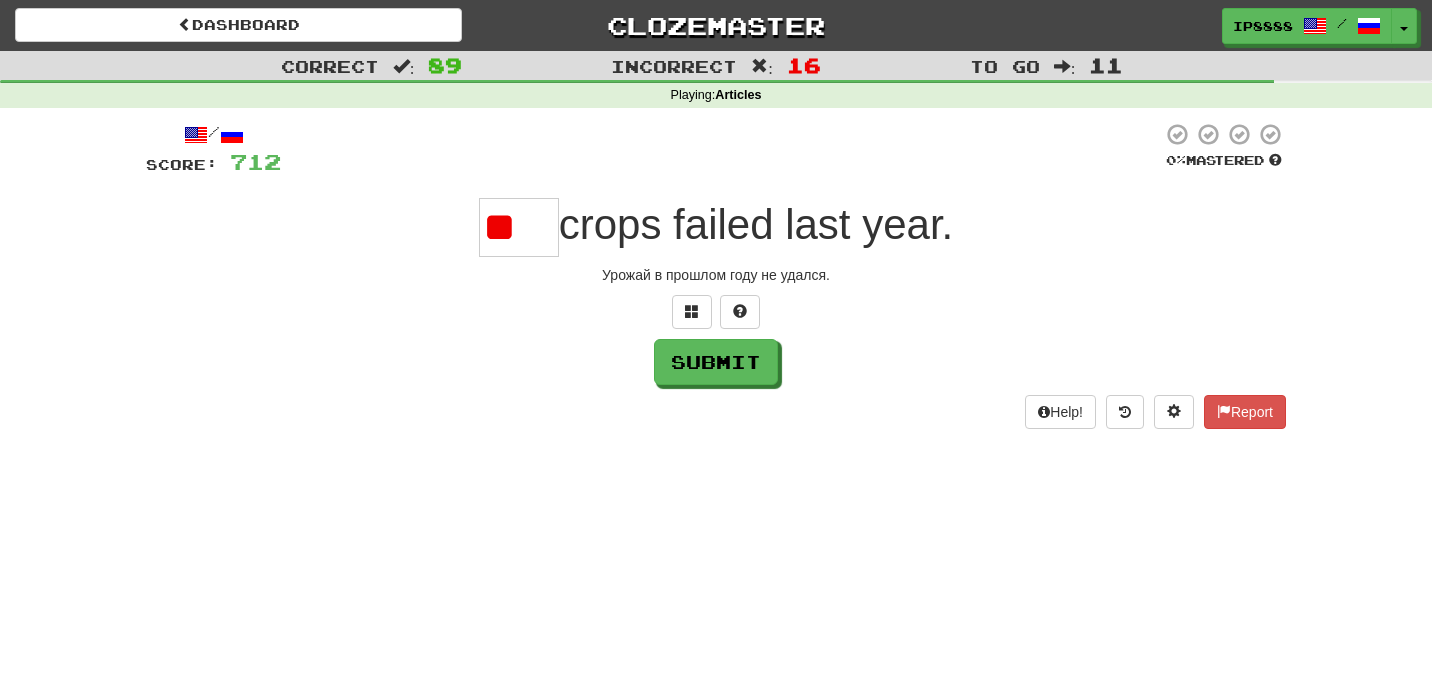 type on "*" 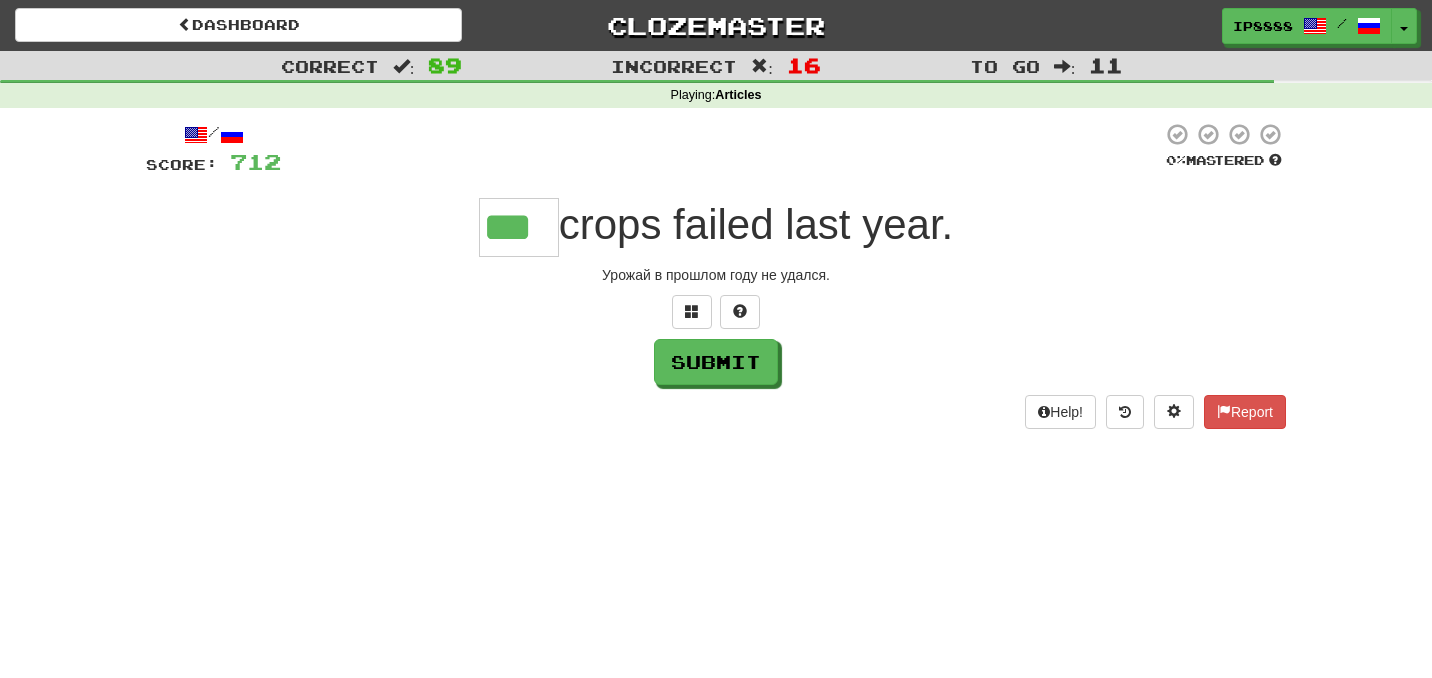 type on "***" 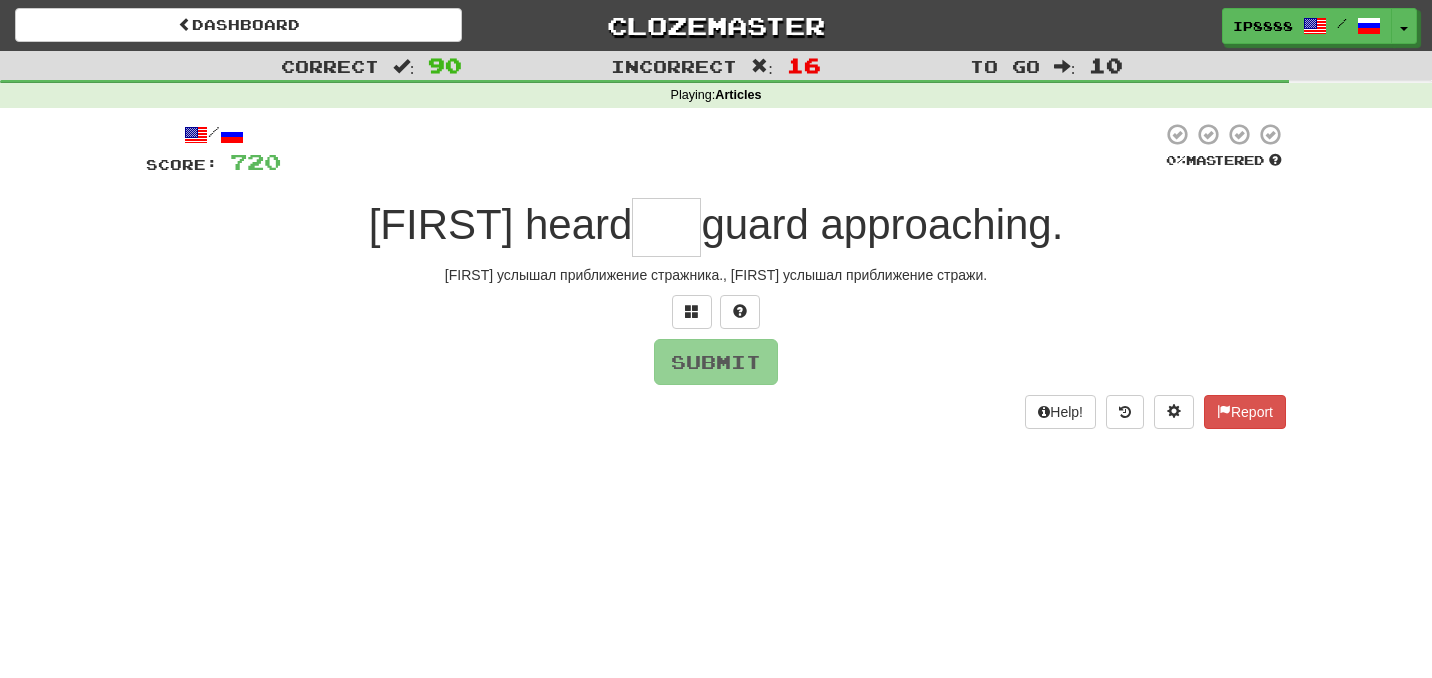 type on "*" 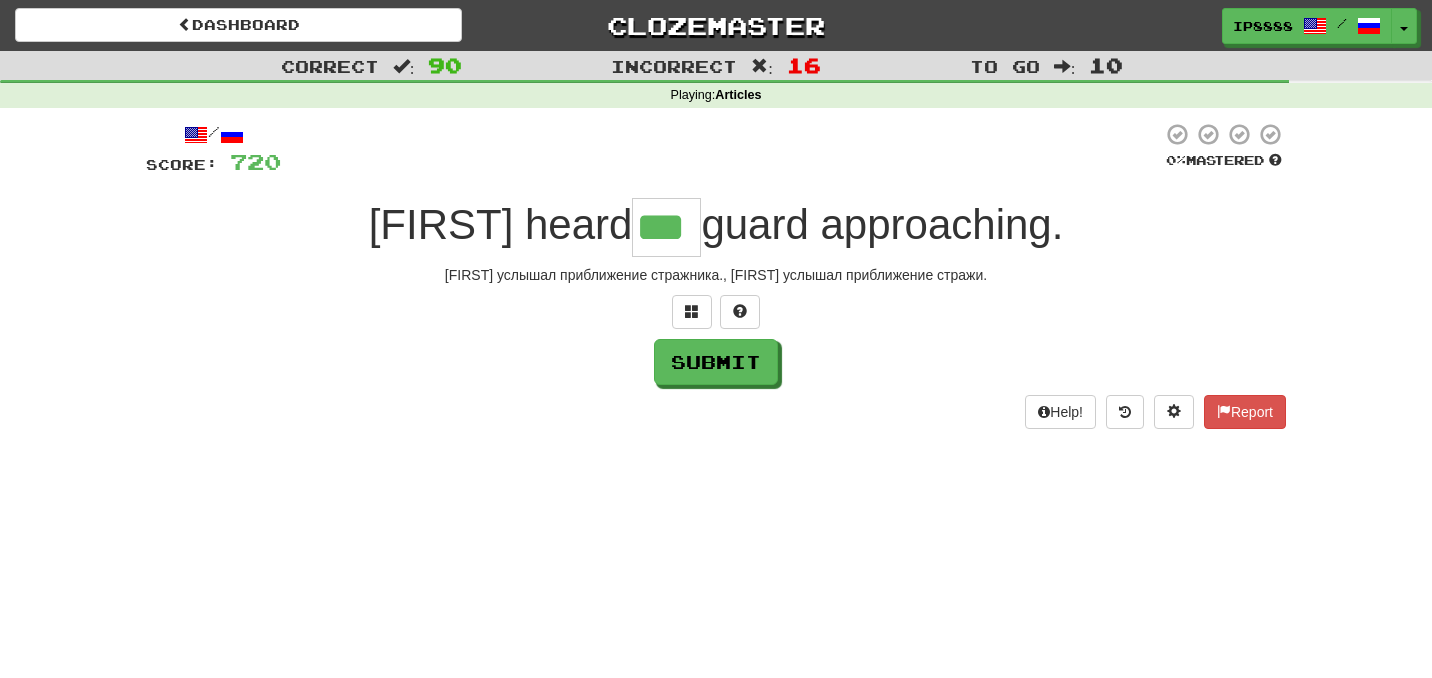 type on "***" 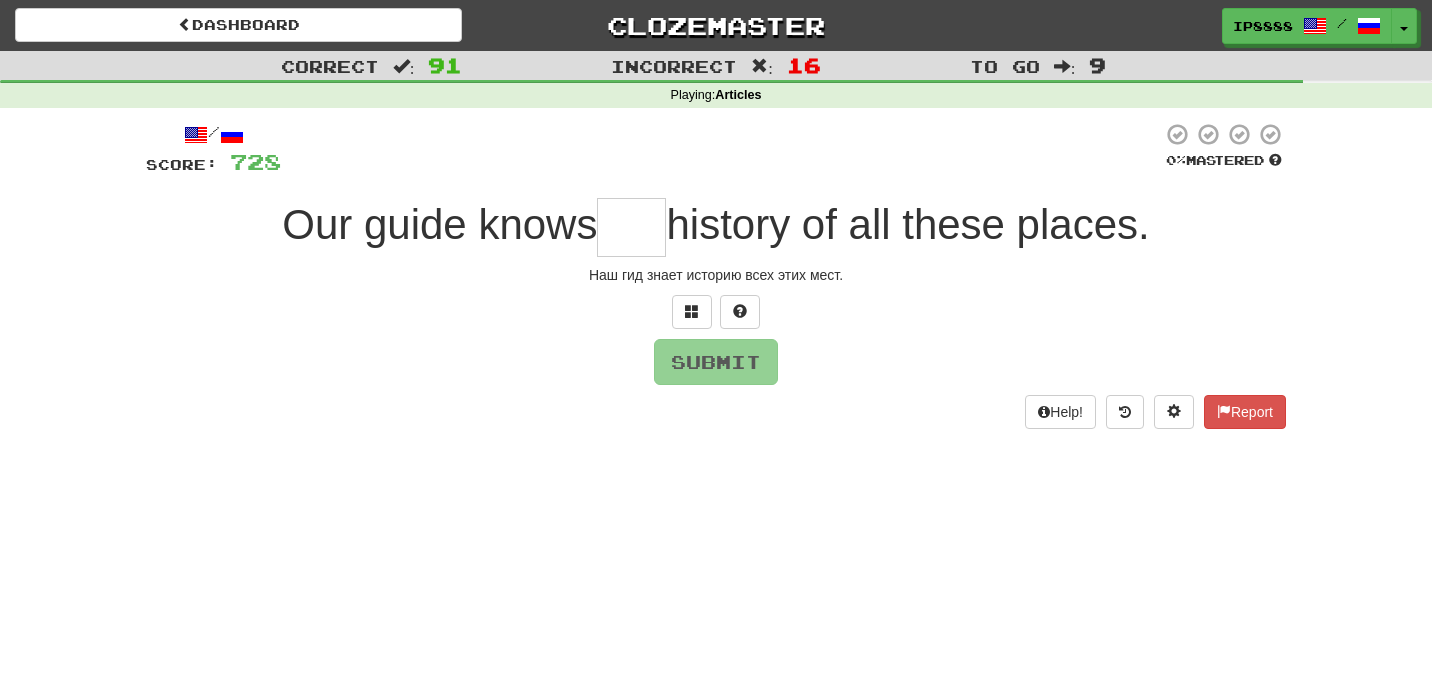 type on "*" 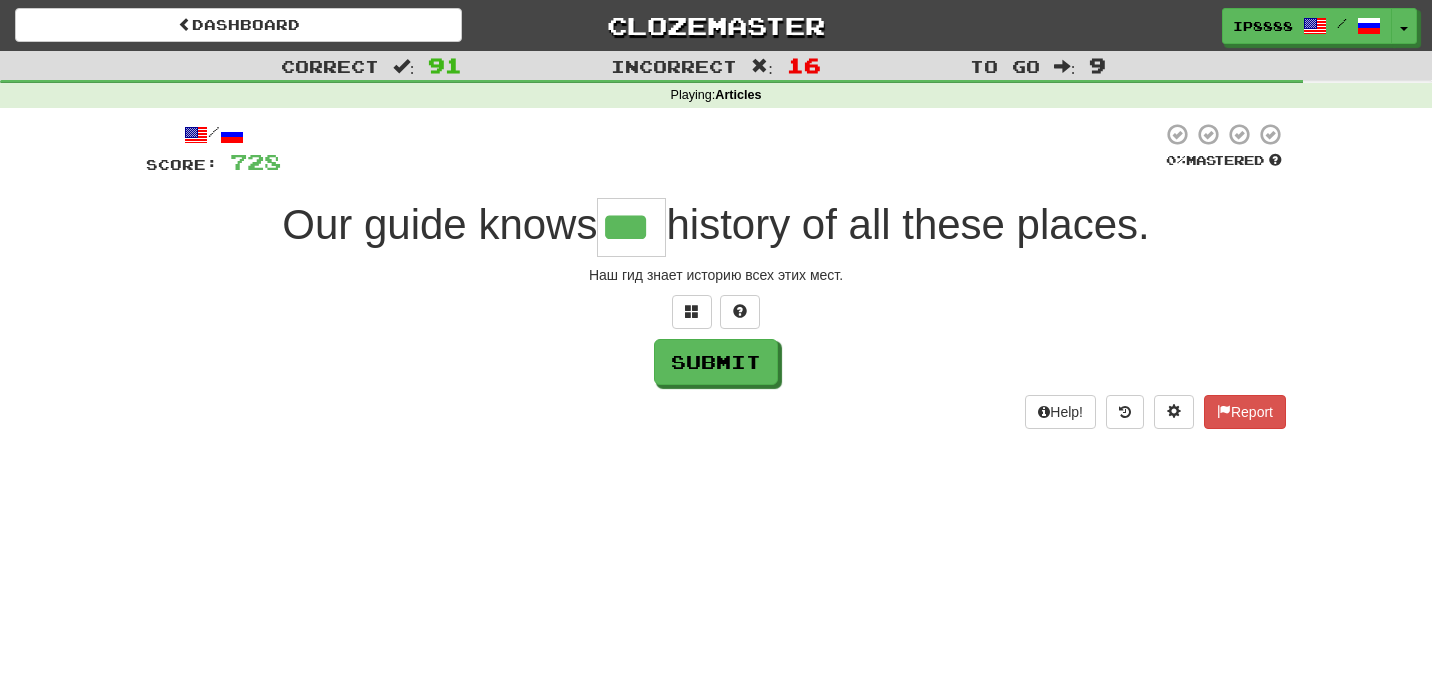 type on "***" 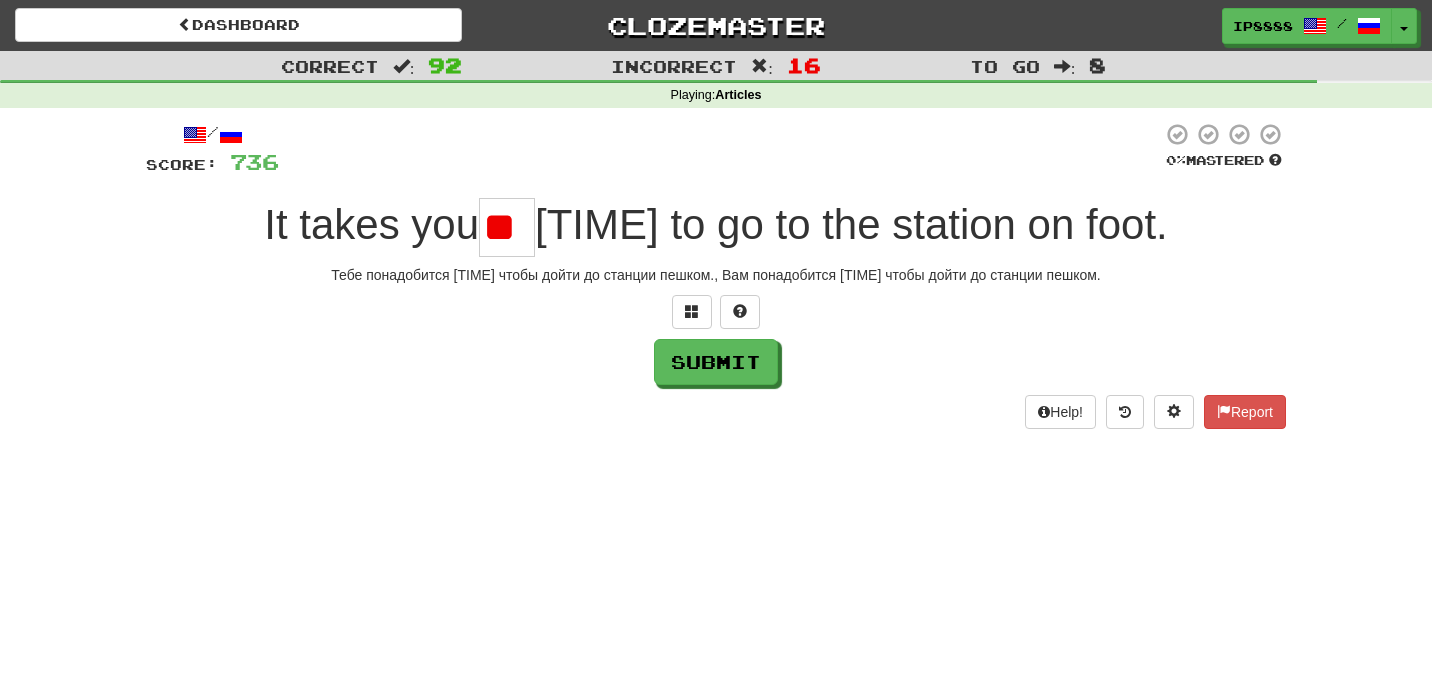 scroll, scrollTop: 0, scrollLeft: 0, axis: both 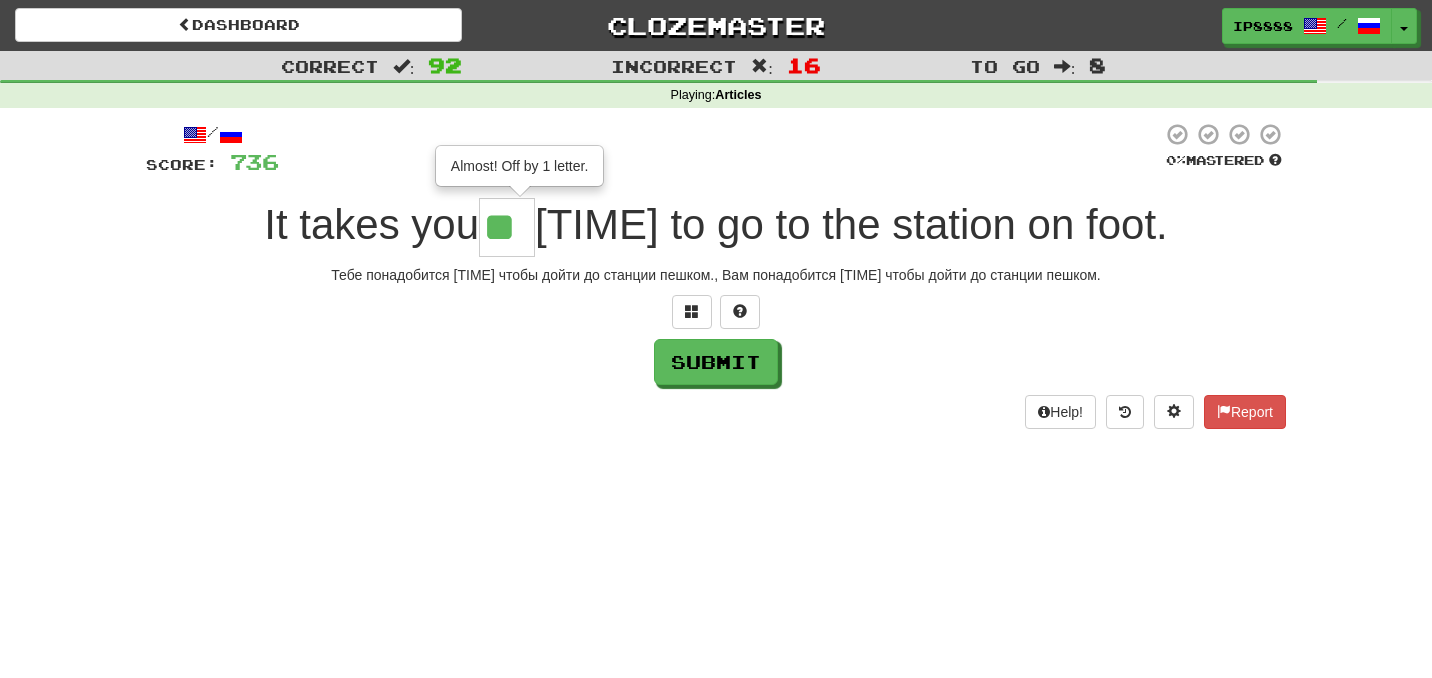 type on "**" 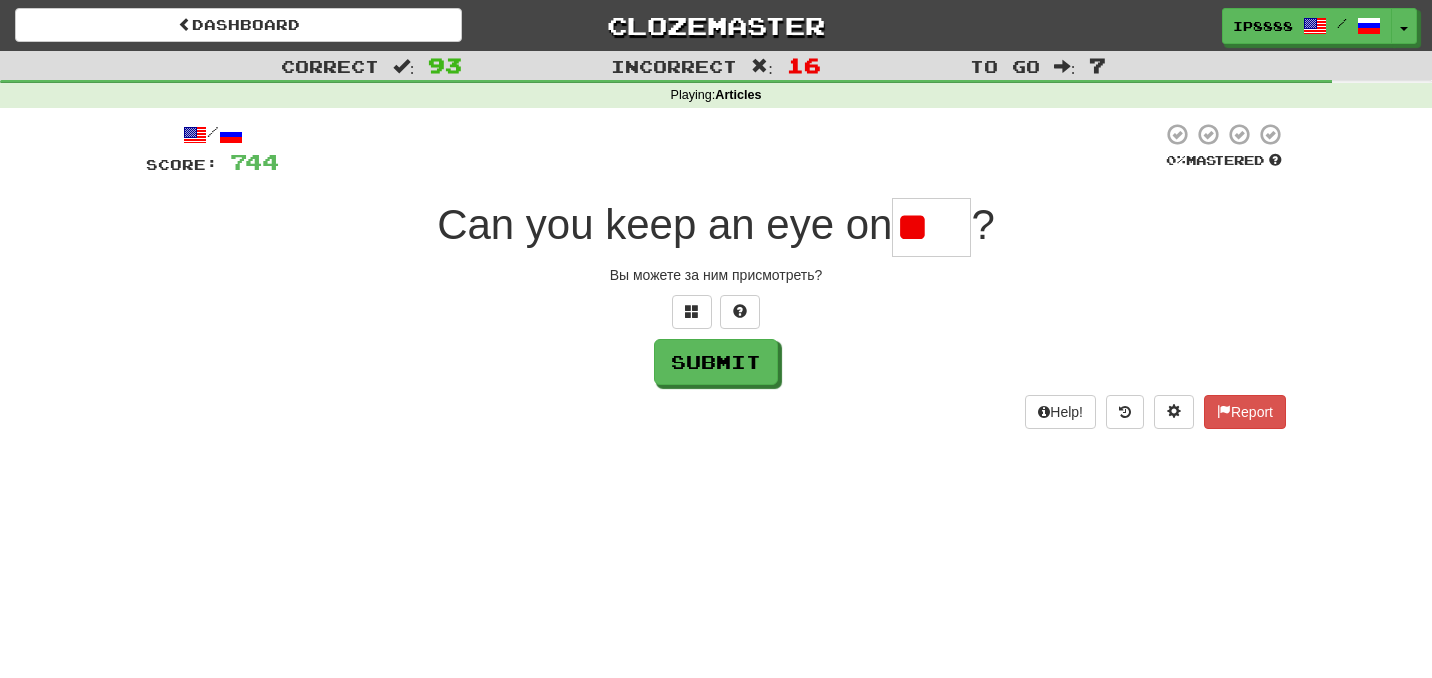 type on "*" 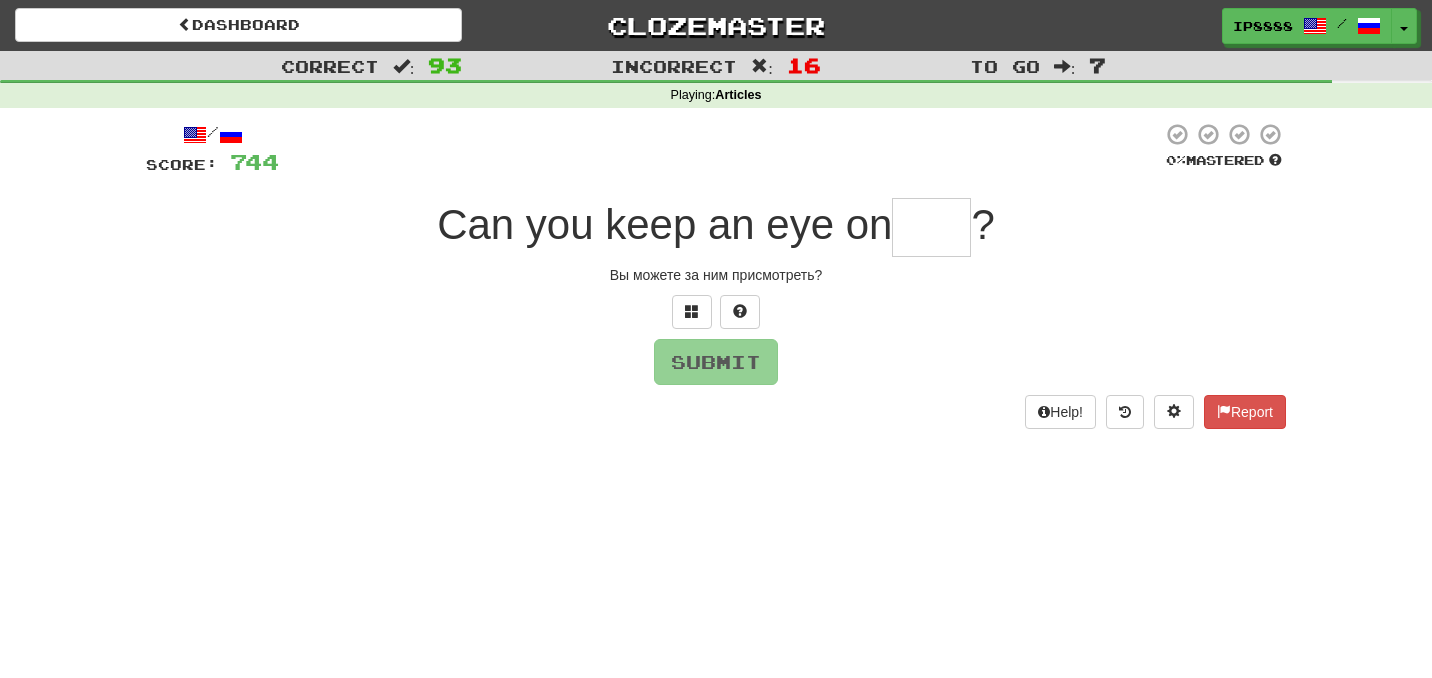 type on "*" 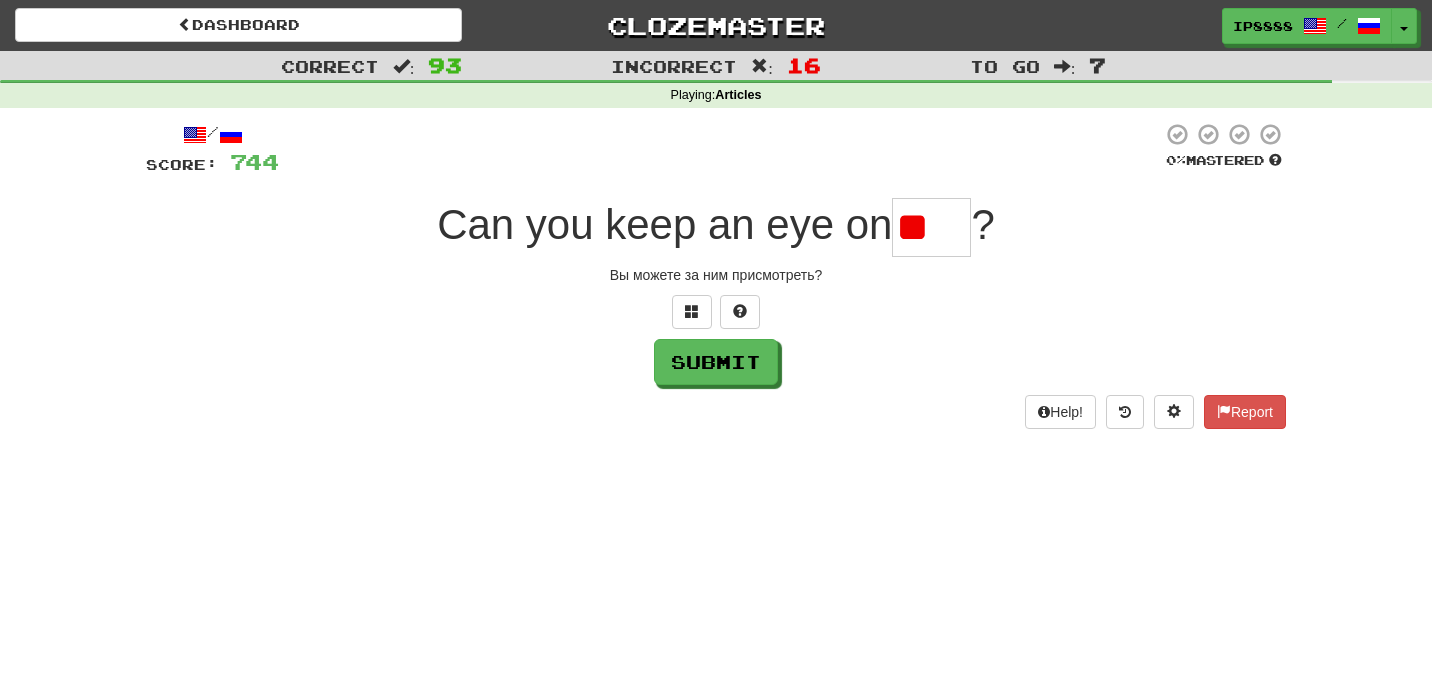 type on "*" 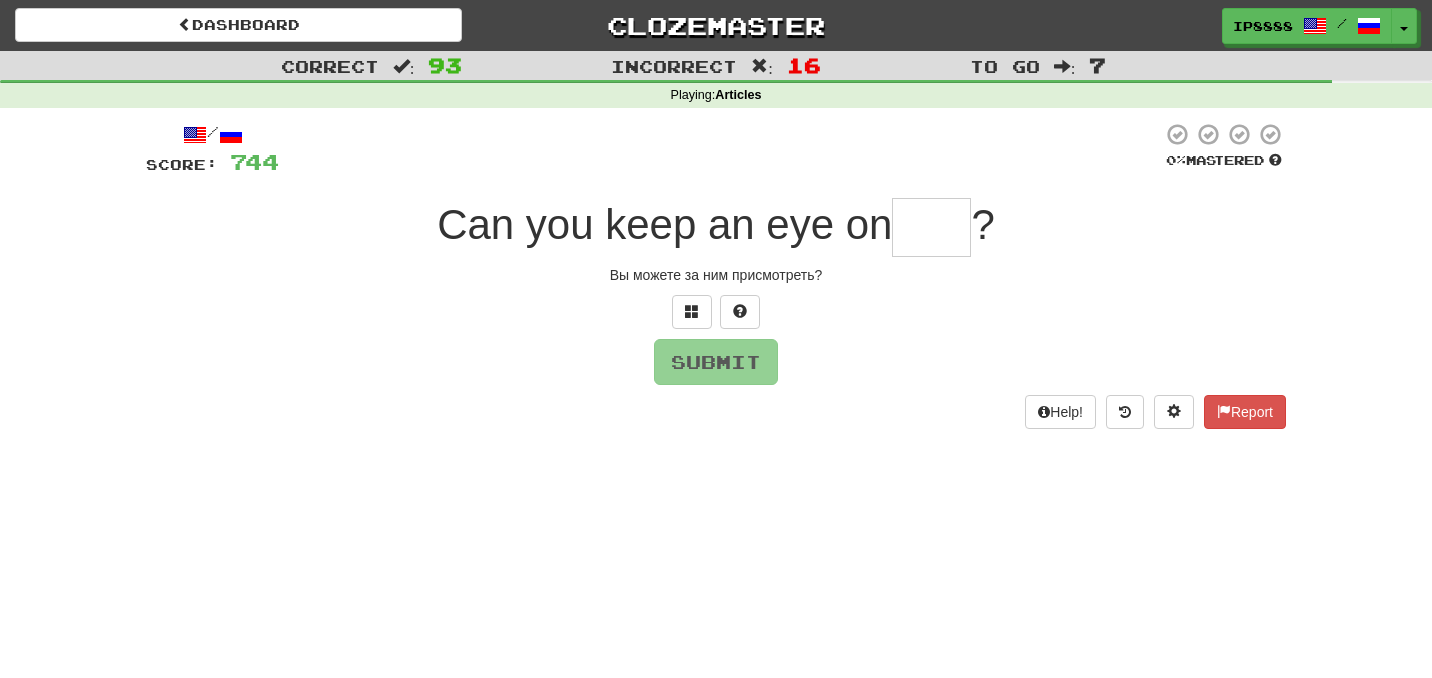 type on "***" 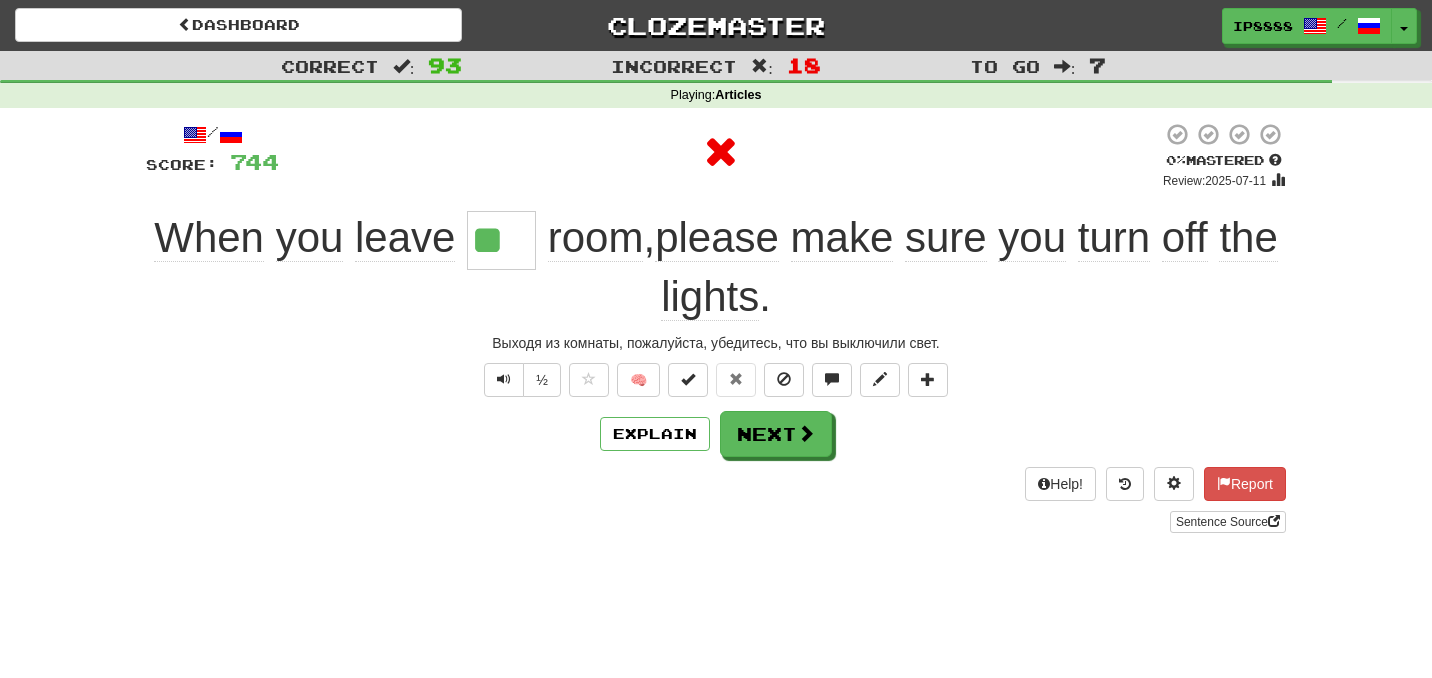 type on "***" 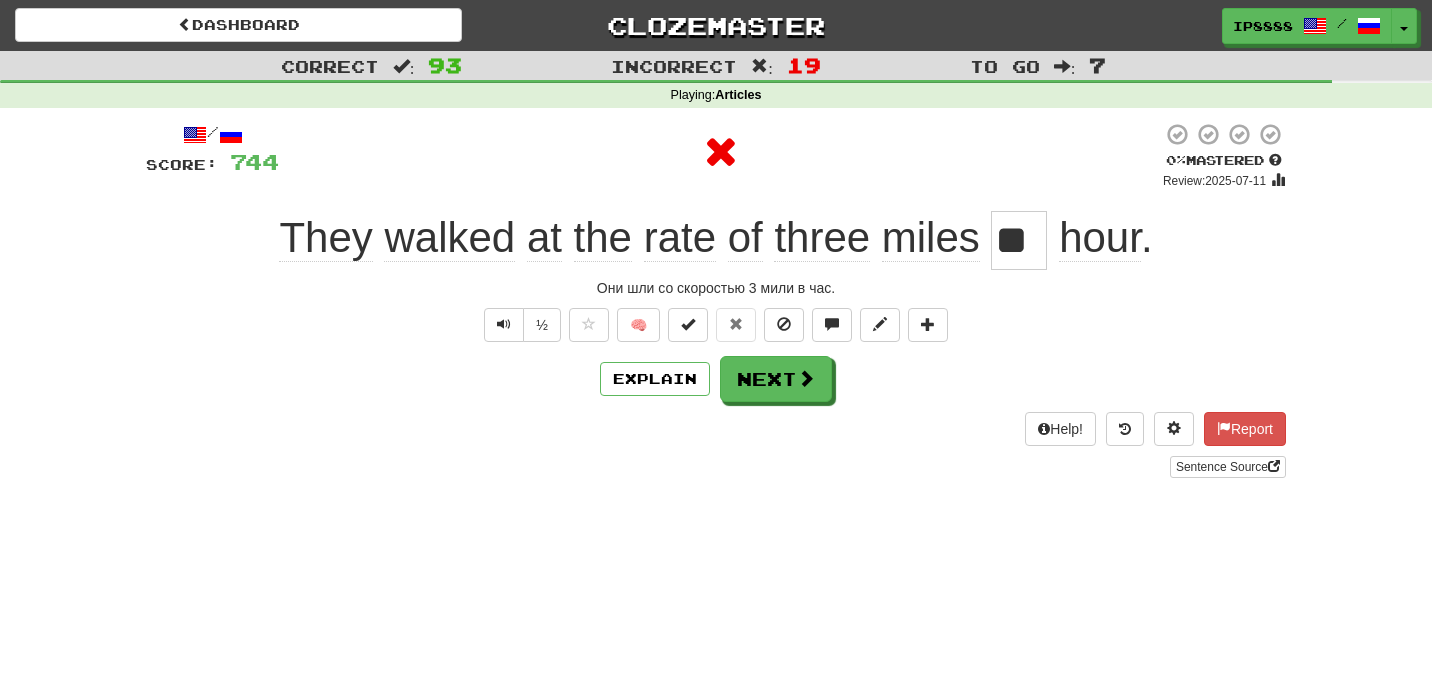 type on "*" 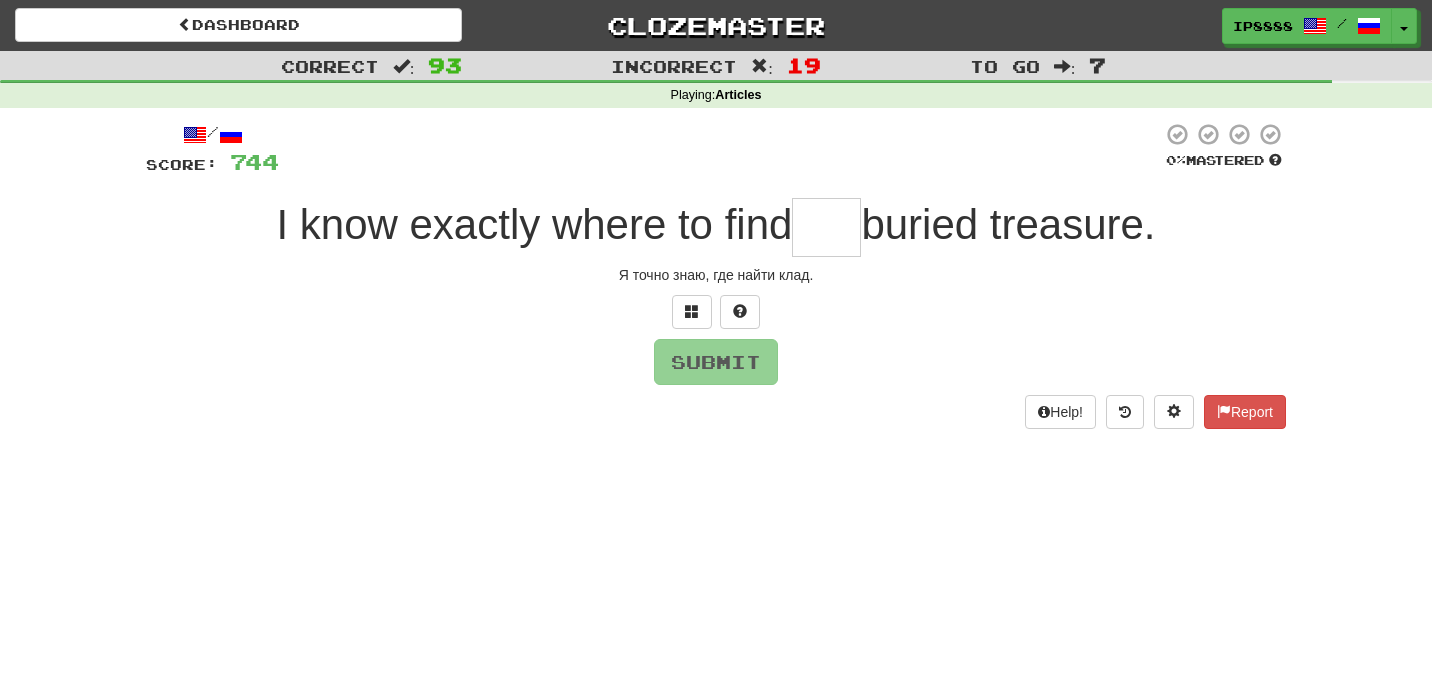 type on "***" 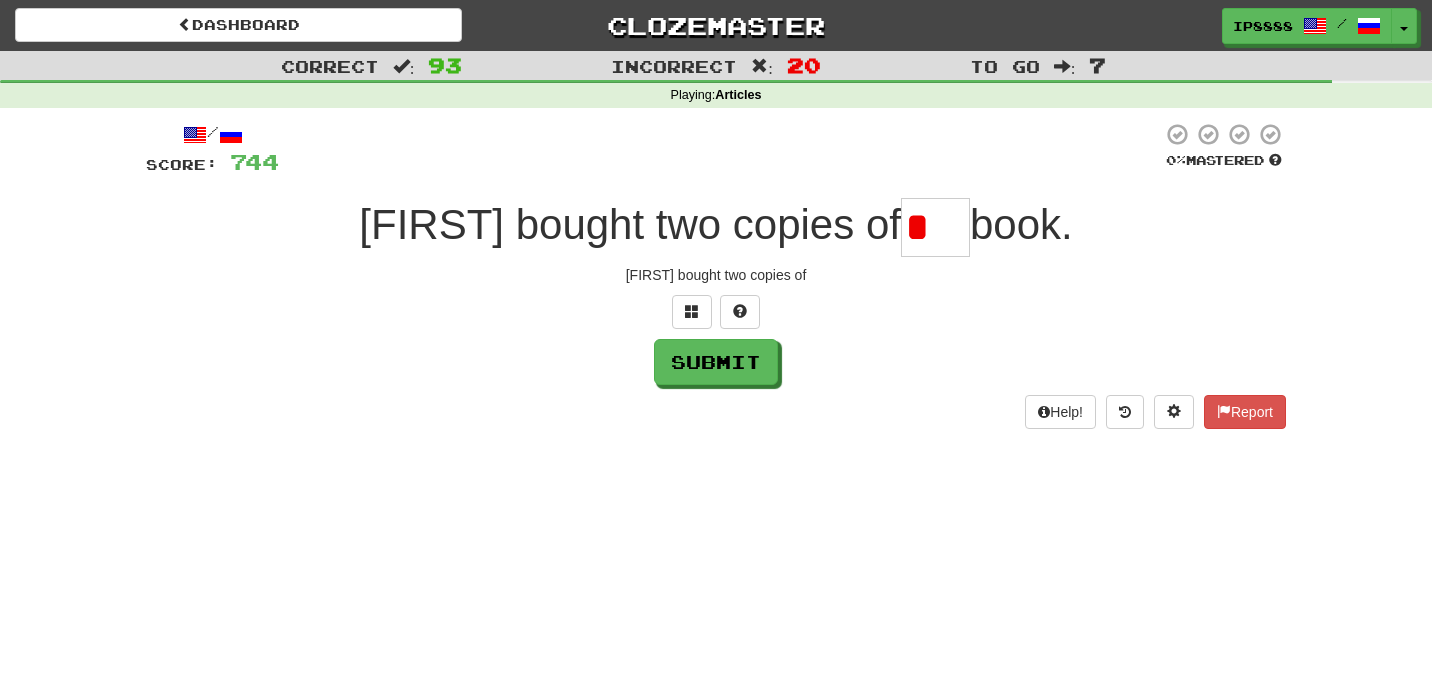 type on "***" 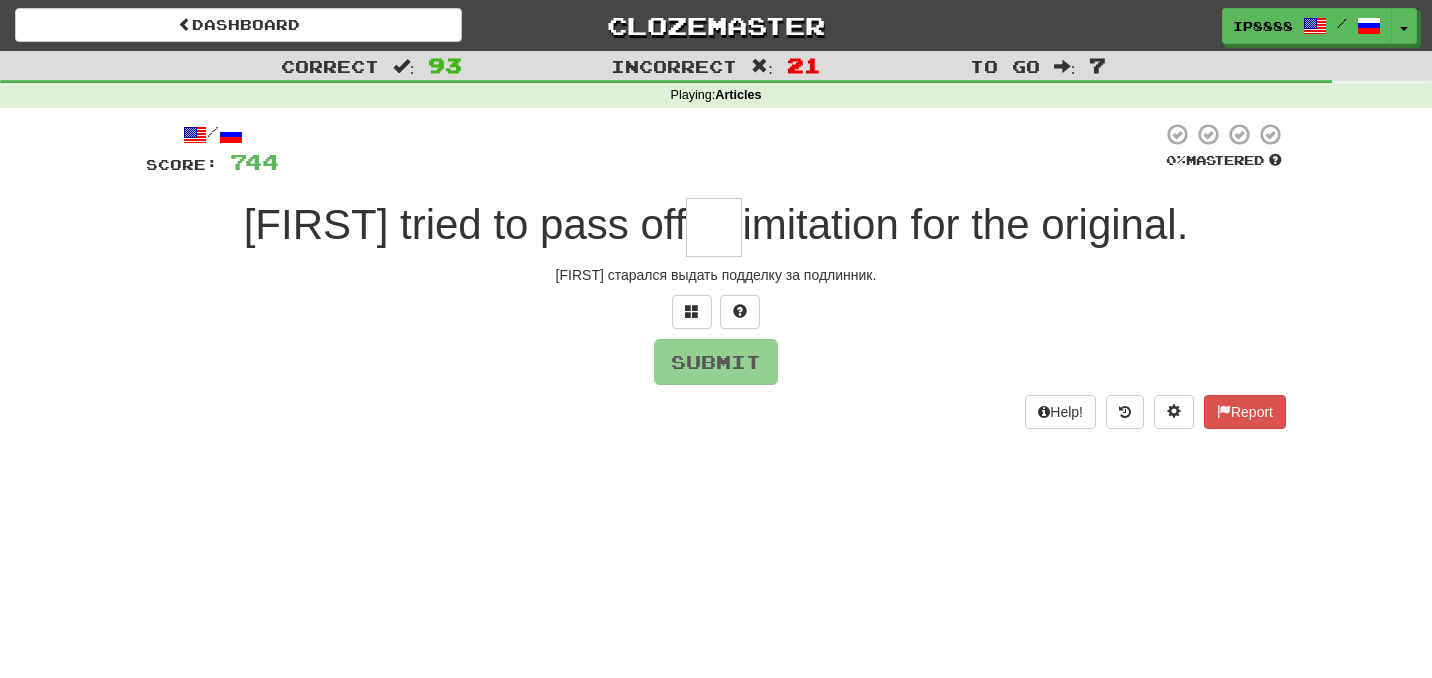 type on "*" 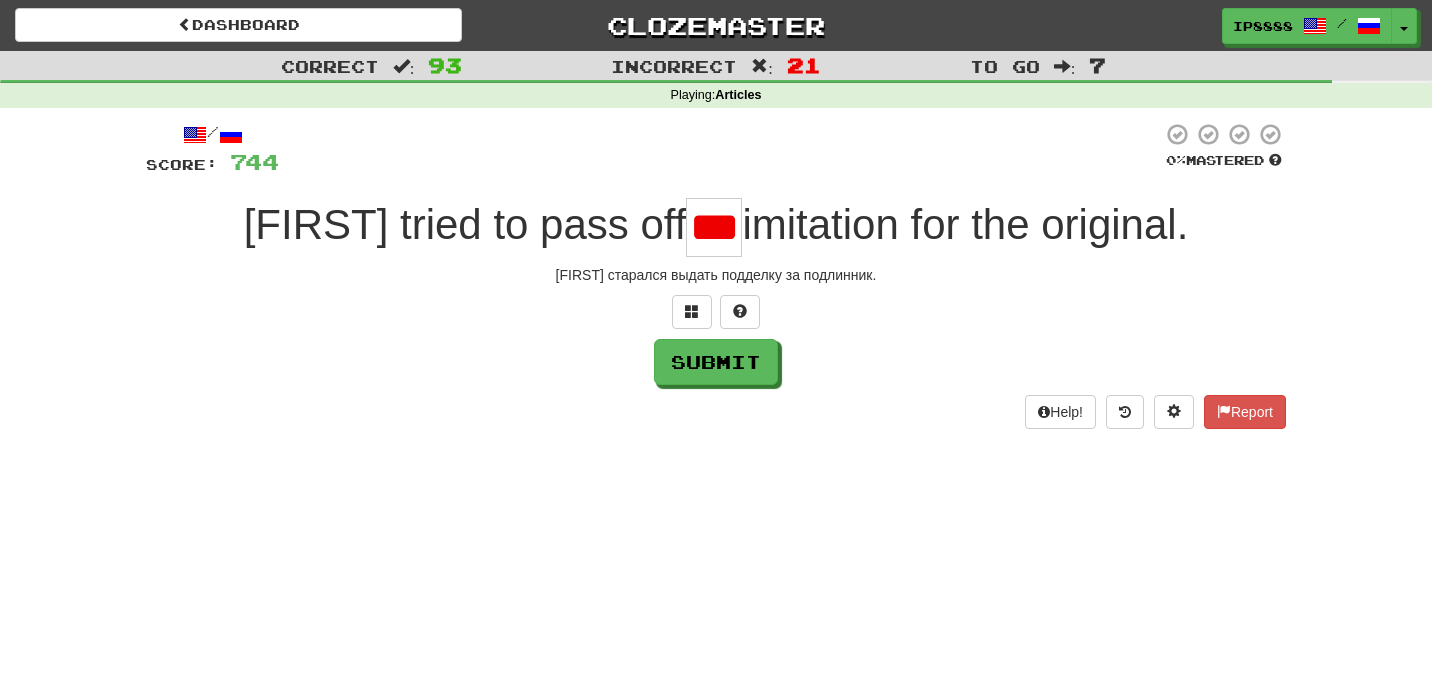 scroll, scrollTop: 0, scrollLeft: 11, axis: horizontal 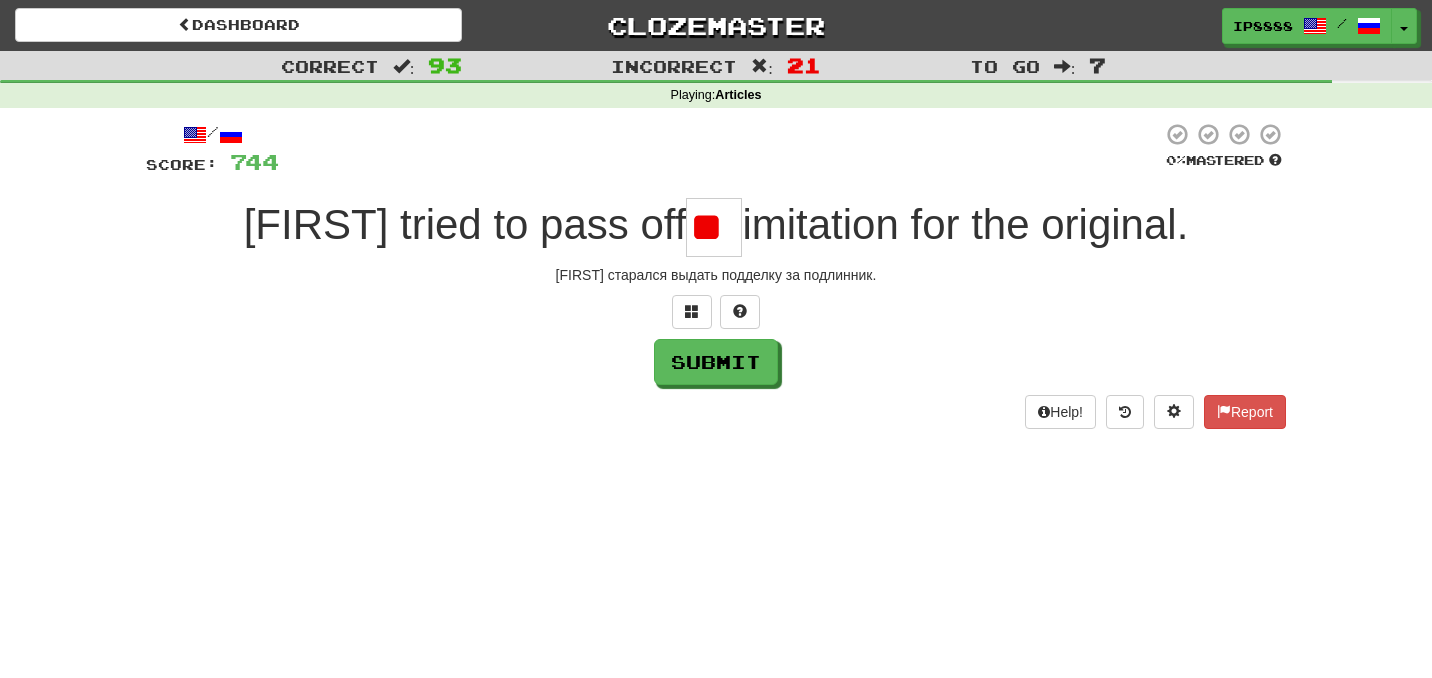 type on "*" 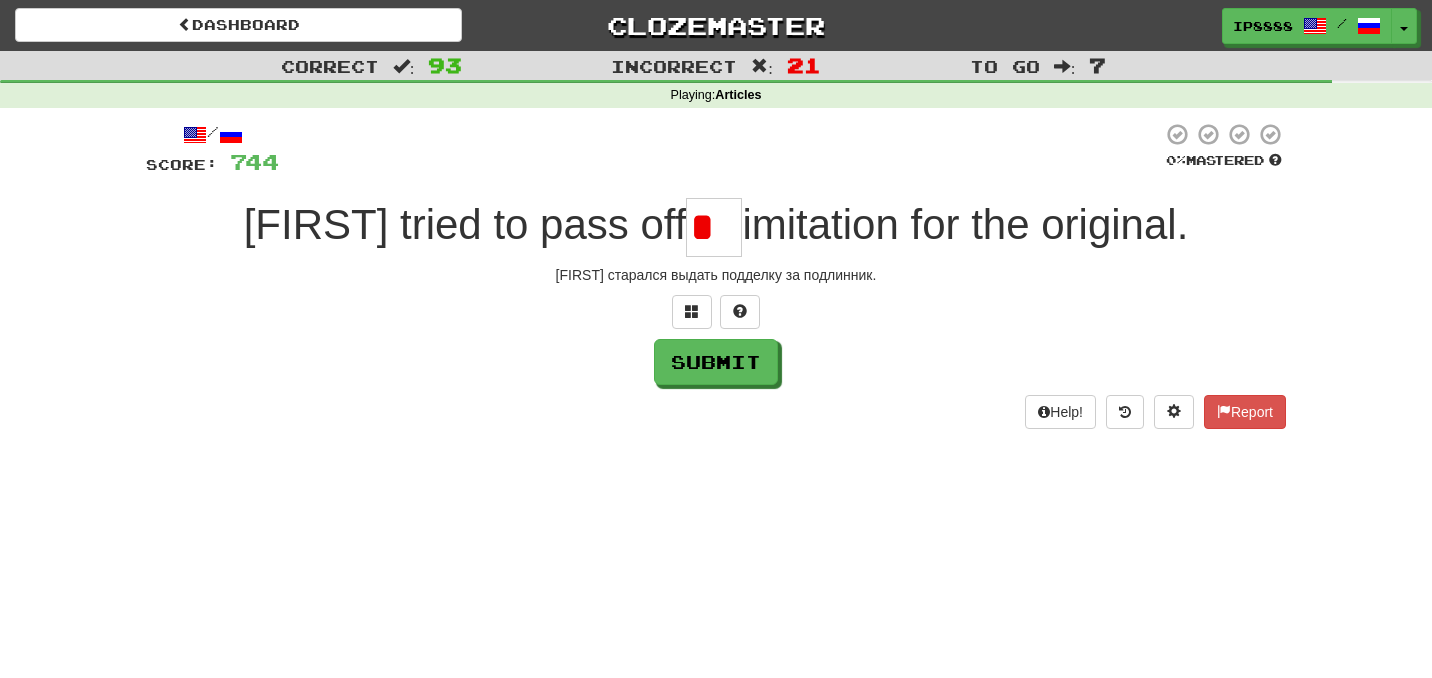 scroll, scrollTop: 0, scrollLeft: 0, axis: both 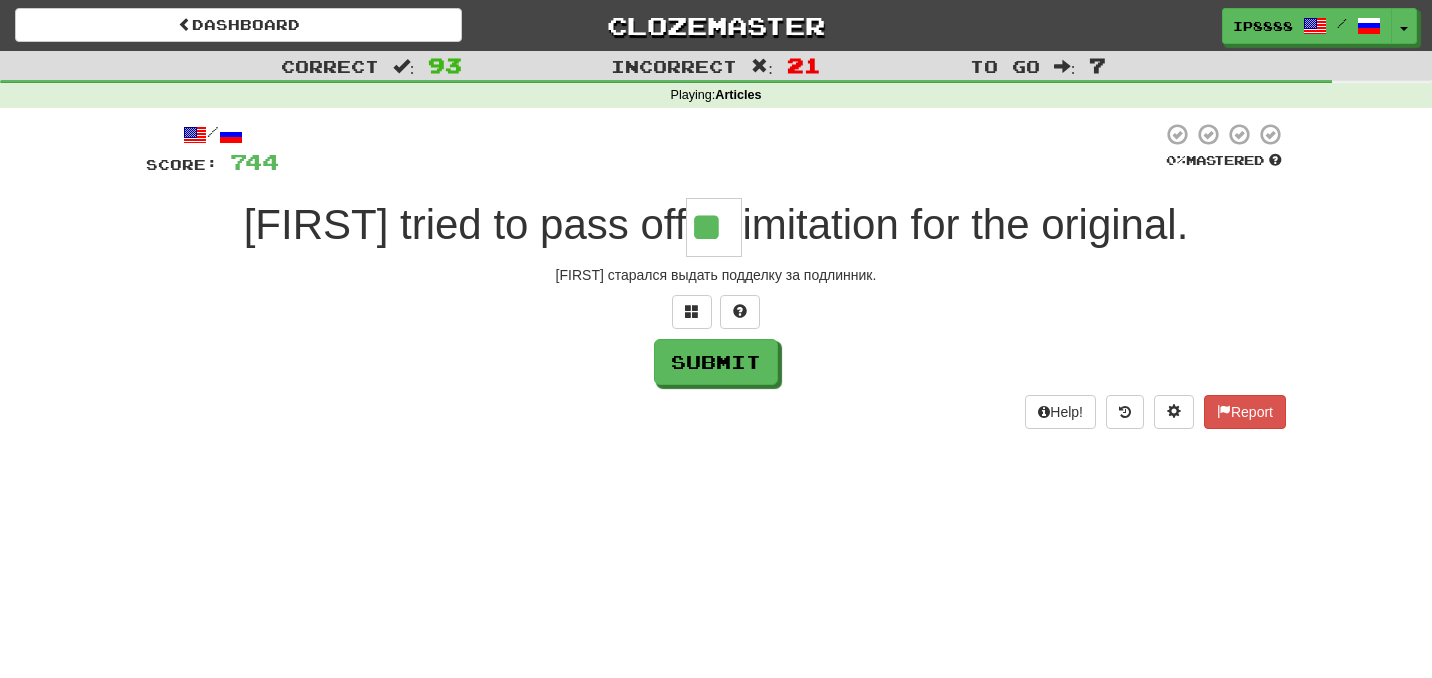 type on "**" 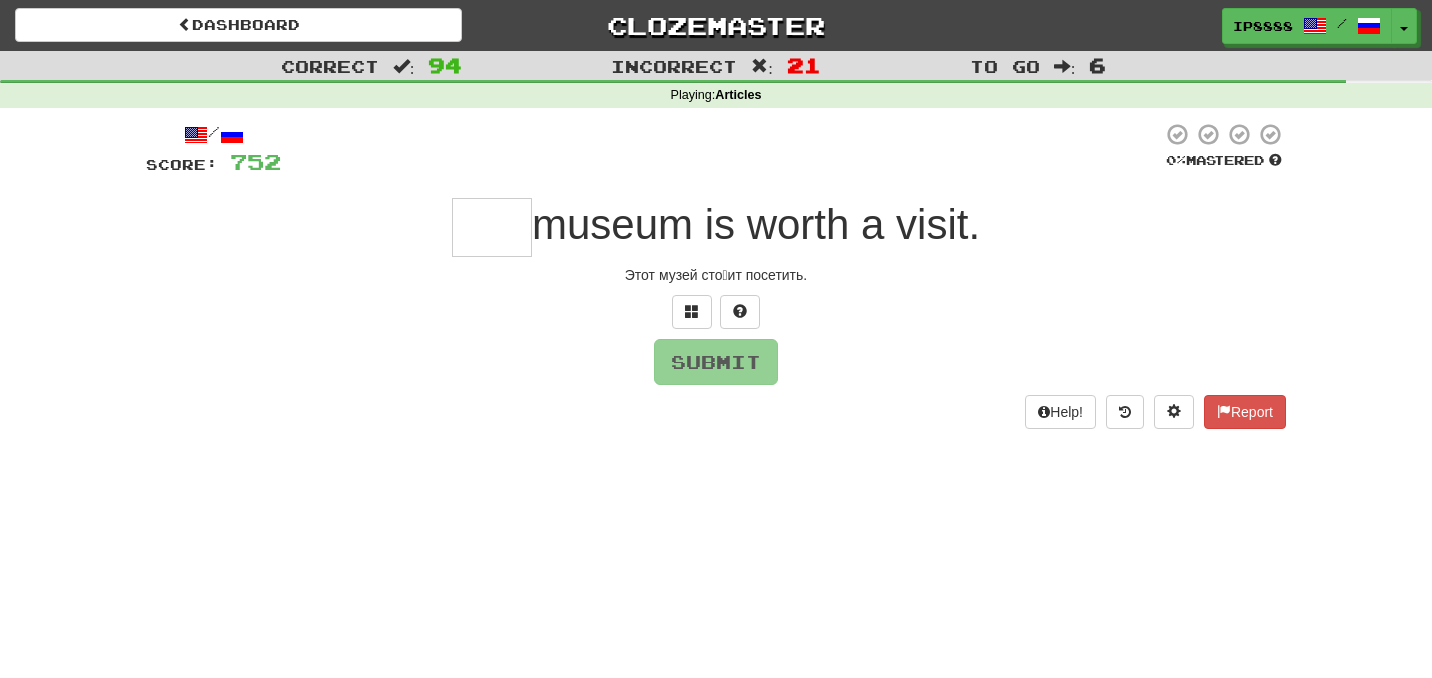 type on "*" 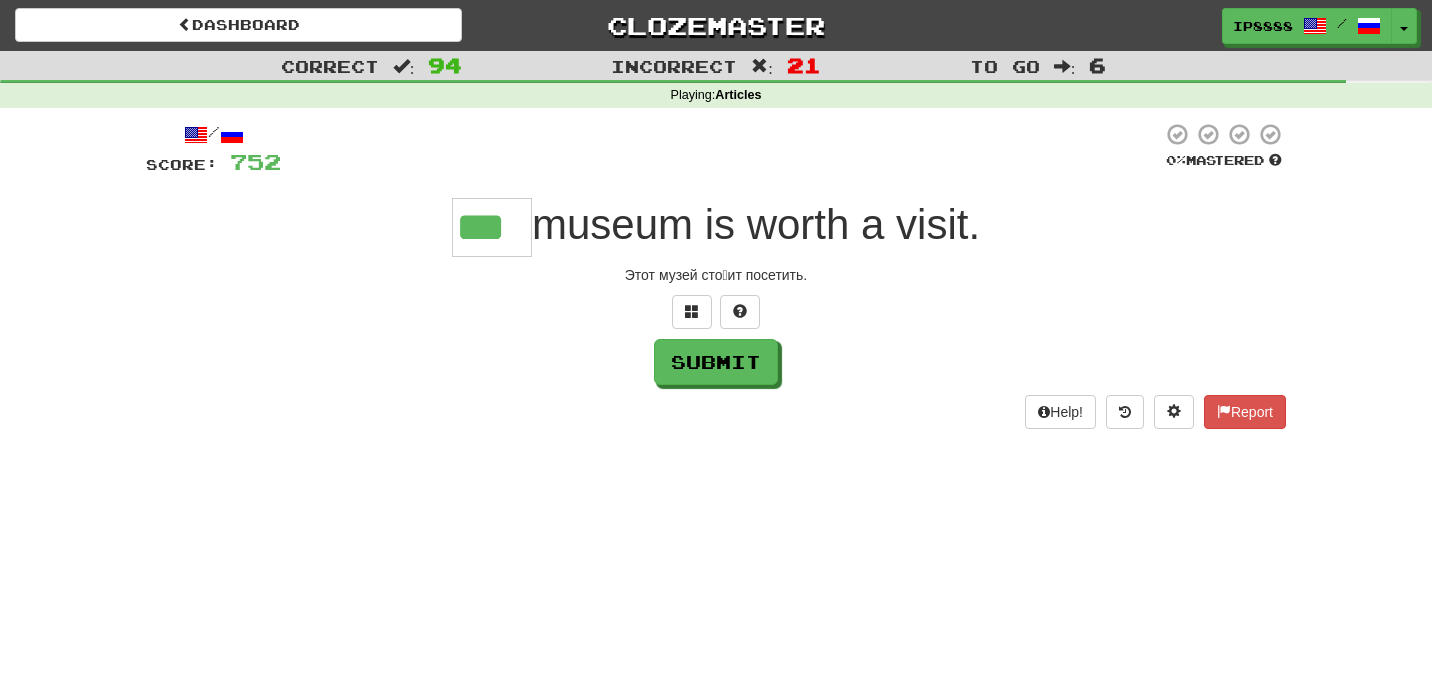 type on "***" 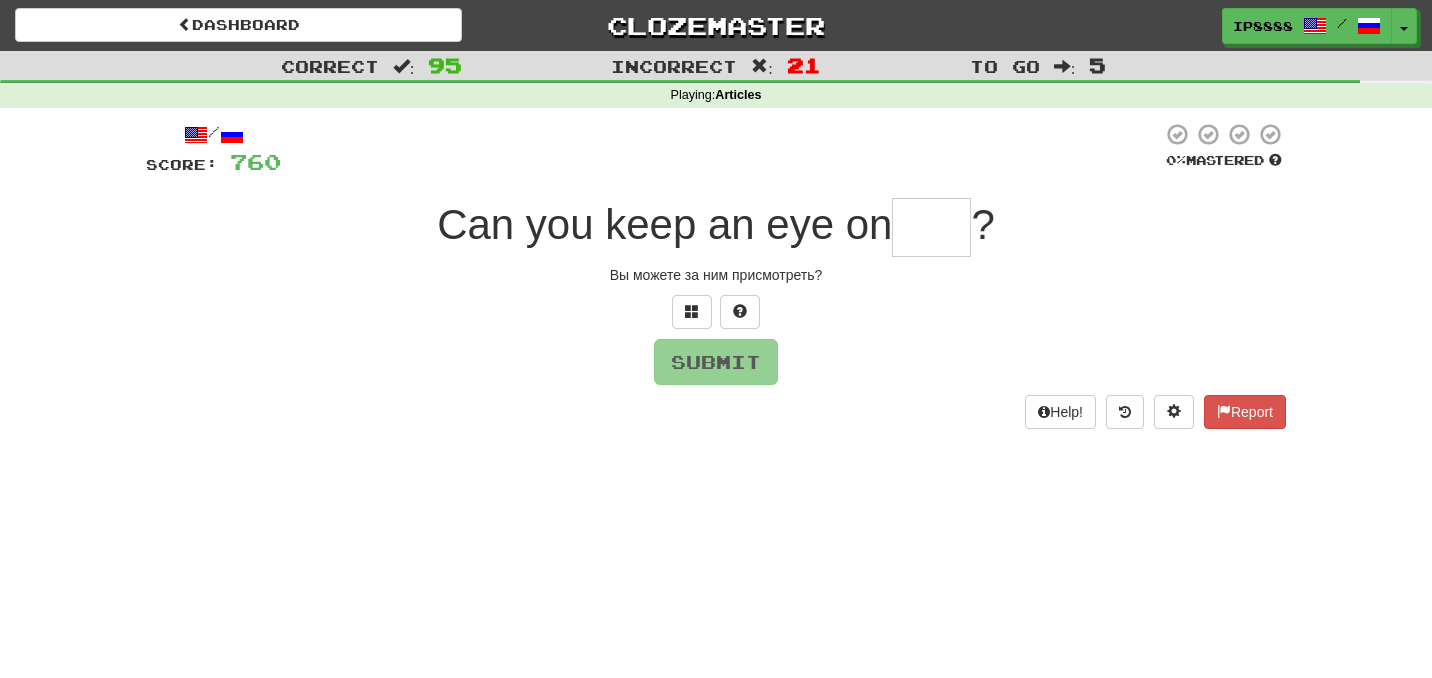 type on "*" 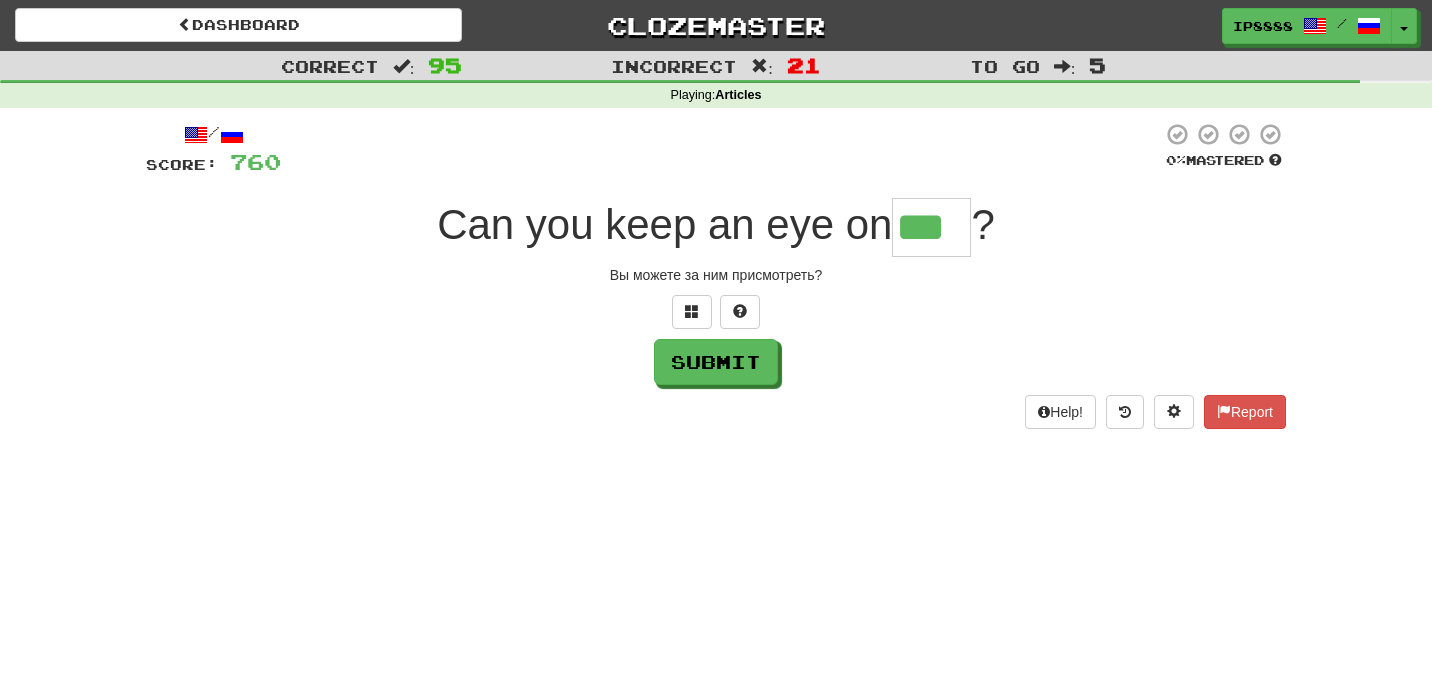 type on "***" 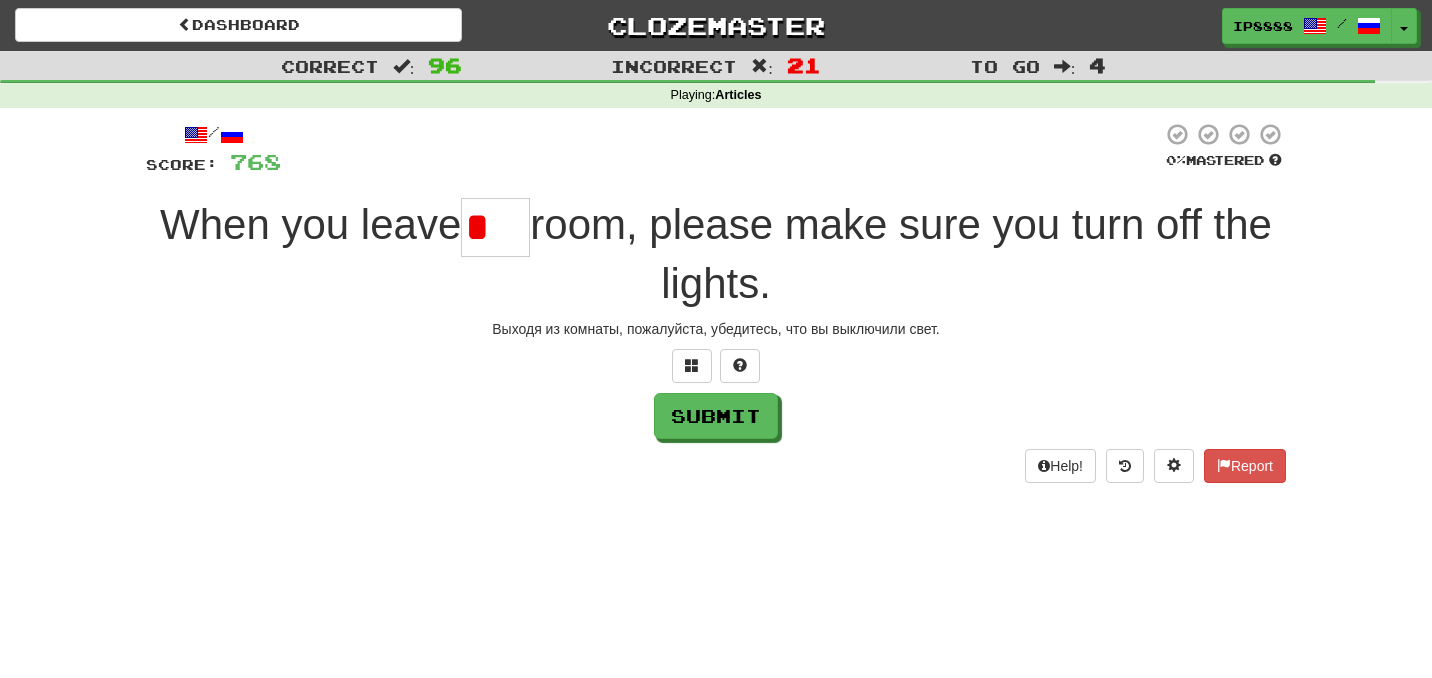 type on "***" 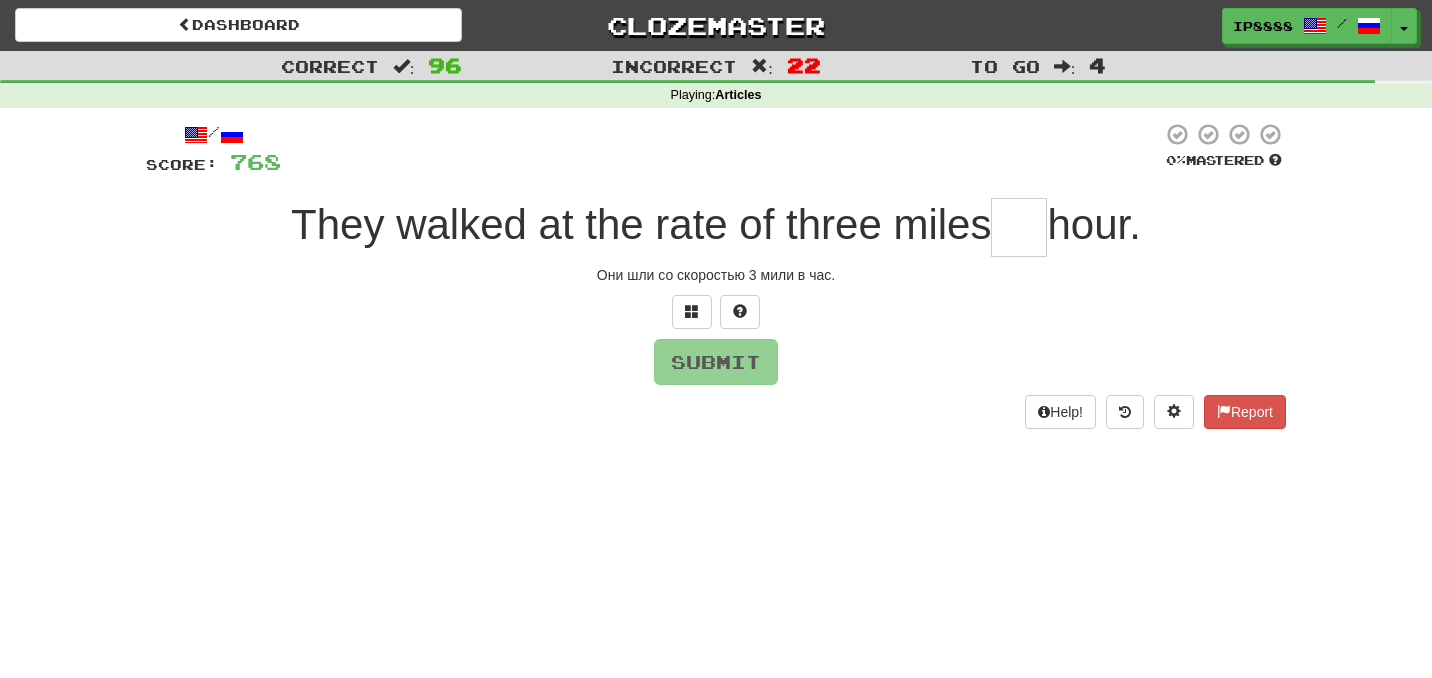 type on "*" 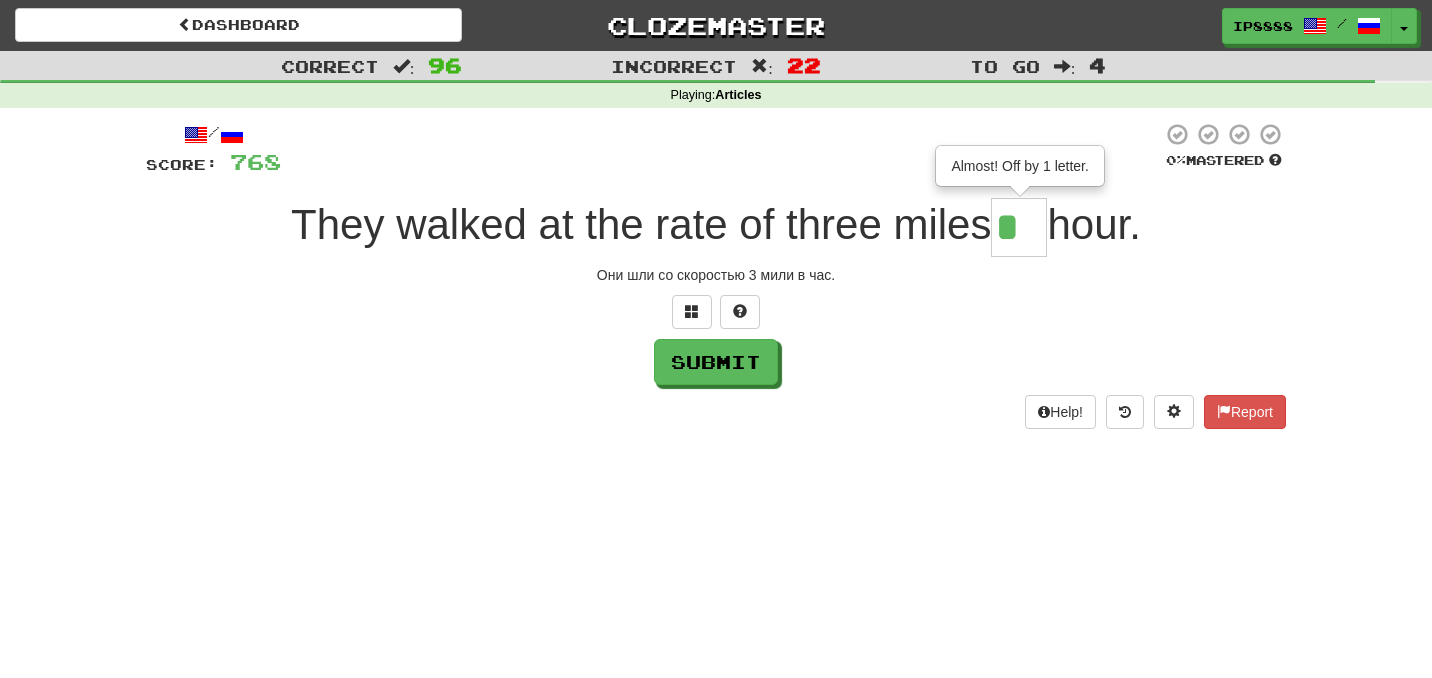 type on "**" 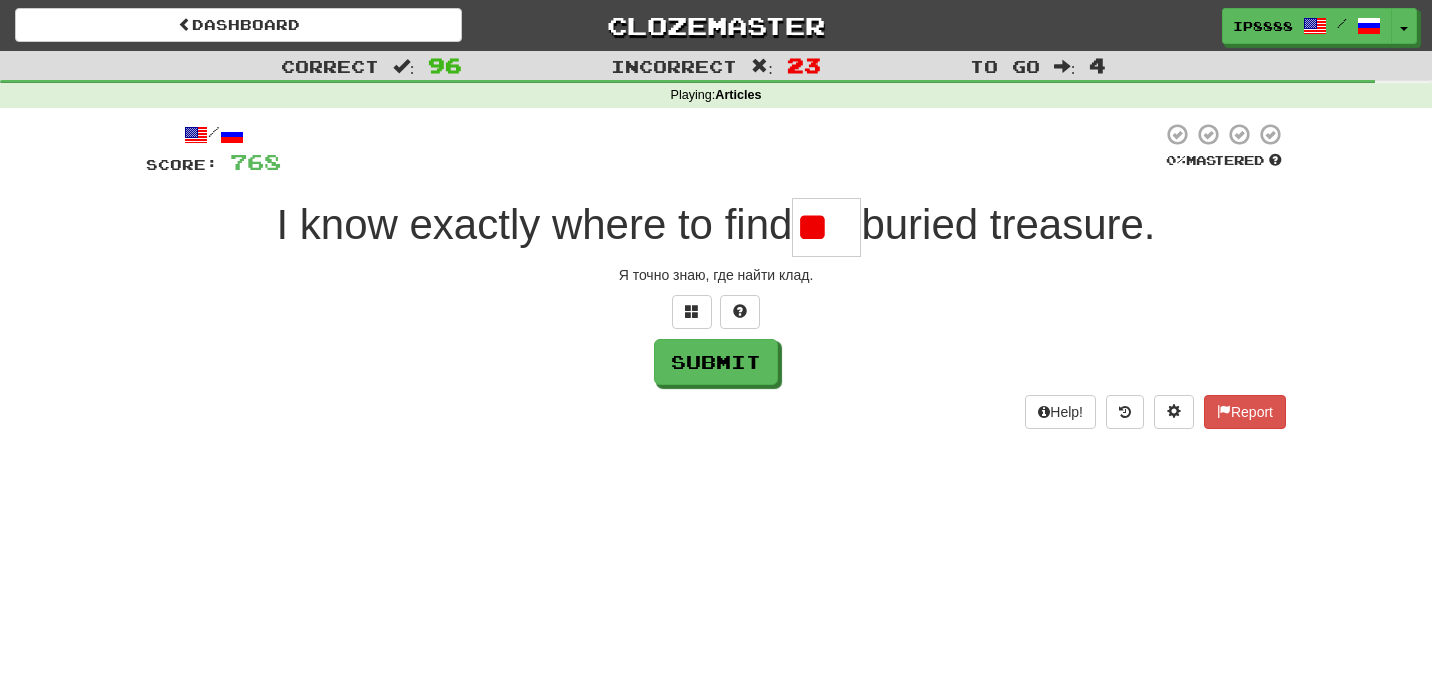 type on "*" 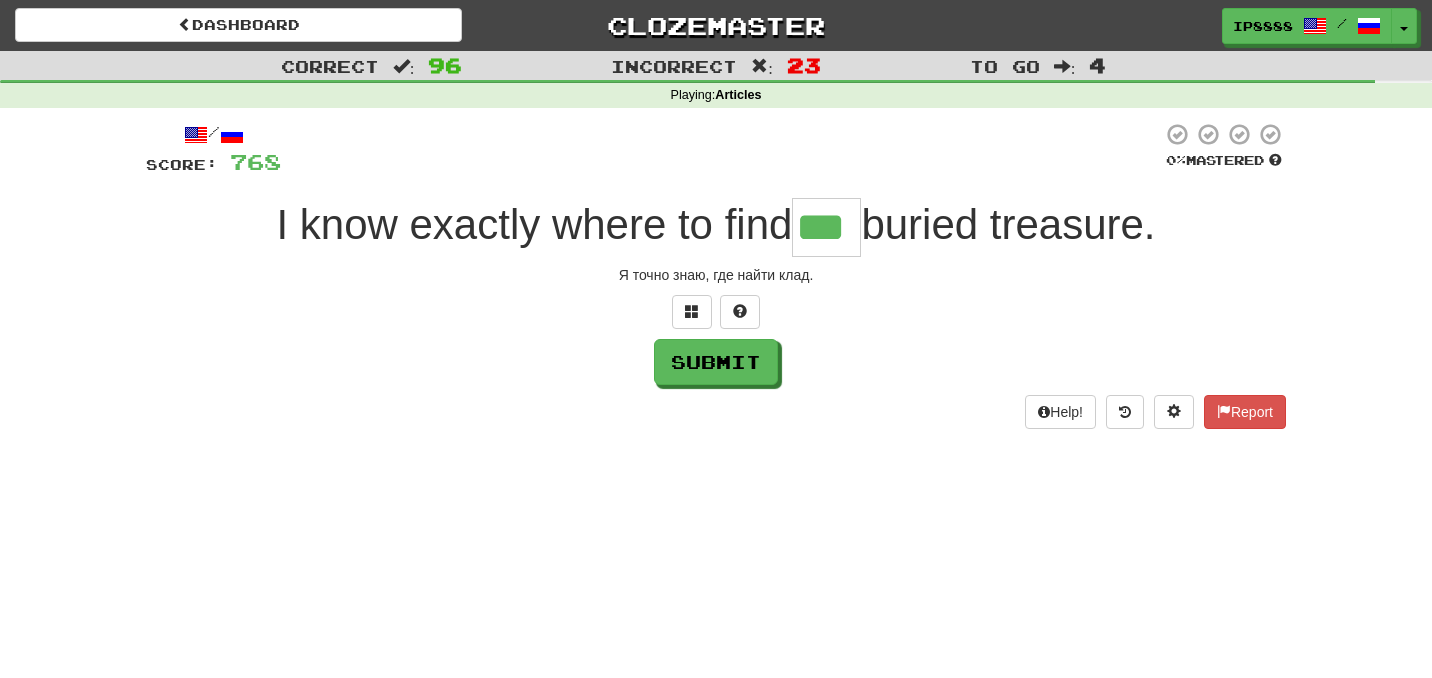 type on "***" 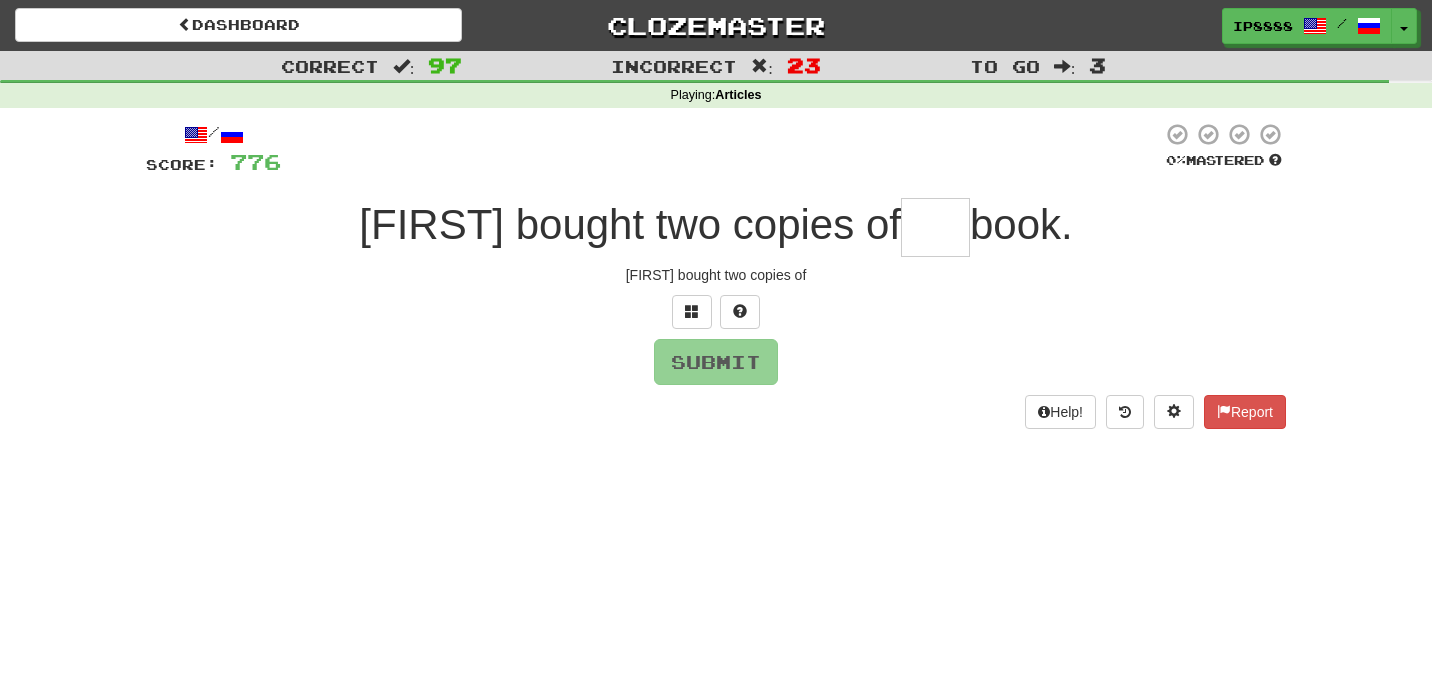 type on "*" 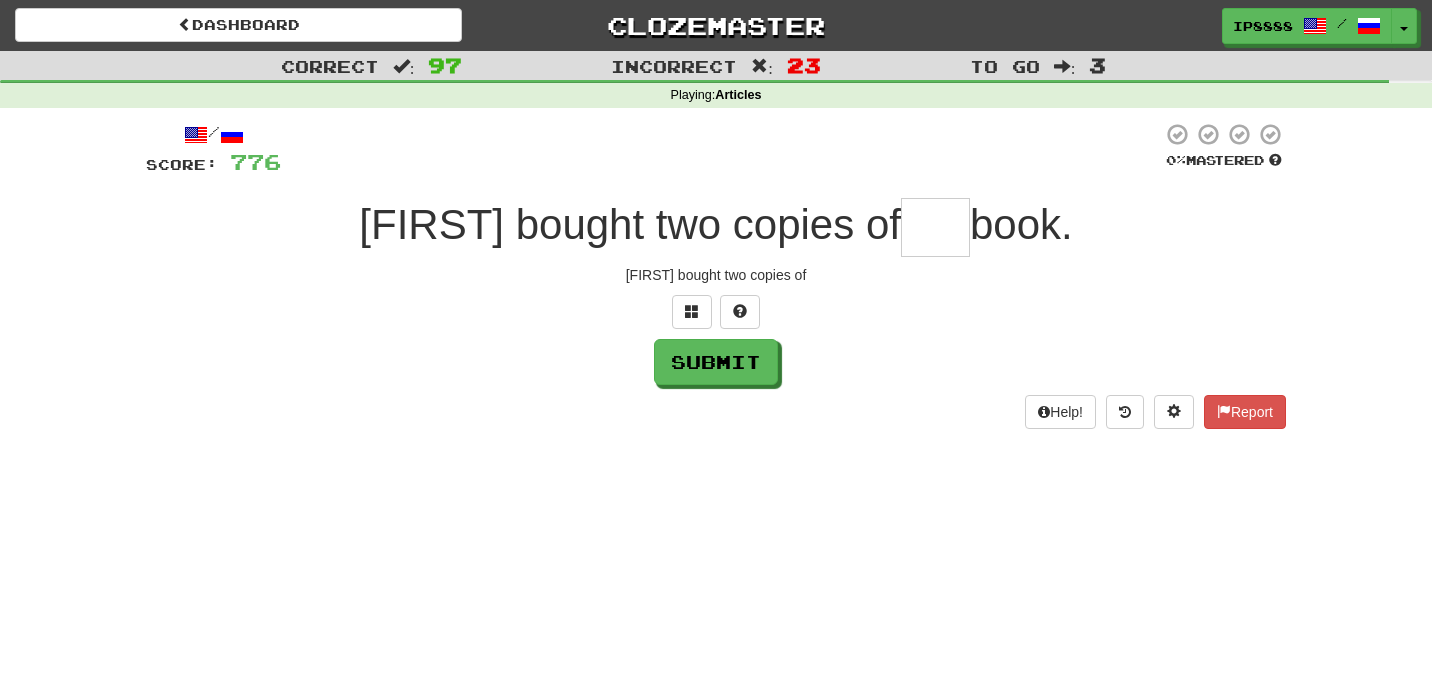type on "*" 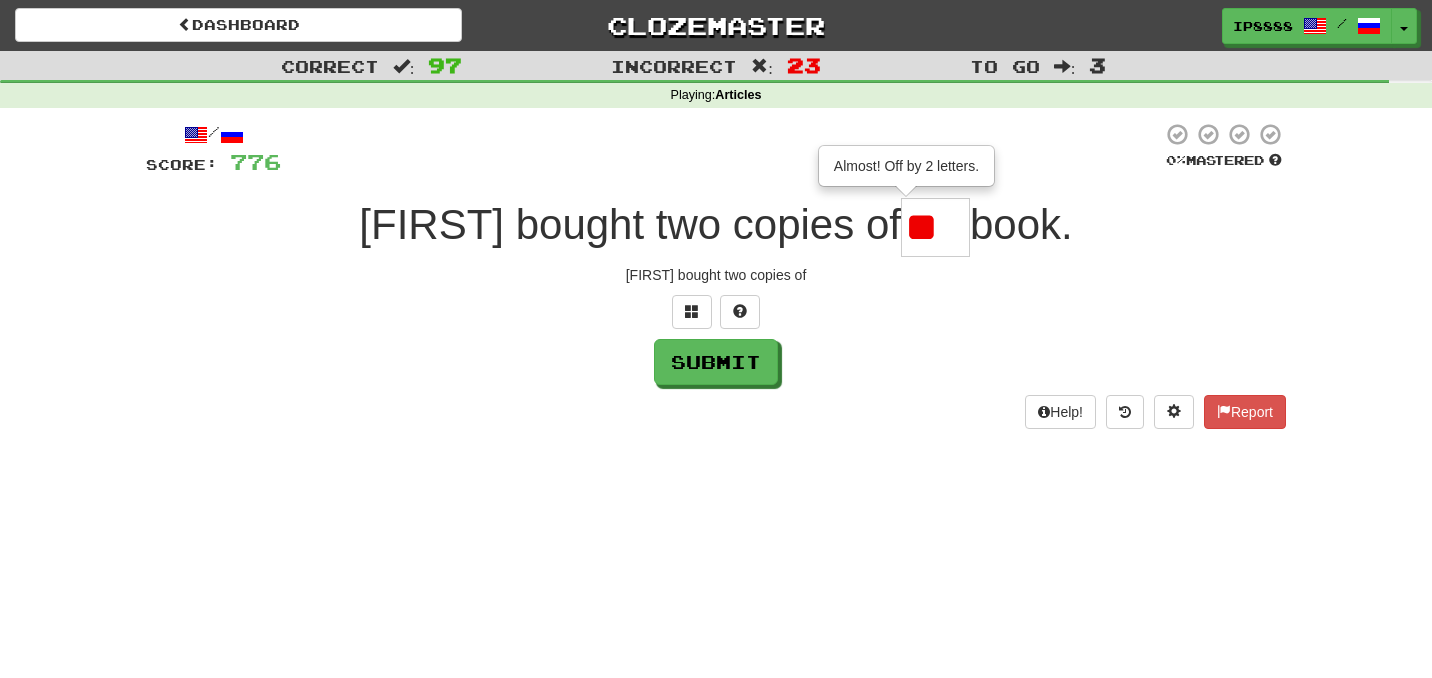 type on "*" 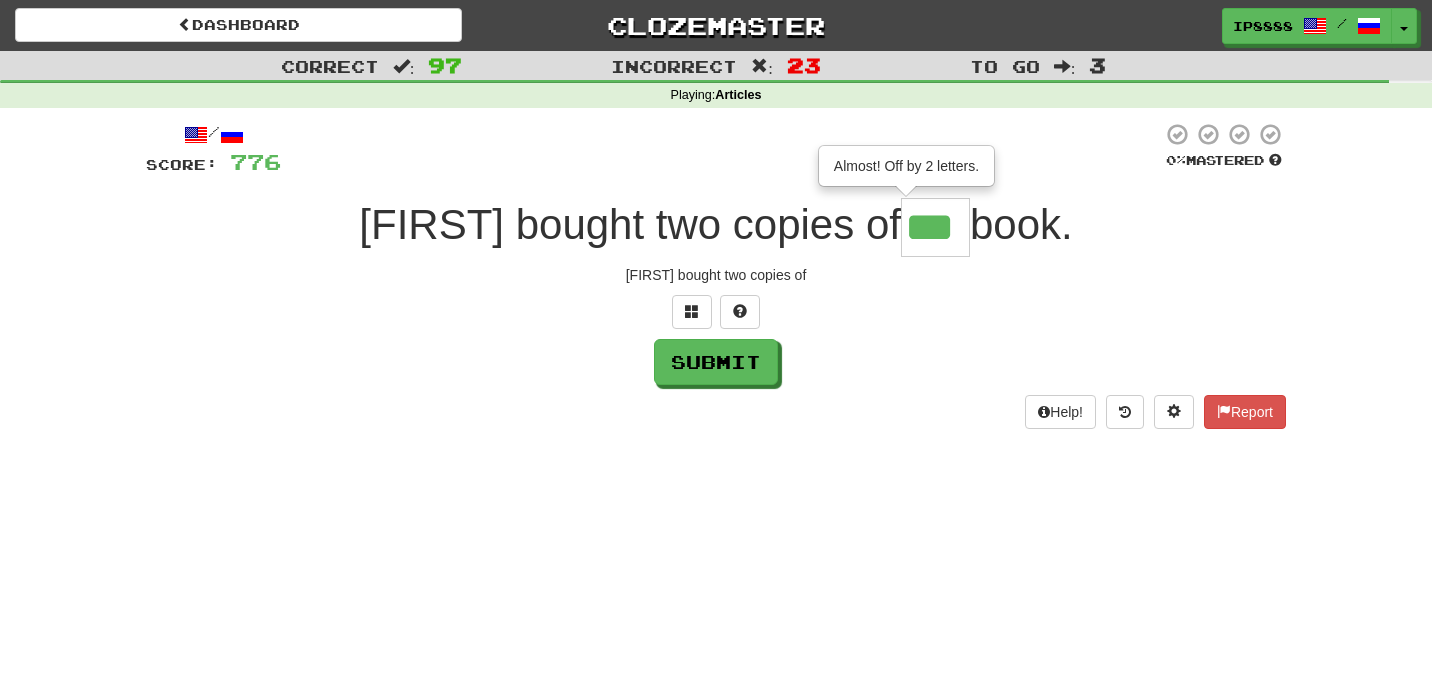 type on "***" 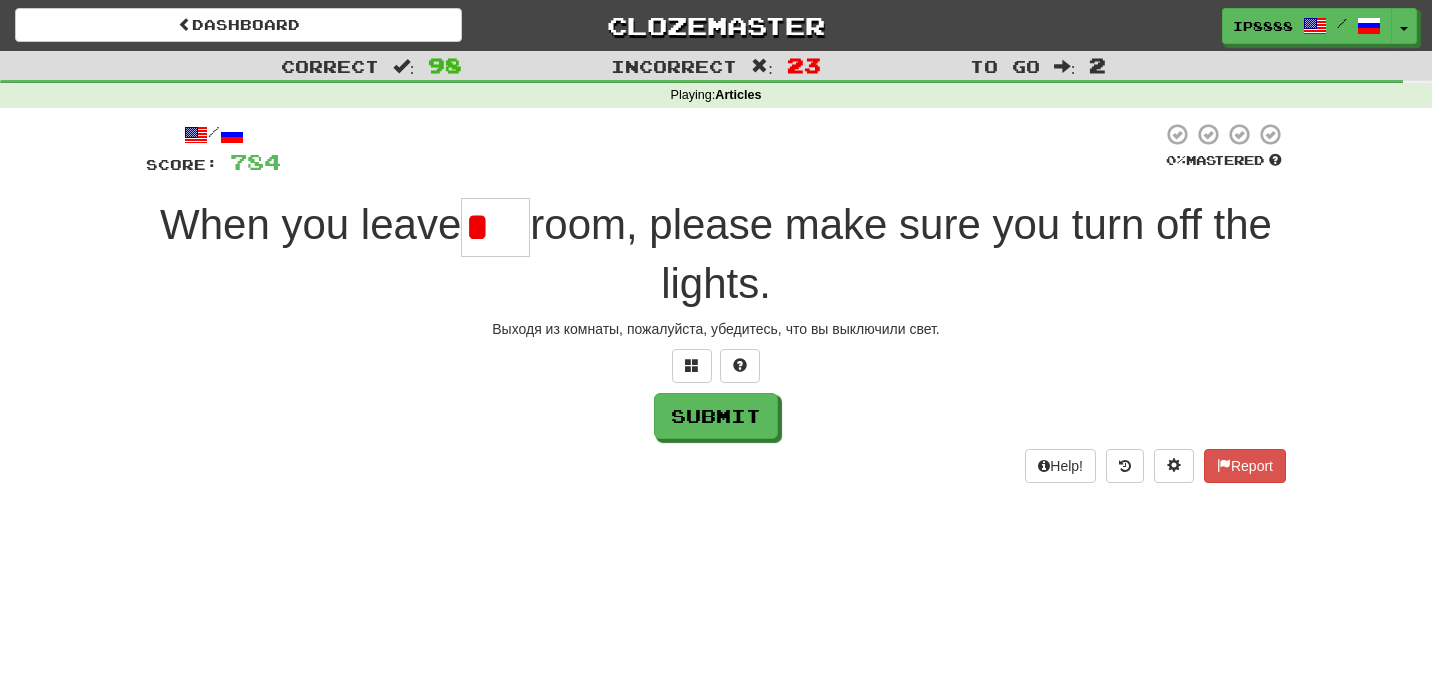 type on "***" 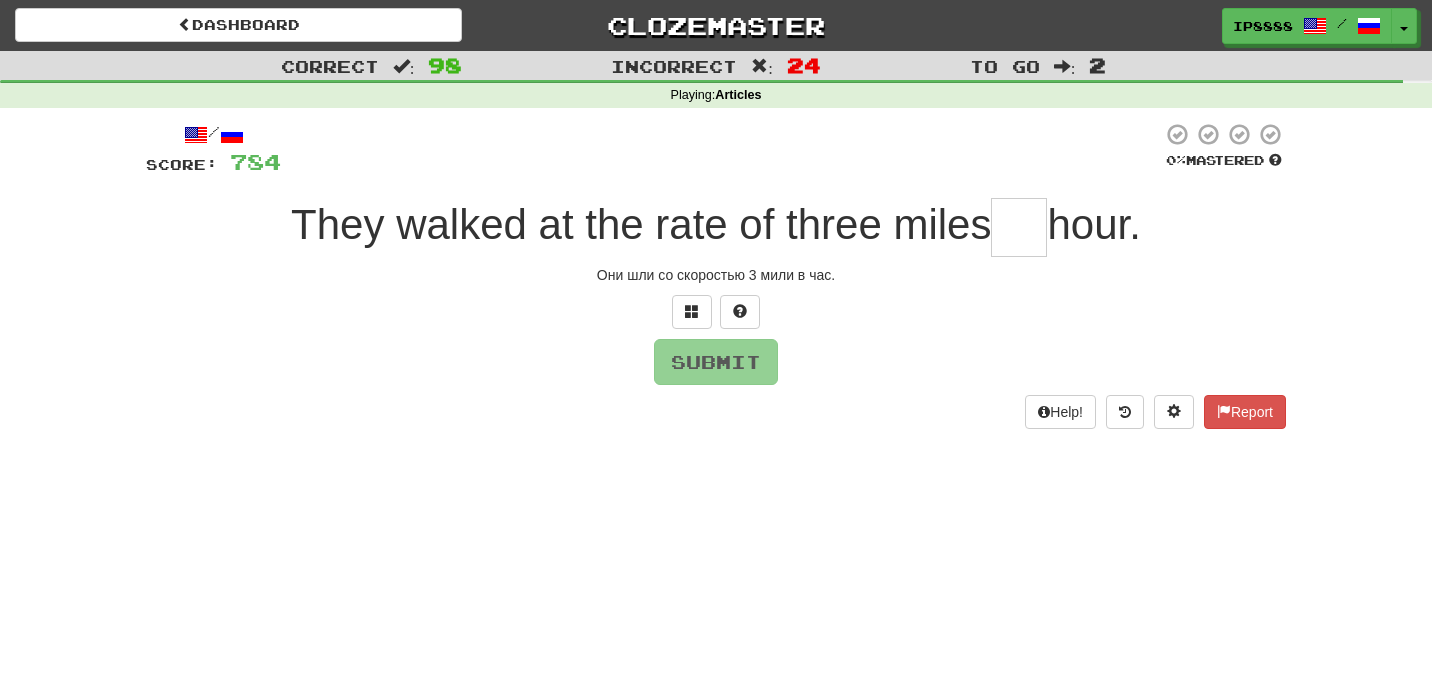 type on "*" 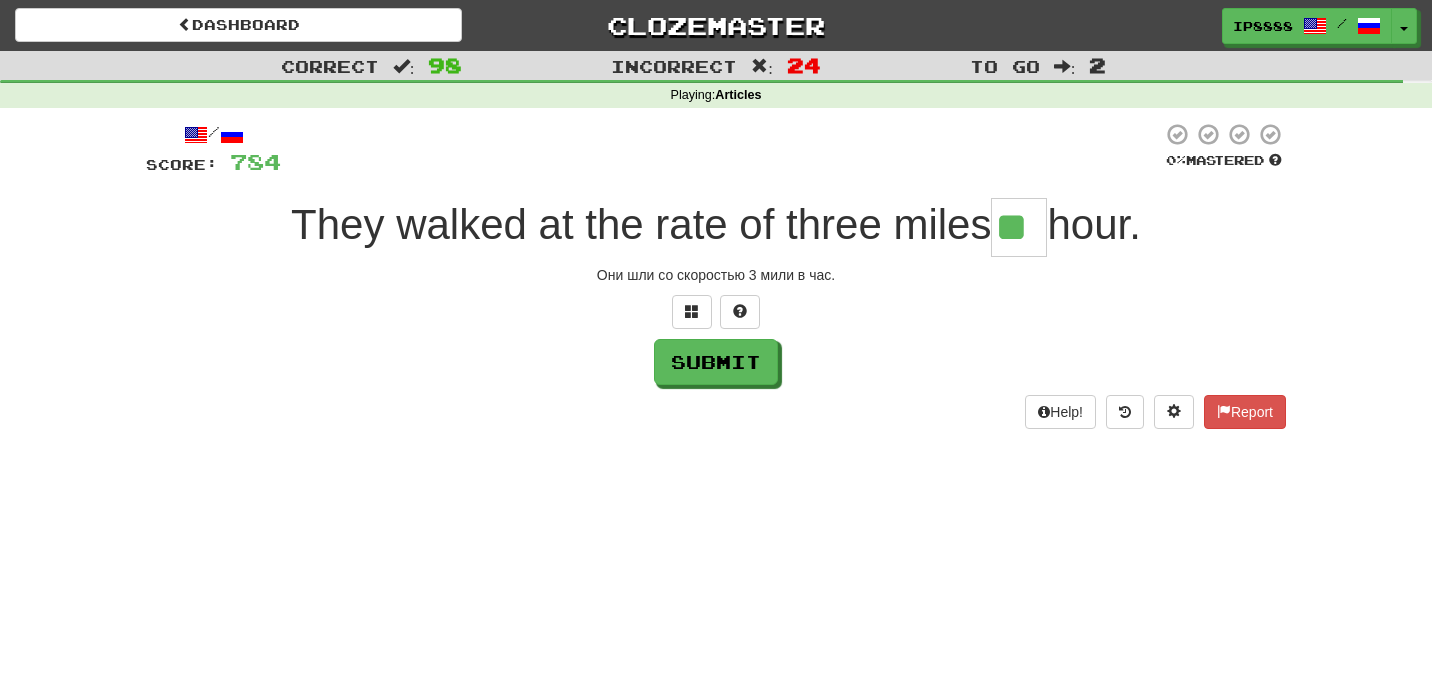 type on "**" 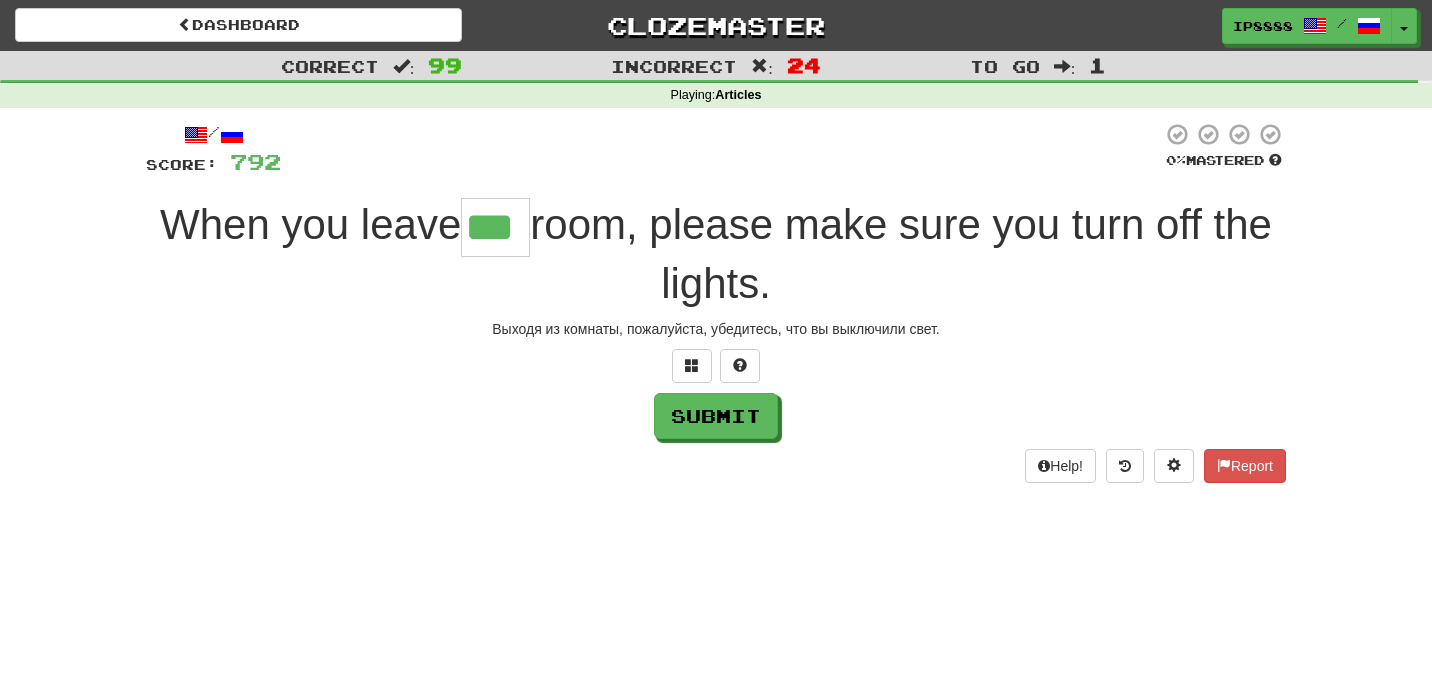 type on "***" 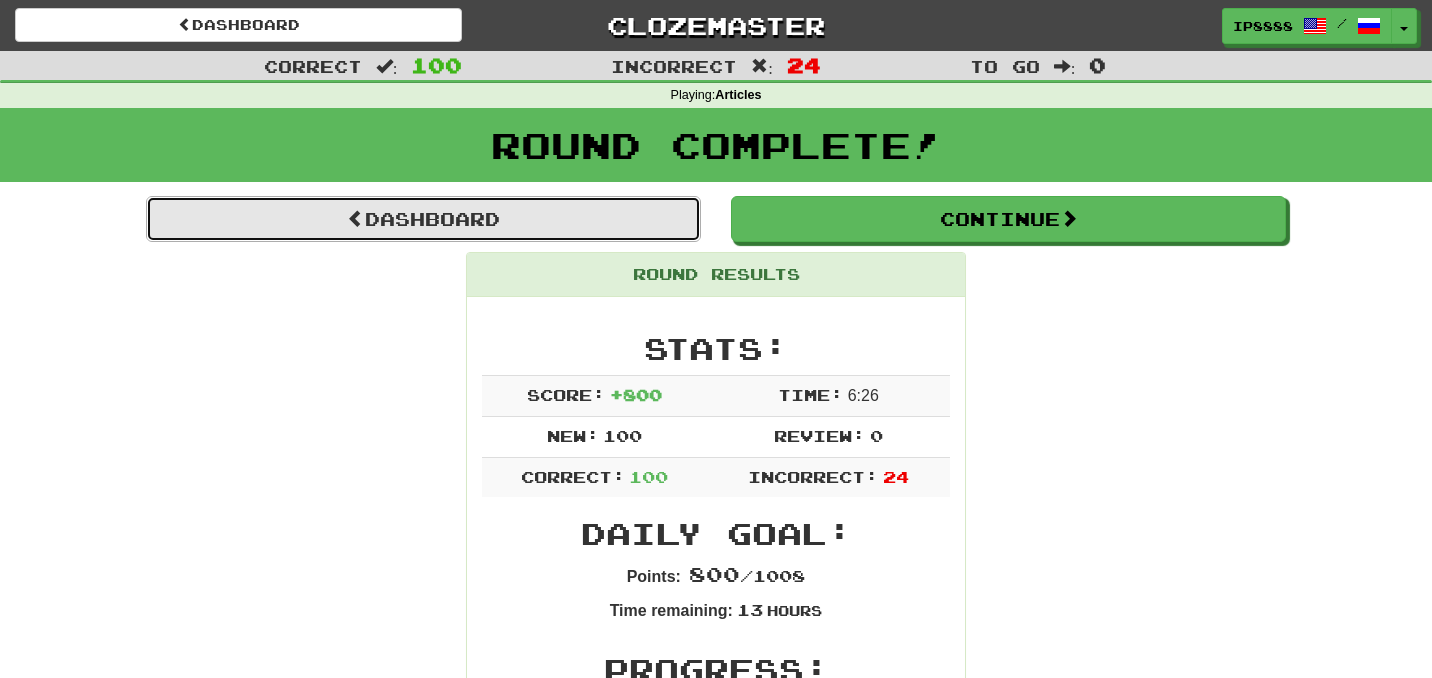 click on "Dashboard" at bounding box center [423, 219] 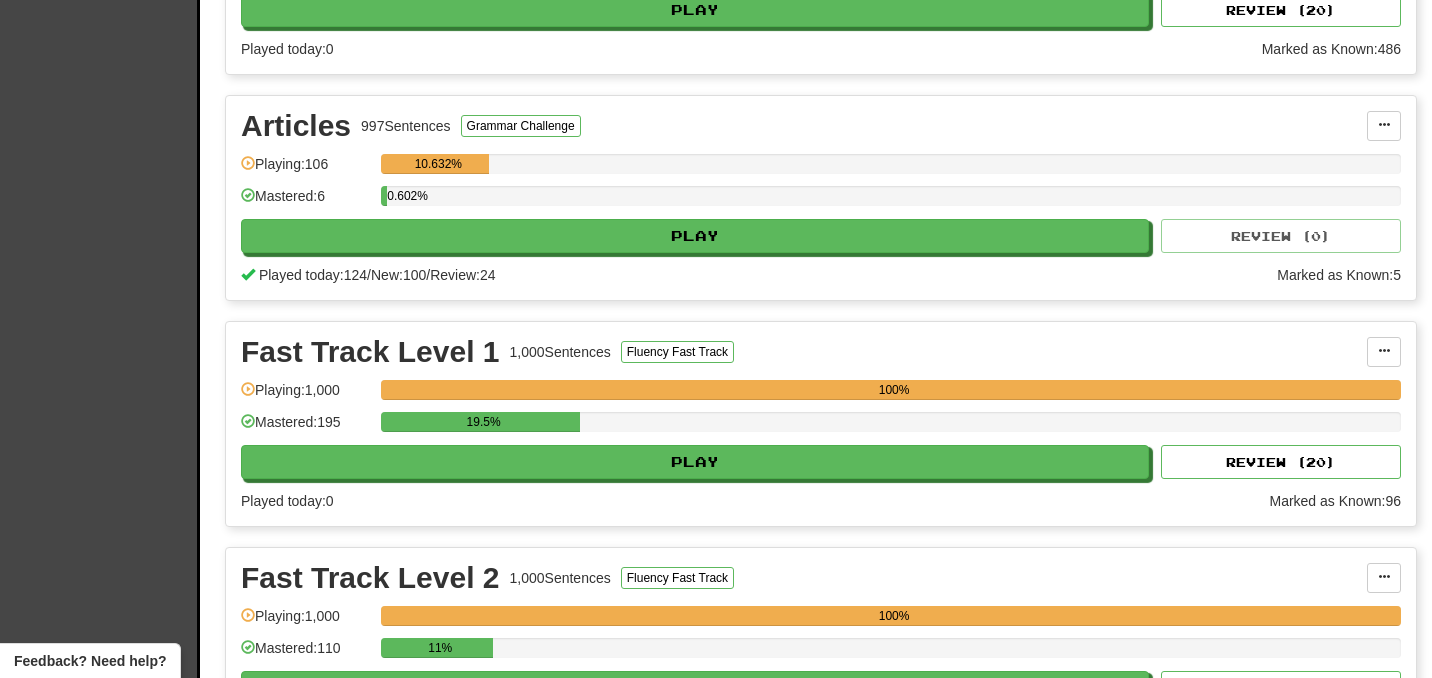 scroll, scrollTop: 609, scrollLeft: 0, axis: vertical 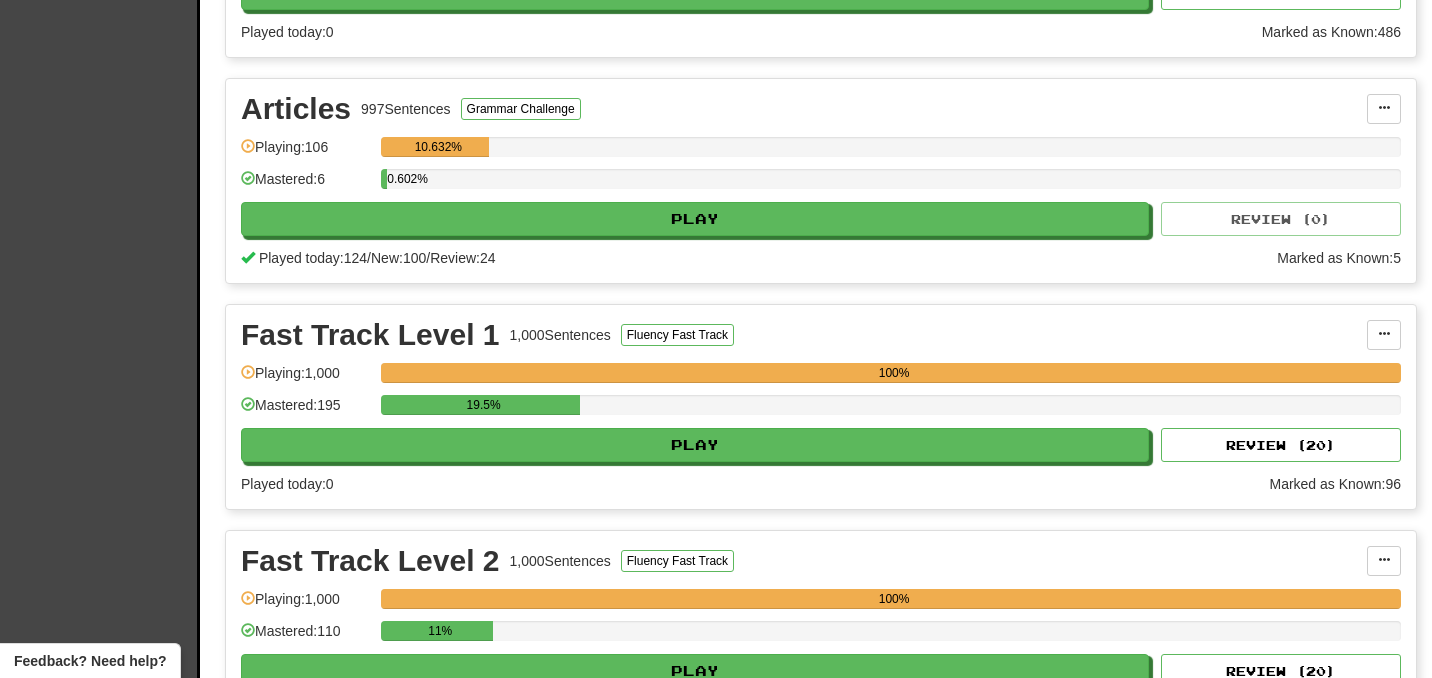 click on "Articles 997  Sentences Grammar Challenge" at bounding box center (804, 109) 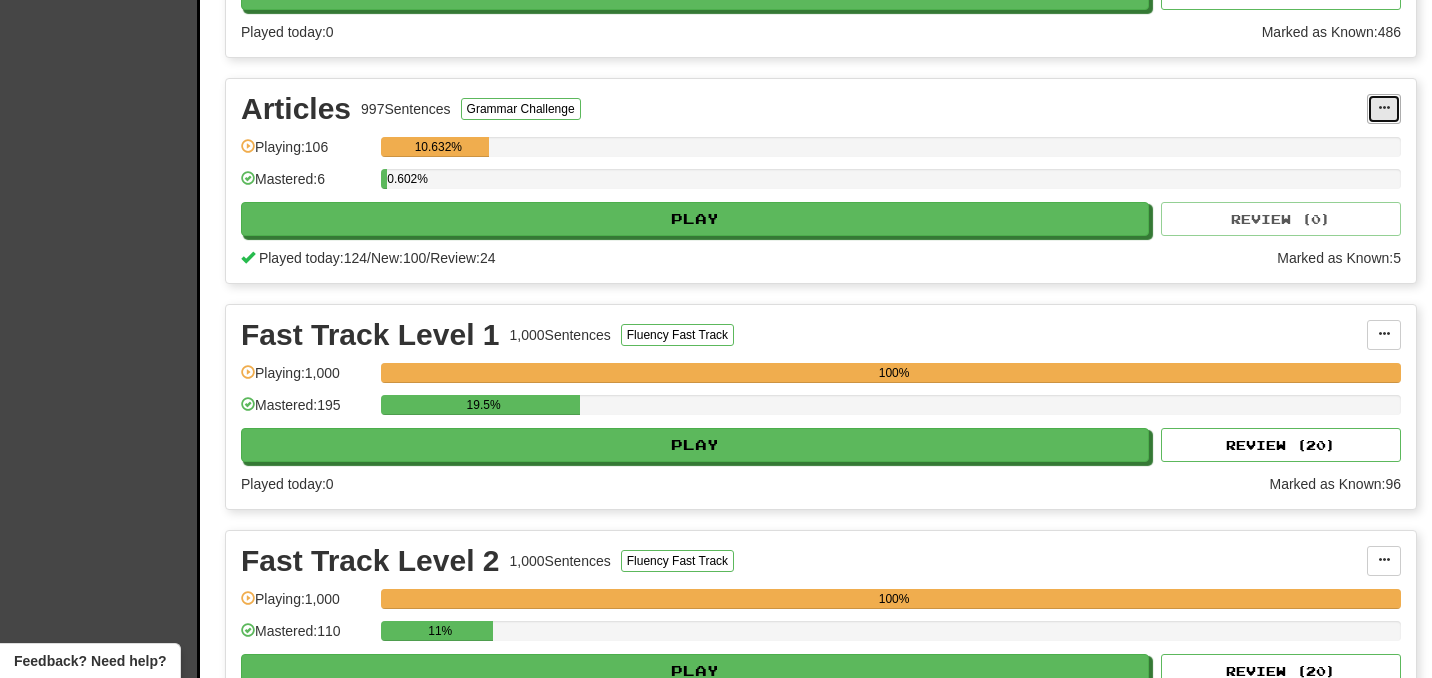 click at bounding box center (1384, 109) 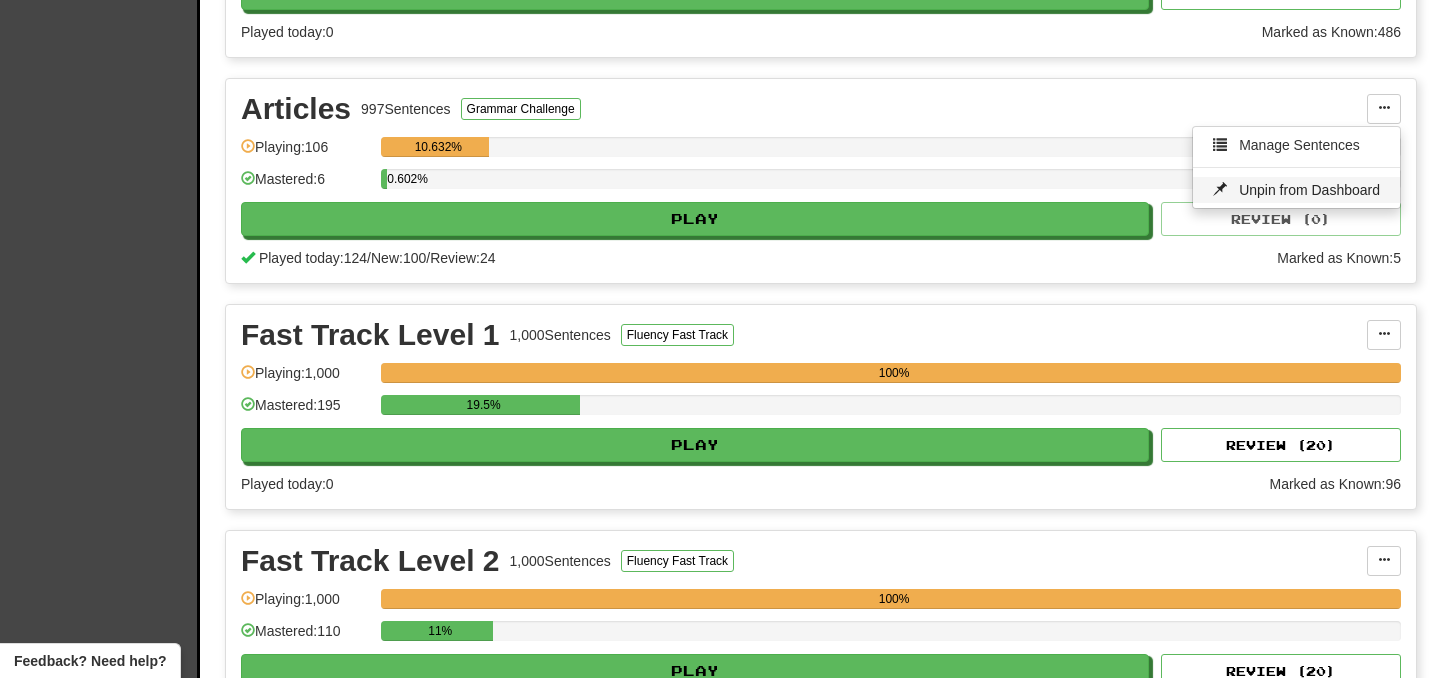 click on "Unpin from Dashboard" at bounding box center (1309, 190) 